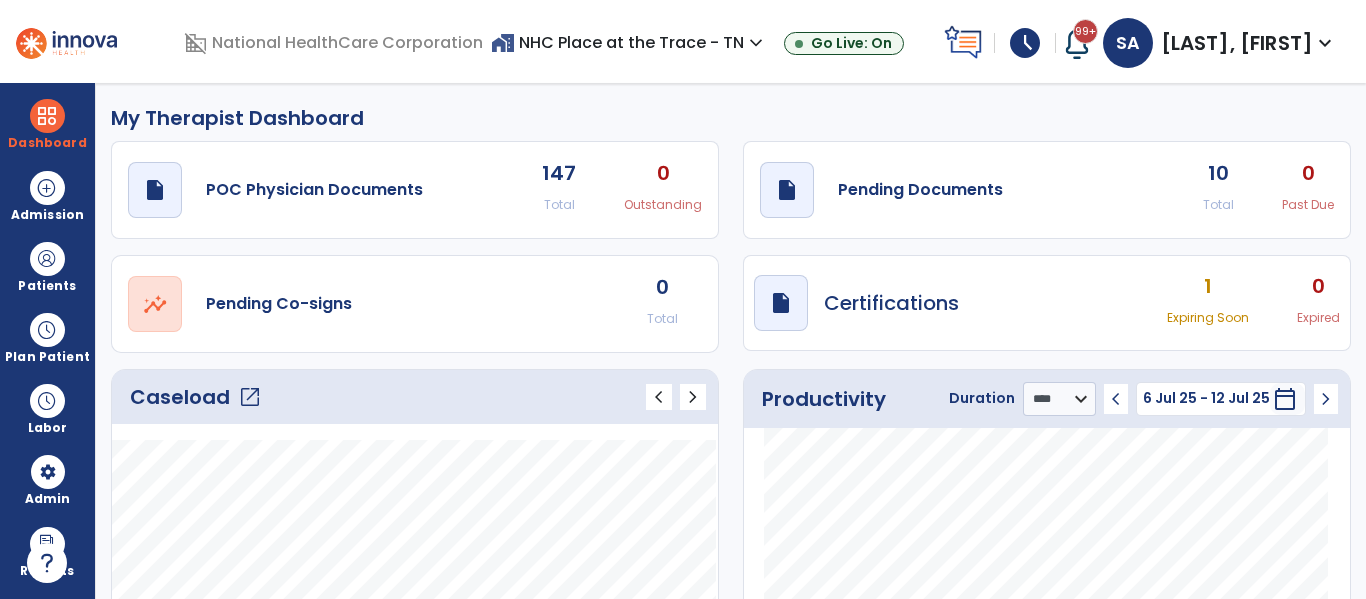 select on "****" 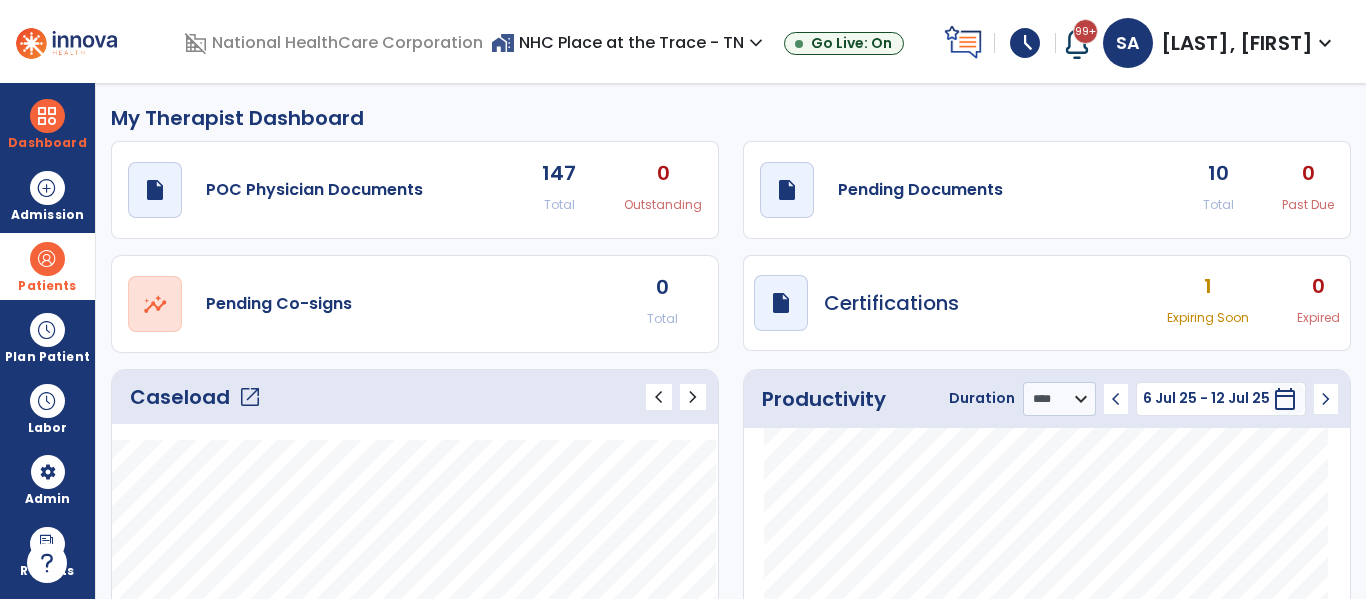 scroll, scrollTop: 0, scrollLeft: 0, axis: both 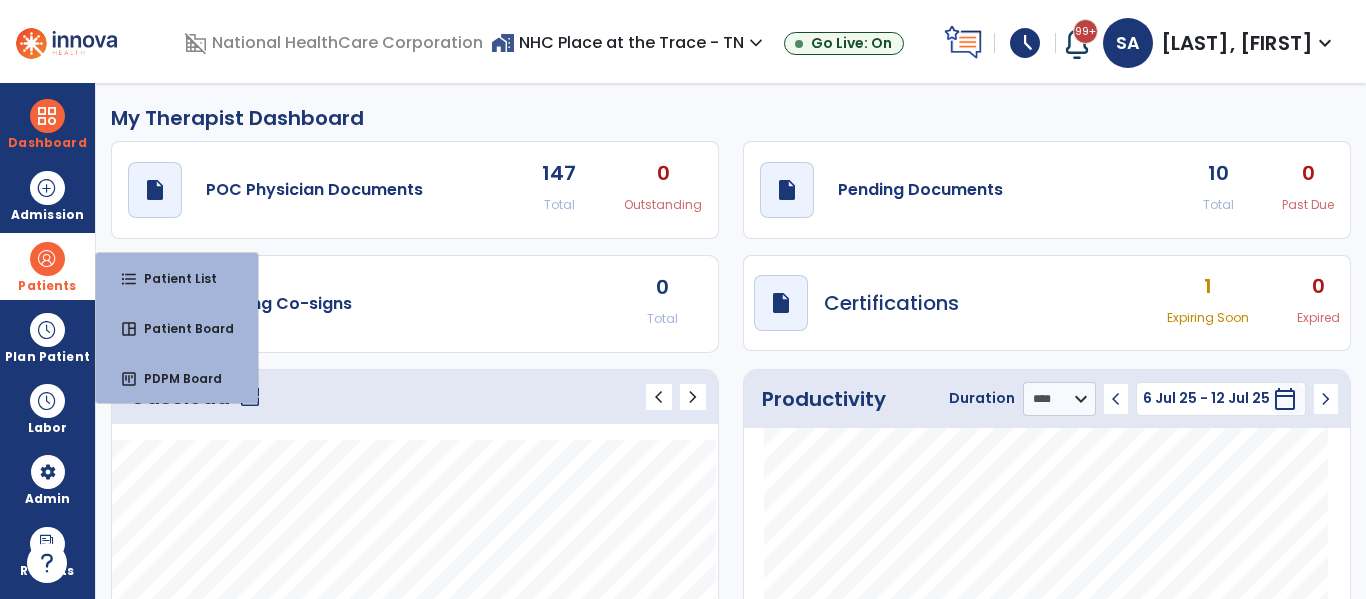 click on "format_list_bulleted  Patient List" at bounding box center [177, 278] 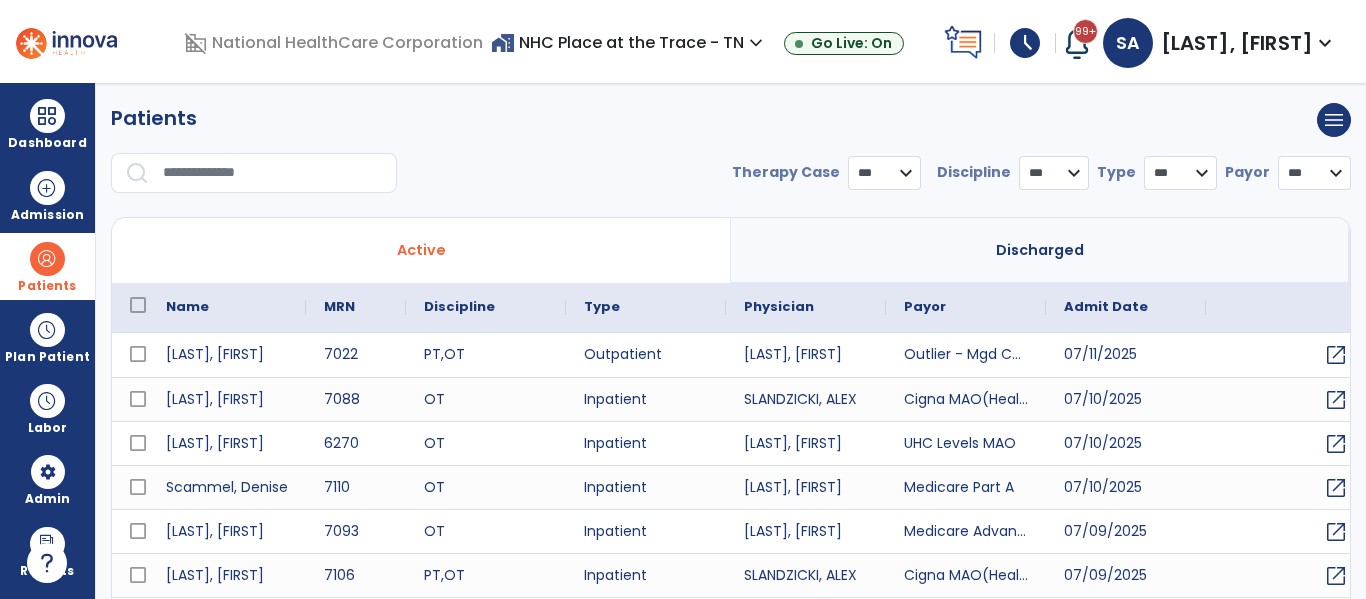 select on "***" 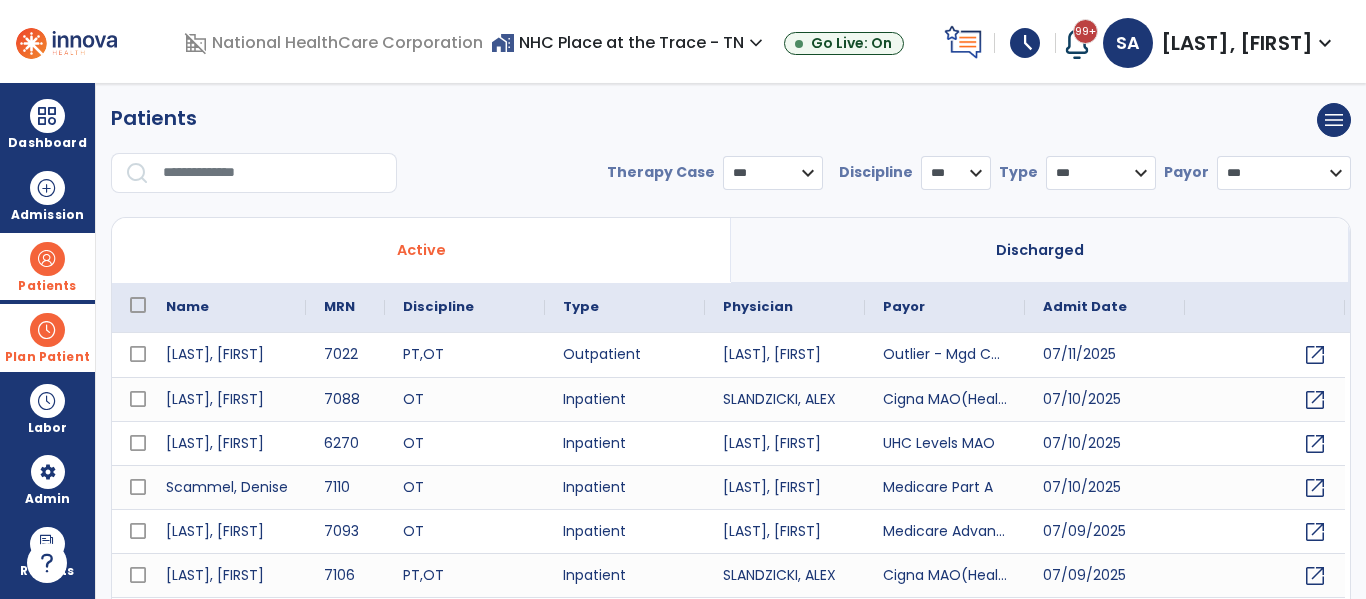 click on "Plan Patient" at bounding box center (47, 286) 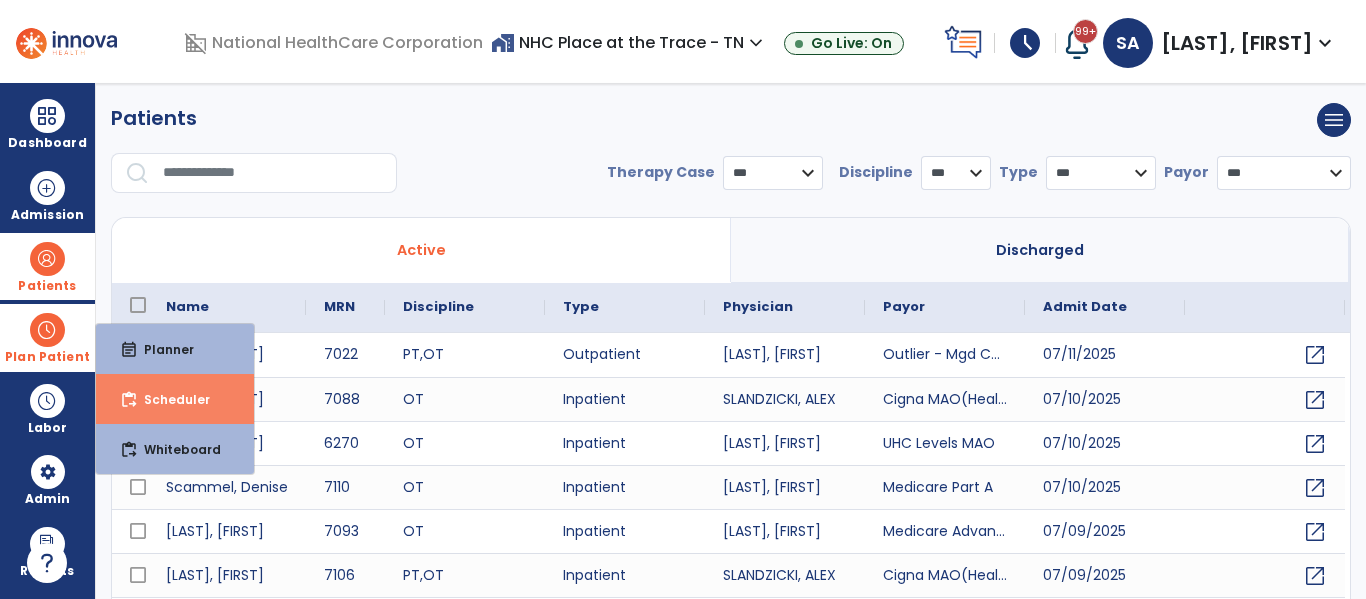 click on "content_paste_go  Scheduler" at bounding box center (175, 399) 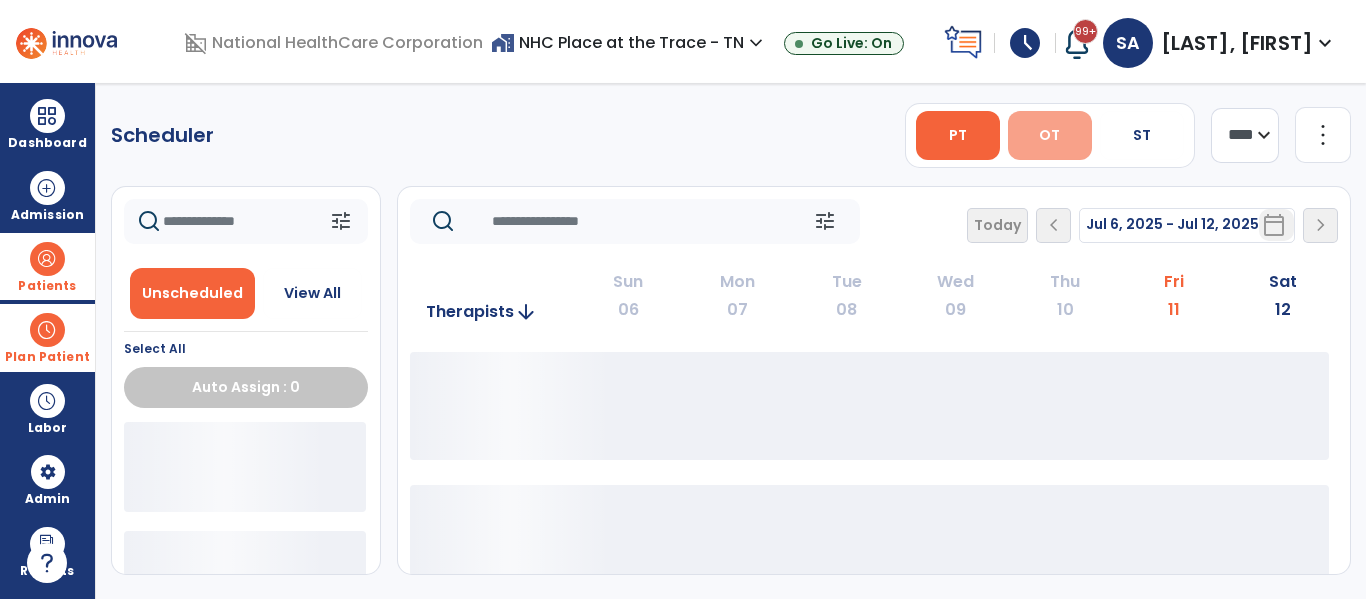 click on "OT" at bounding box center (1050, 135) 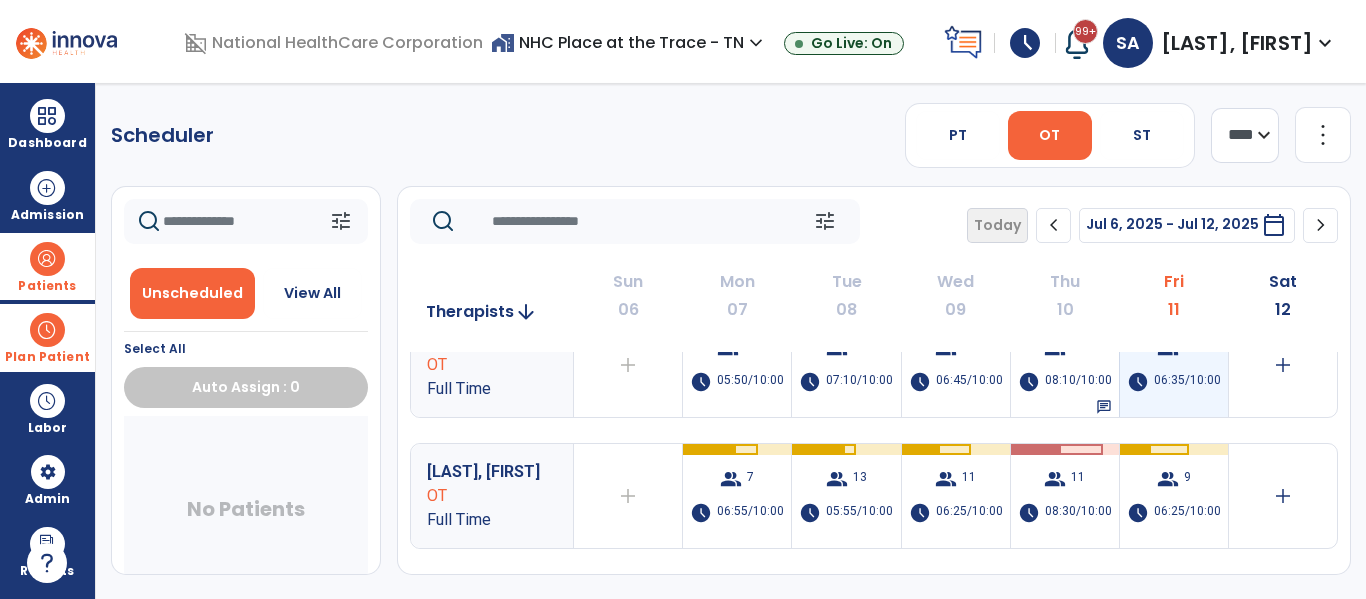 scroll, scrollTop: 200, scrollLeft: 0, axis: vertical 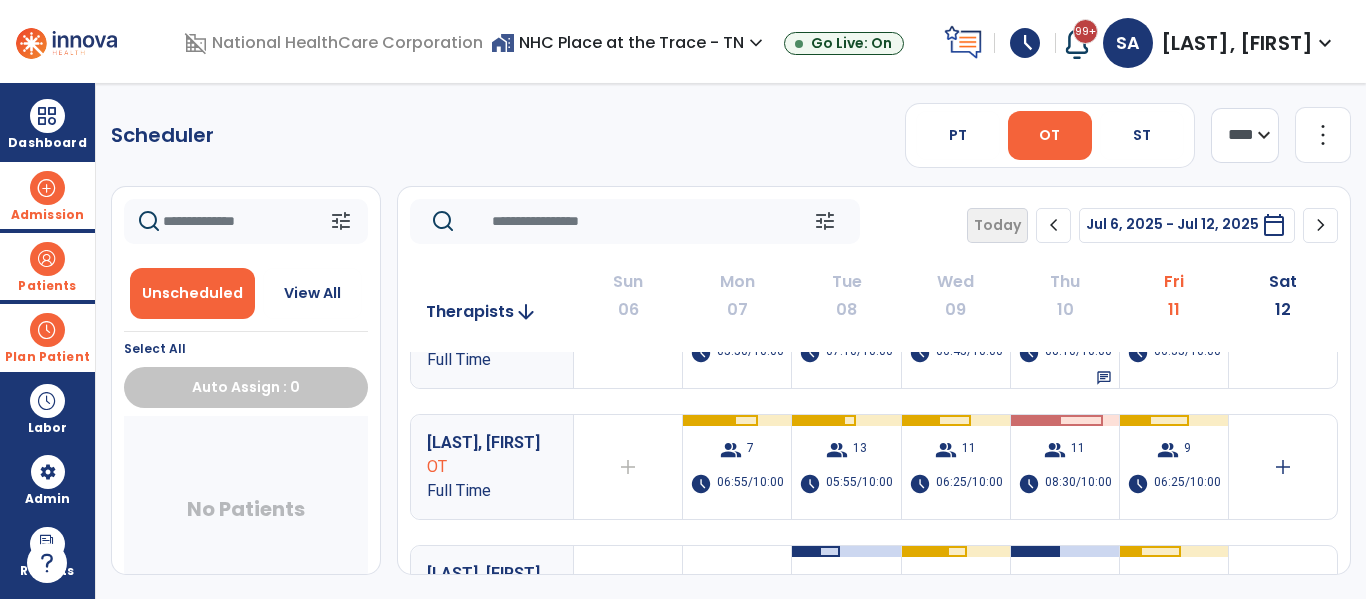 click on "Admission" at bounding box center [47, 195] 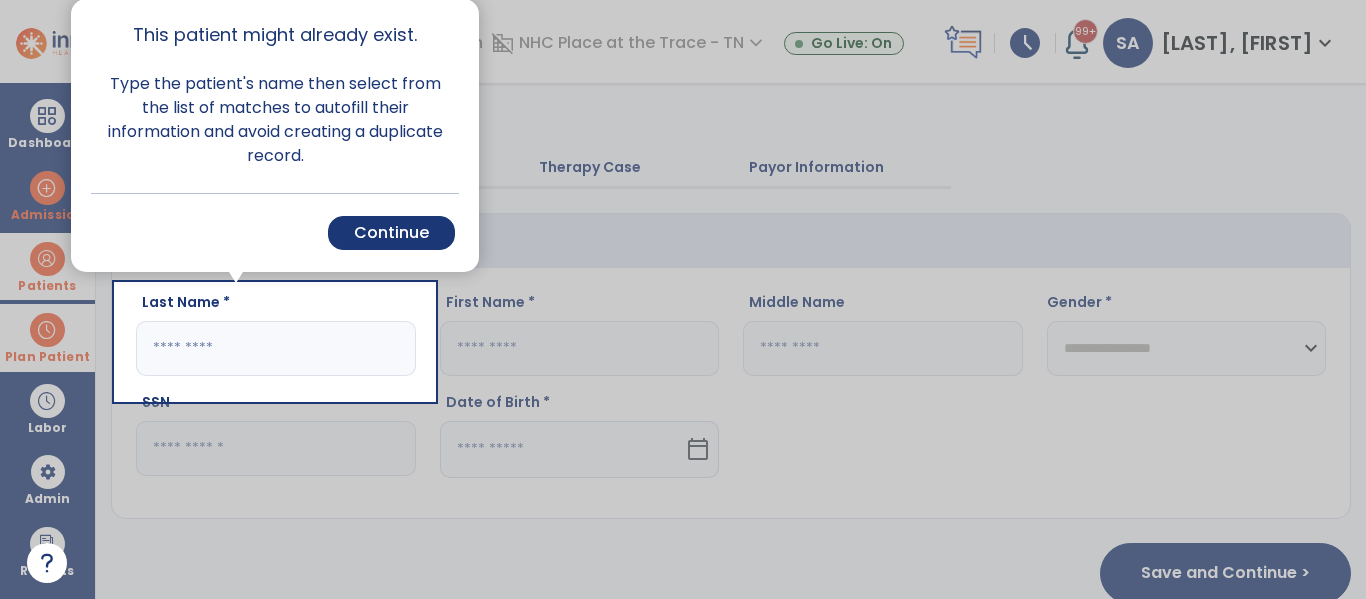 click at bounding box center [58, 299] 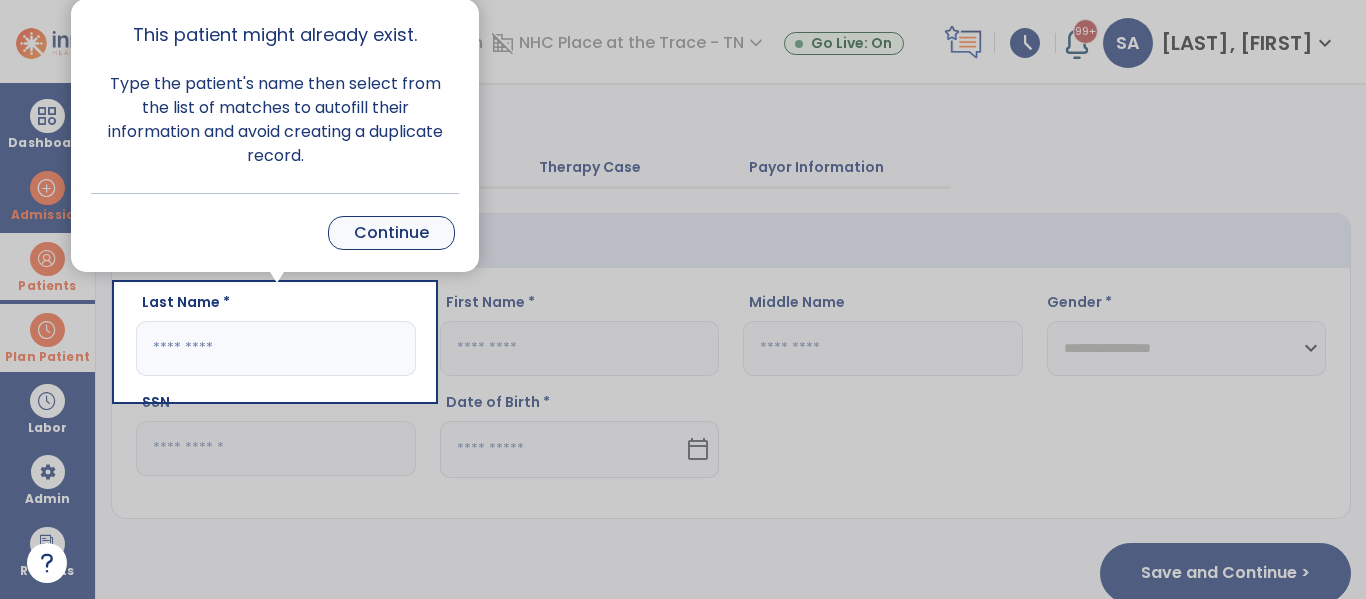 click on "Continue" at bounding box center (391, 233) 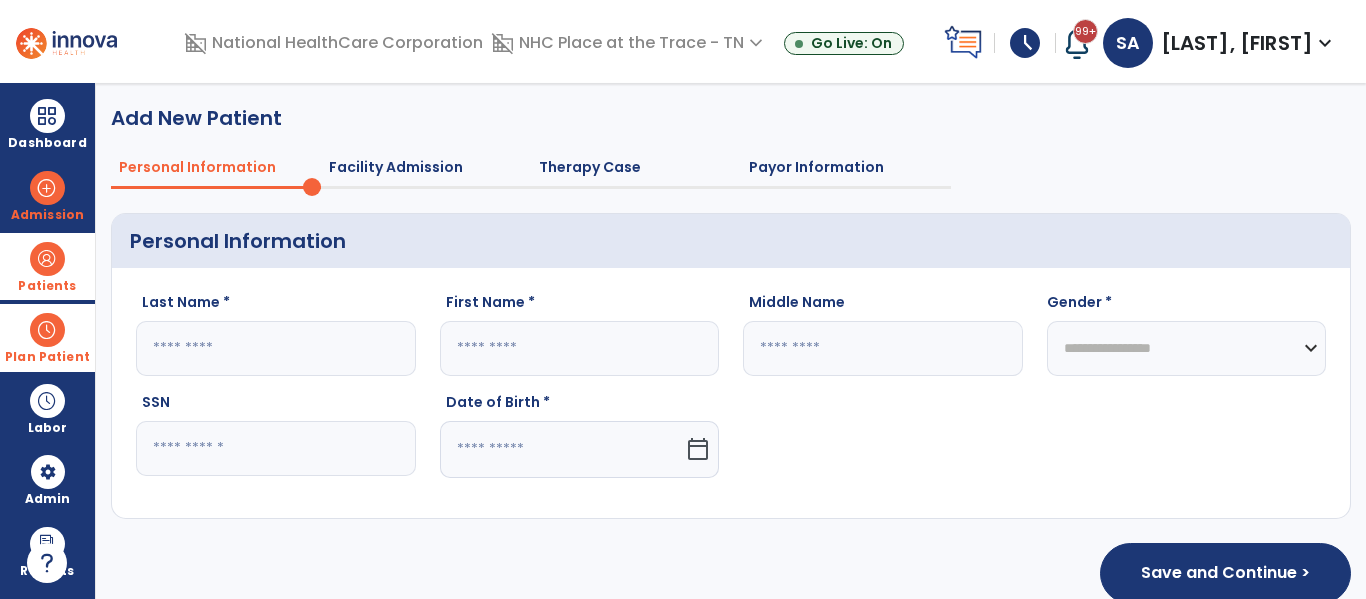 click at bounding box center [47, 259] 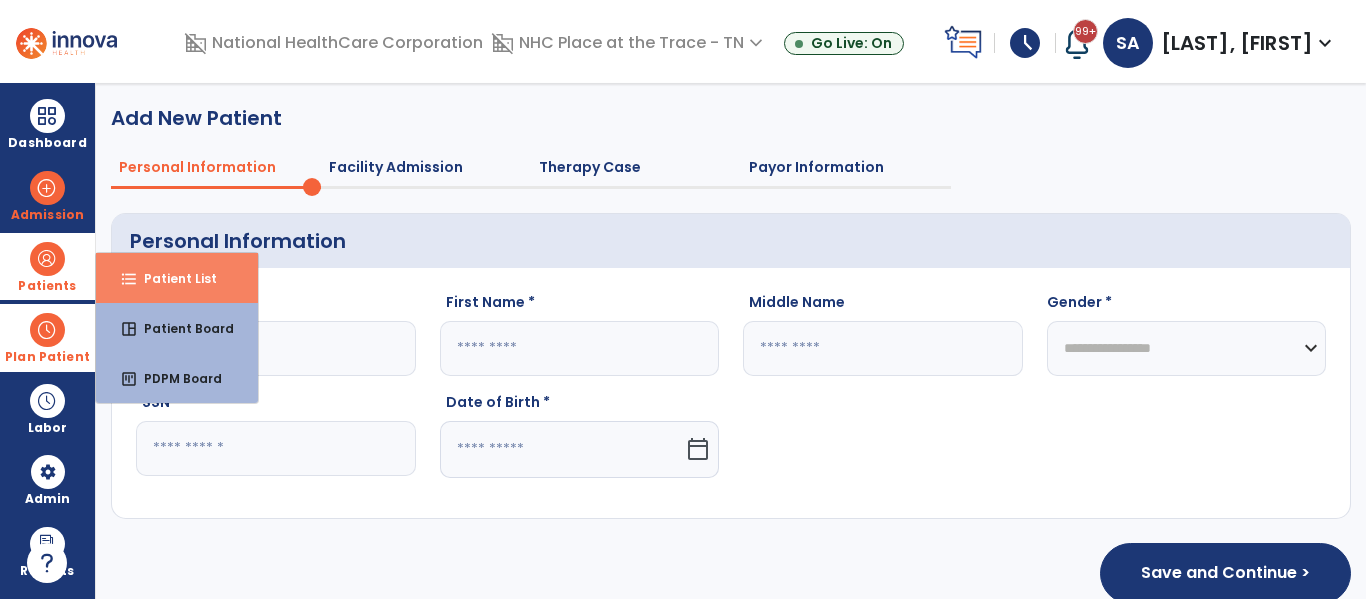 click on "format_list_bulleted" at bounding box center [129, 279] 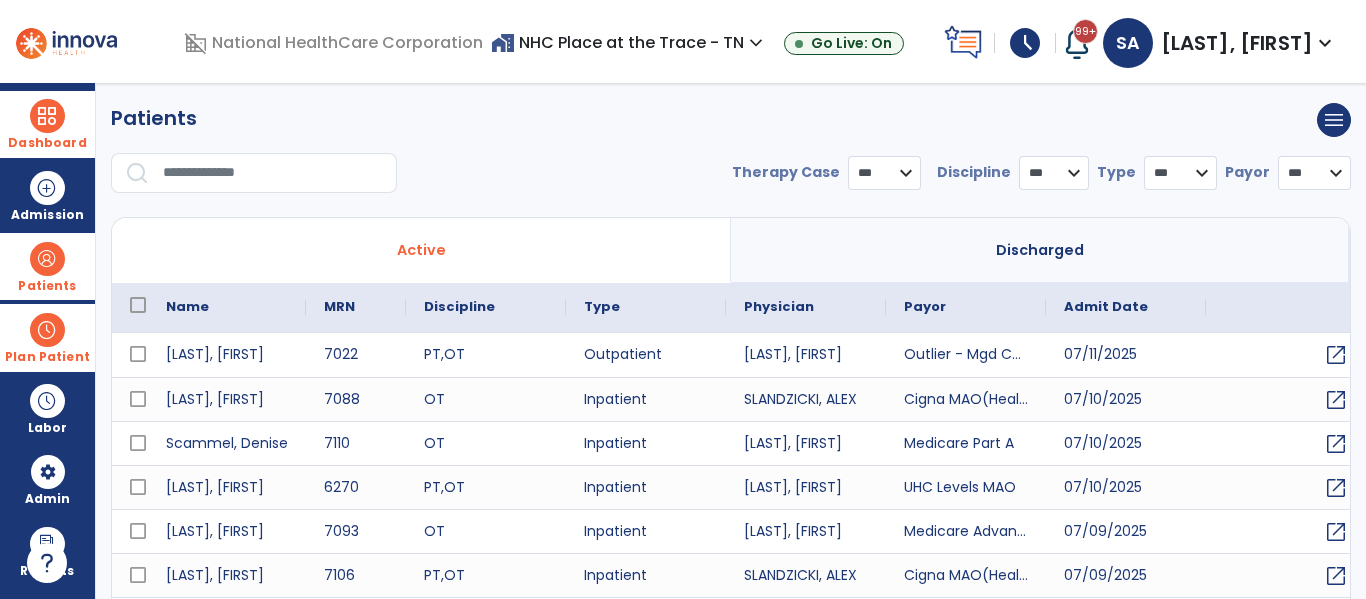 click at bounding box center (47, 116) 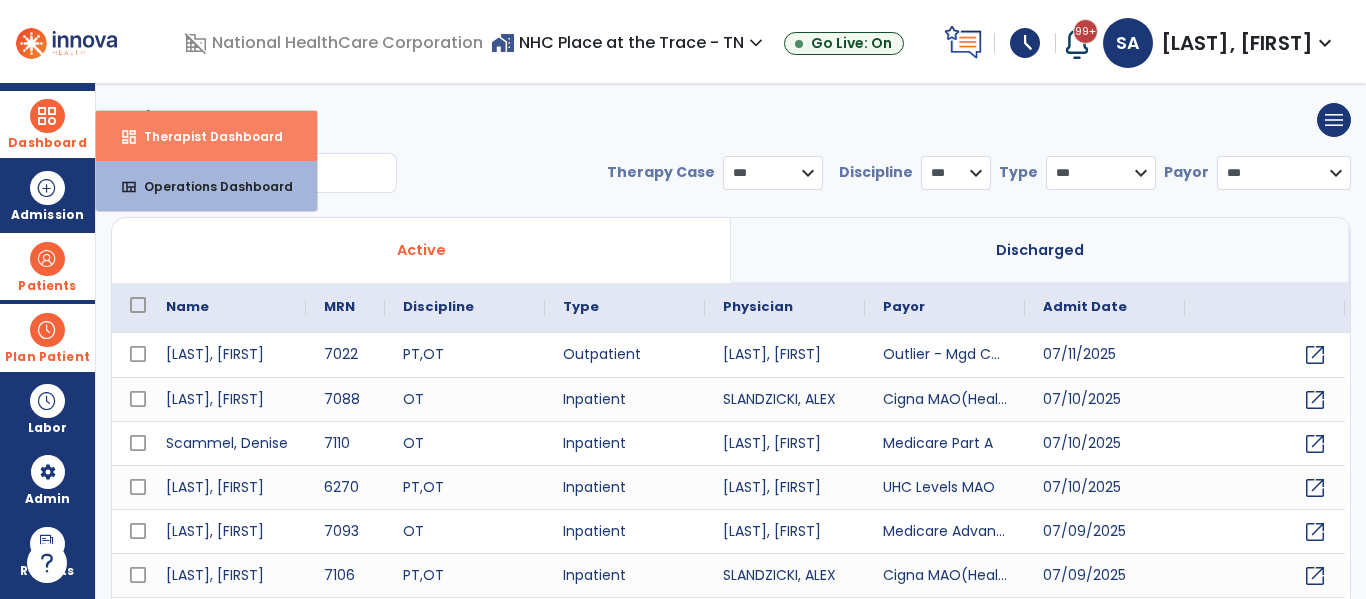 click on "dashboard" at bounding box center [129, 137] 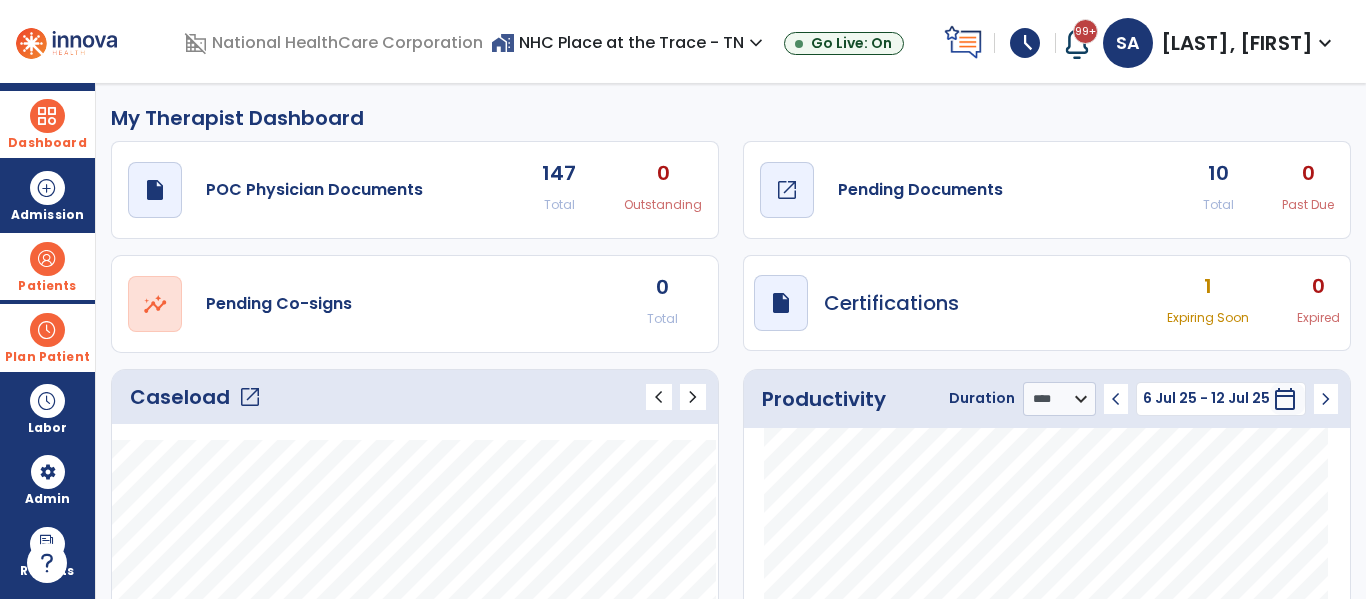 click on "Pending Documents" 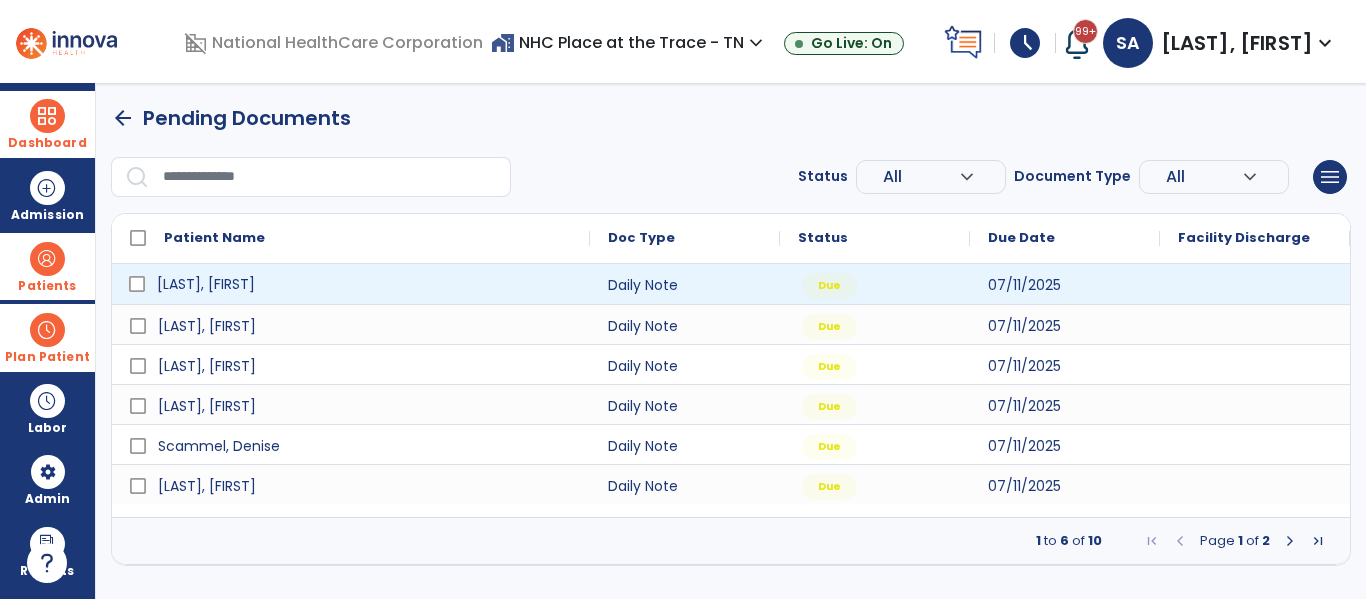 click on "[LAST], [FIRST]" at bounding box center (365, 284) 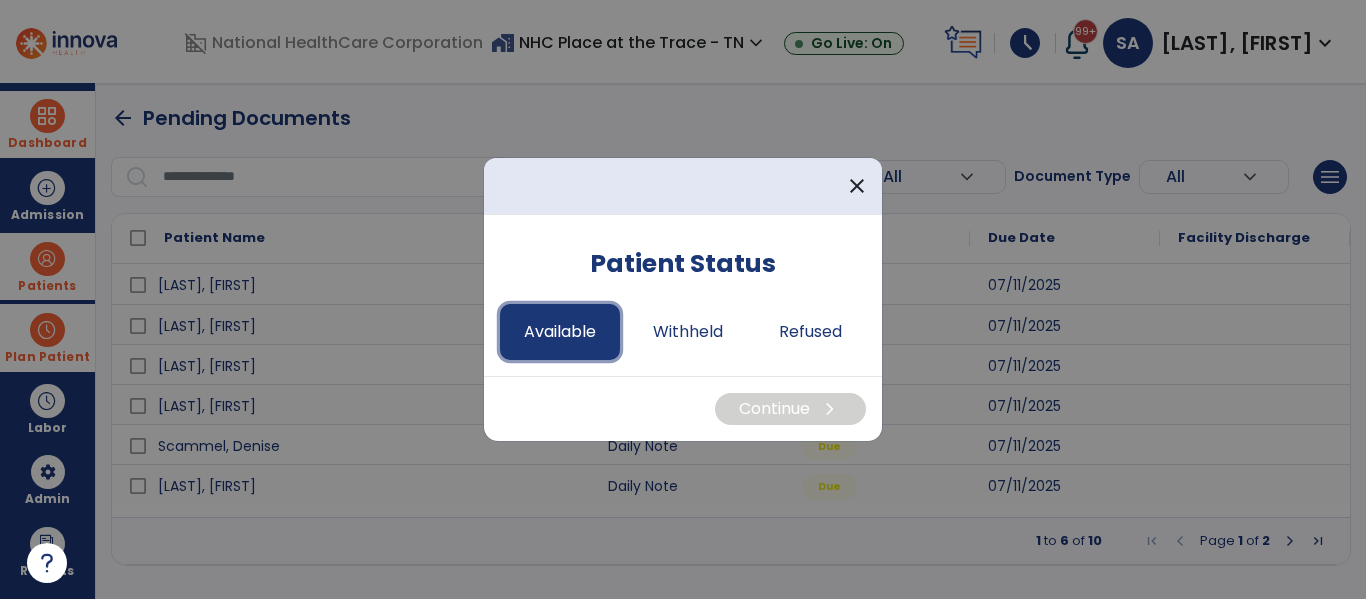 drag, startPoint x: 568, startPoint y: 343, endPoint x: 619, endPoint y: 351, distance: 51.62364 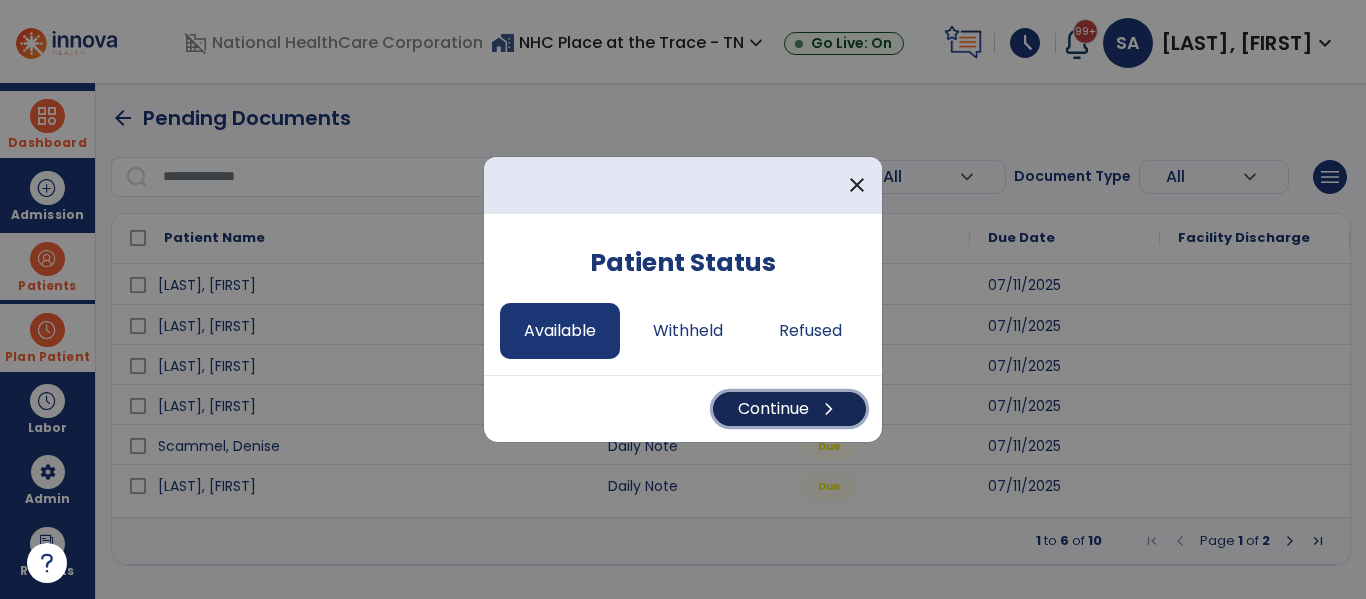 click on "Continue   chevron_right" at bounding box center [789, 409] 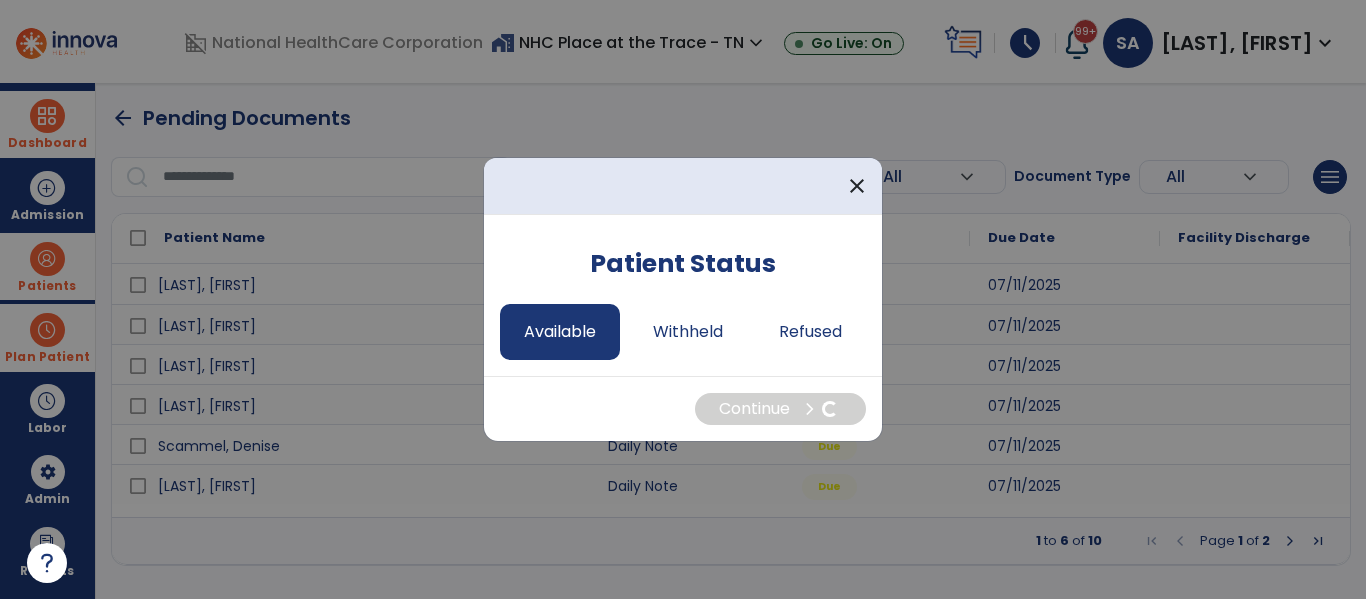 select on "*" 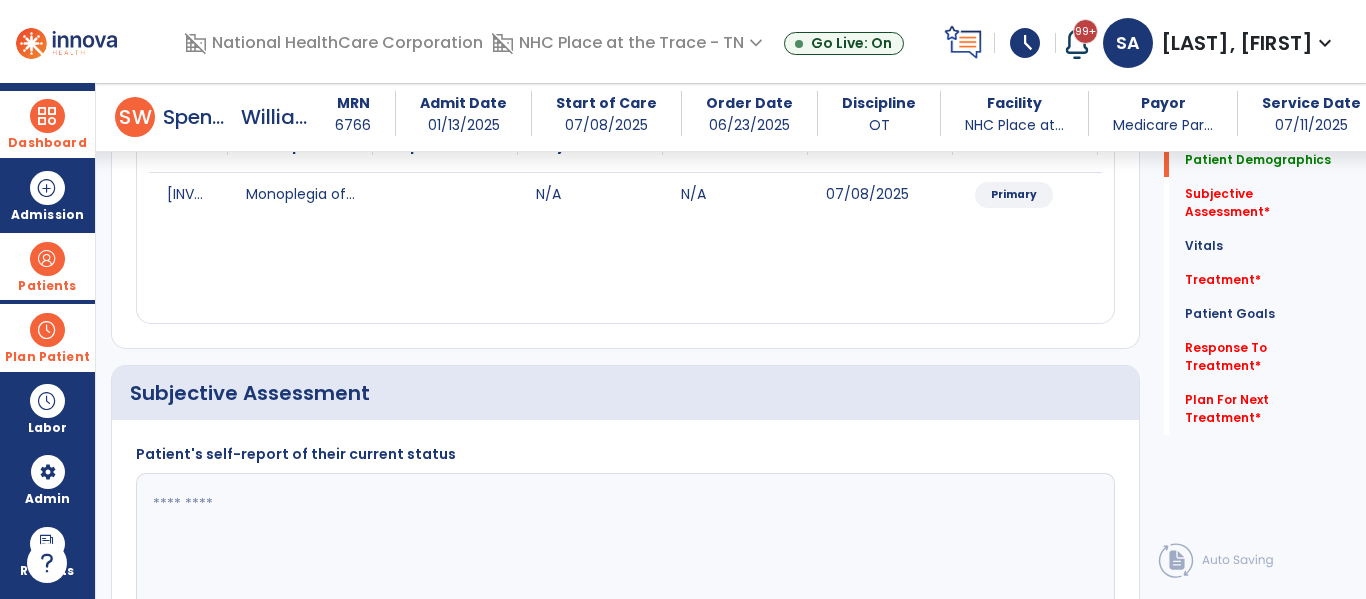 scroll, scrollTop: 300, scrollLeft: 0, axis: vertical 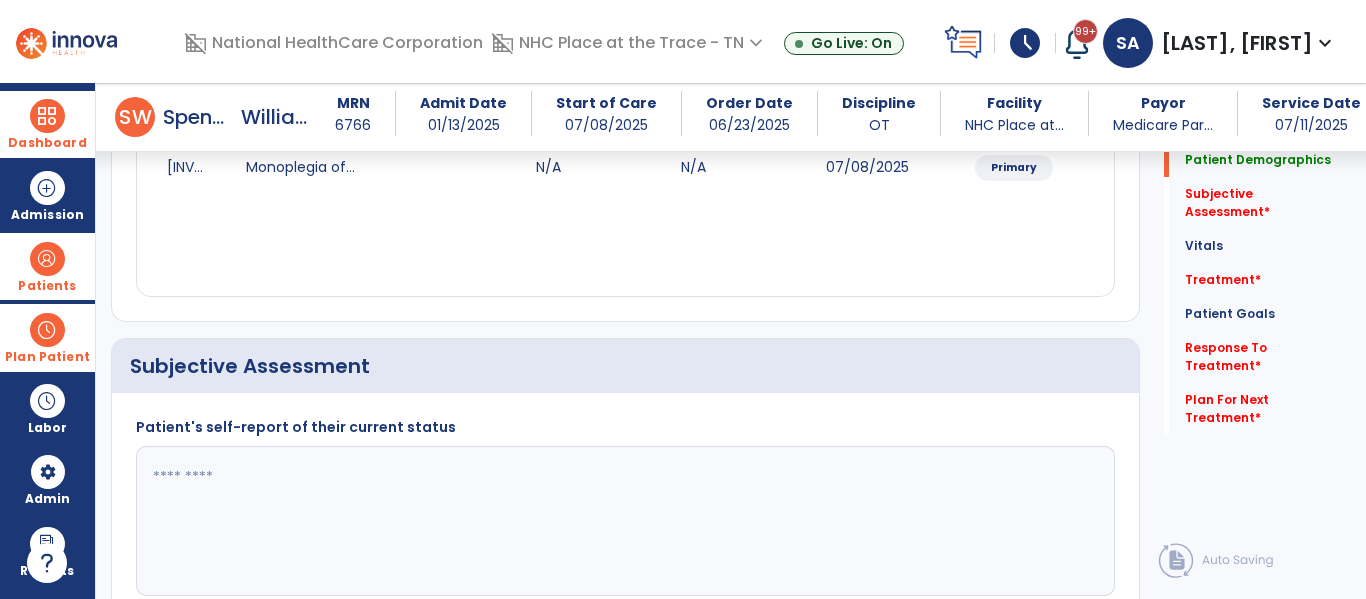 click 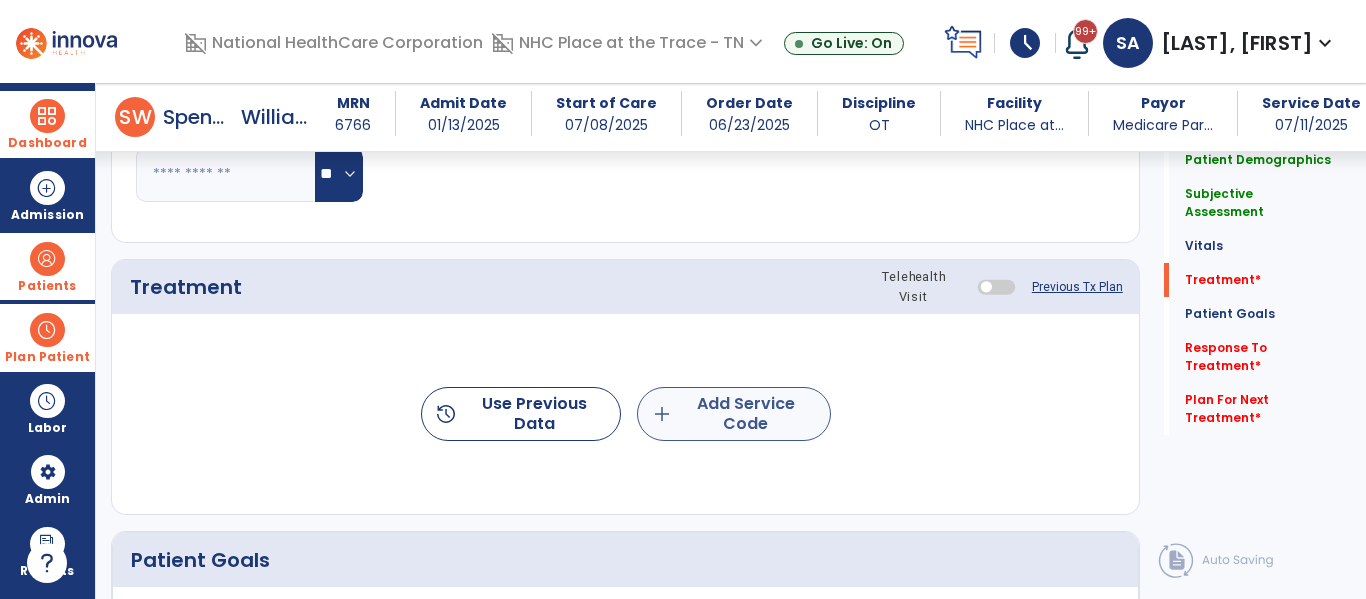 type on "**********" 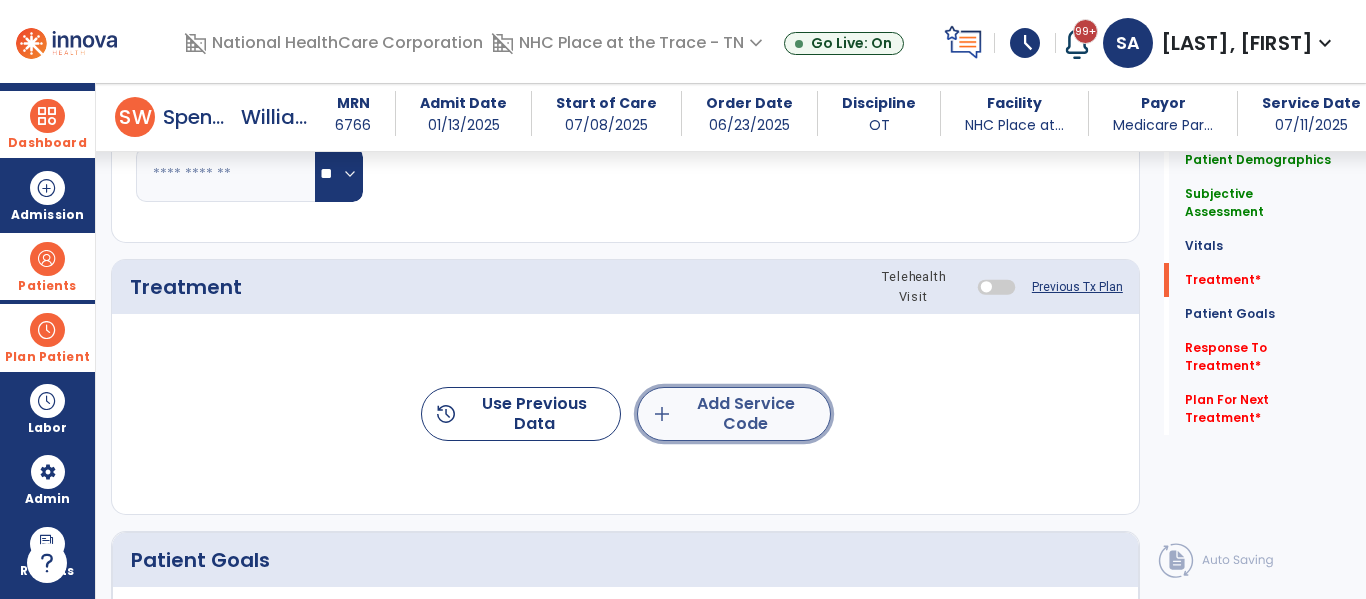 click on "add  Add Service Code" 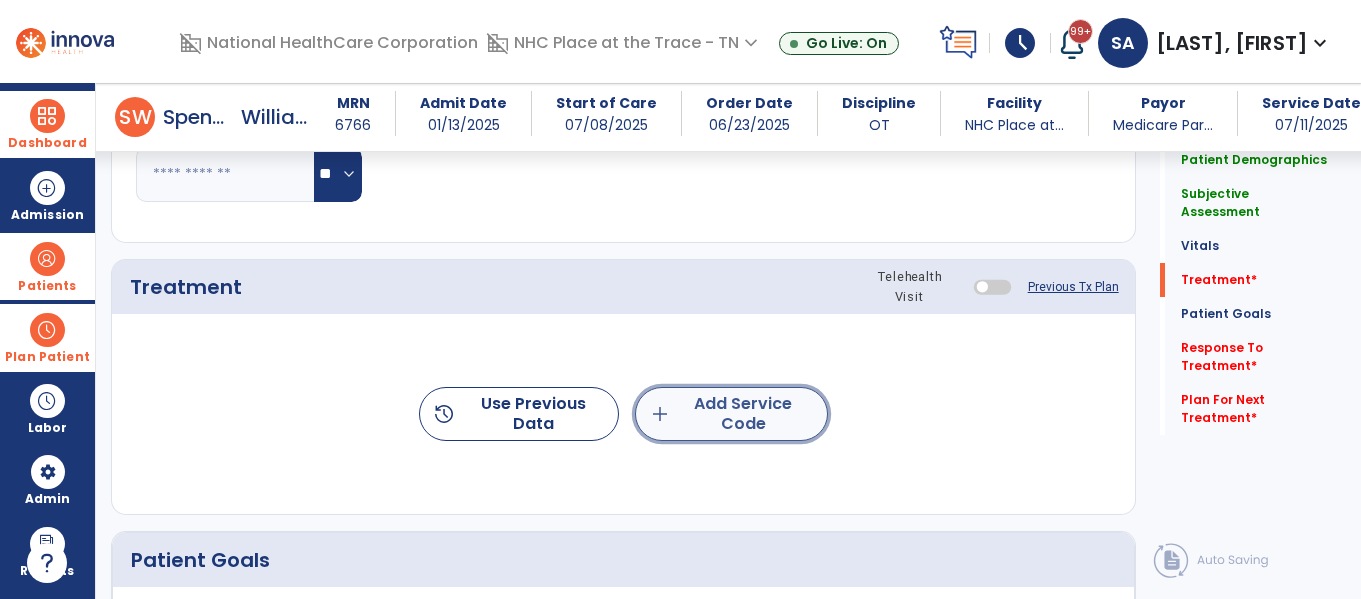 scroll, scrollTop: 1100, scrollLeft: 0, axis: vertical 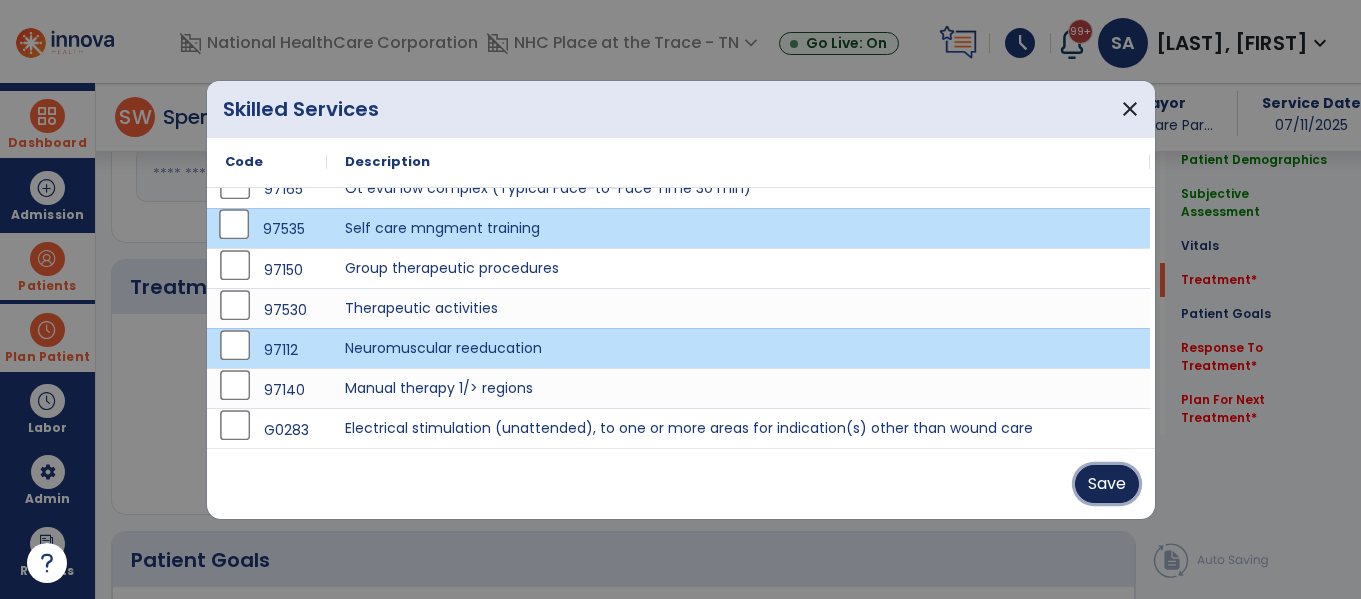 click on "Save" at bounding box center (1107, 484) 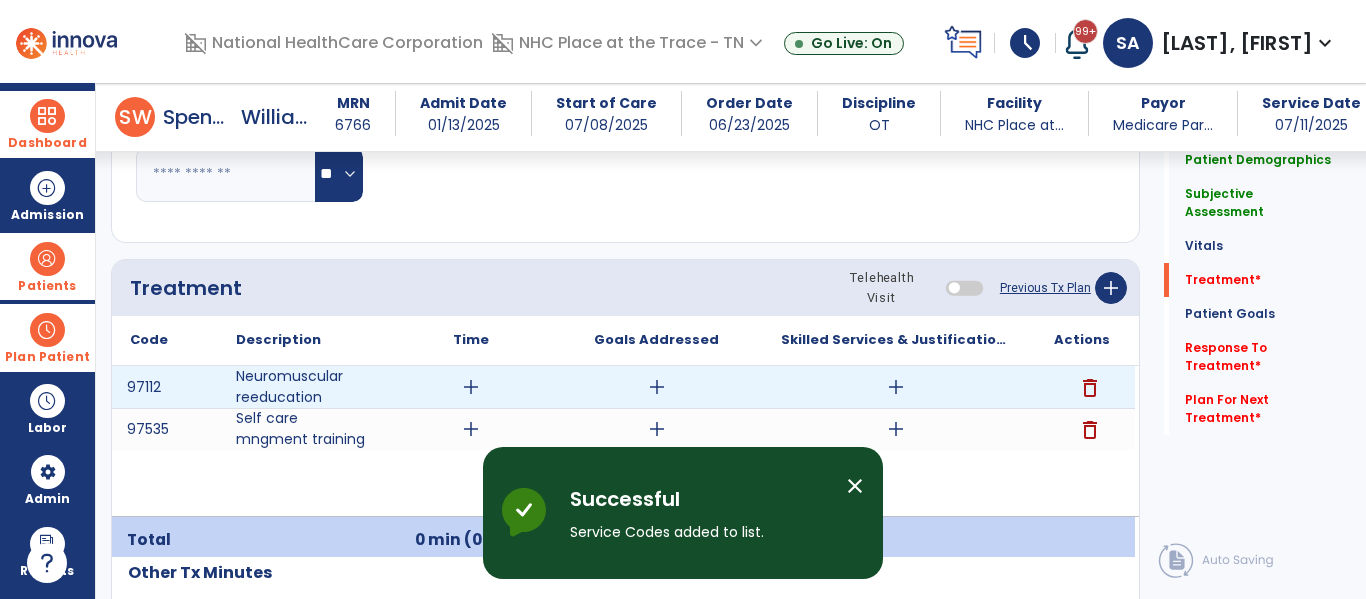click on "add" at bounding box center [471, 387] 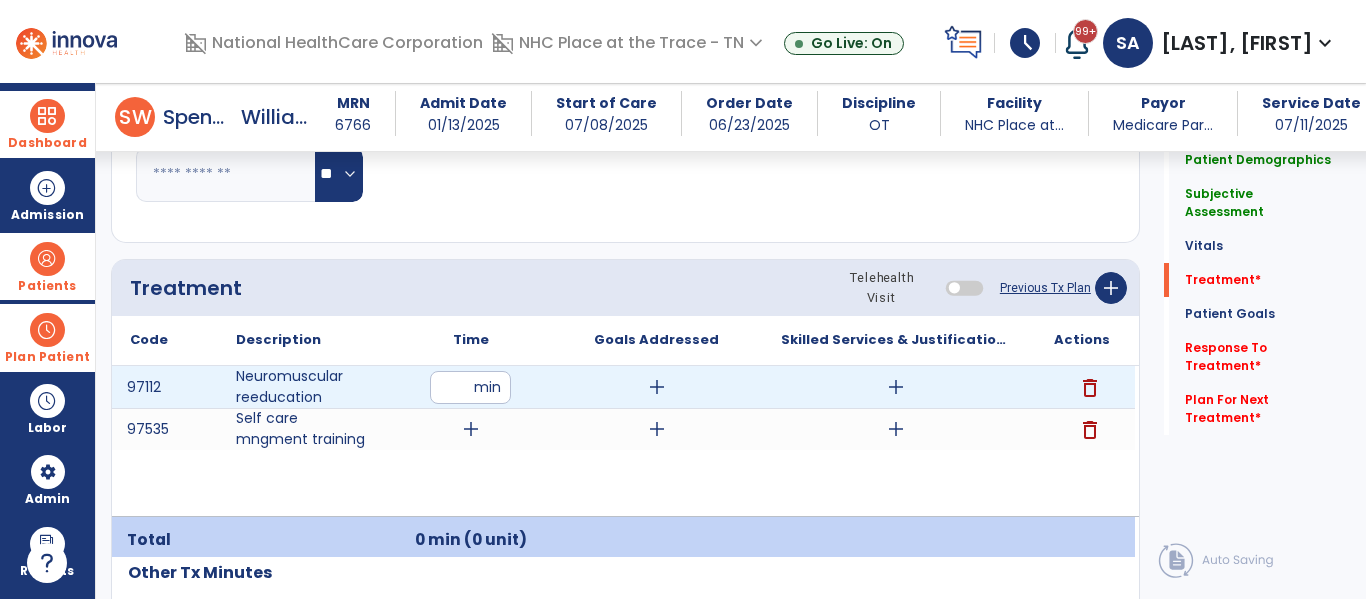 type on "**" 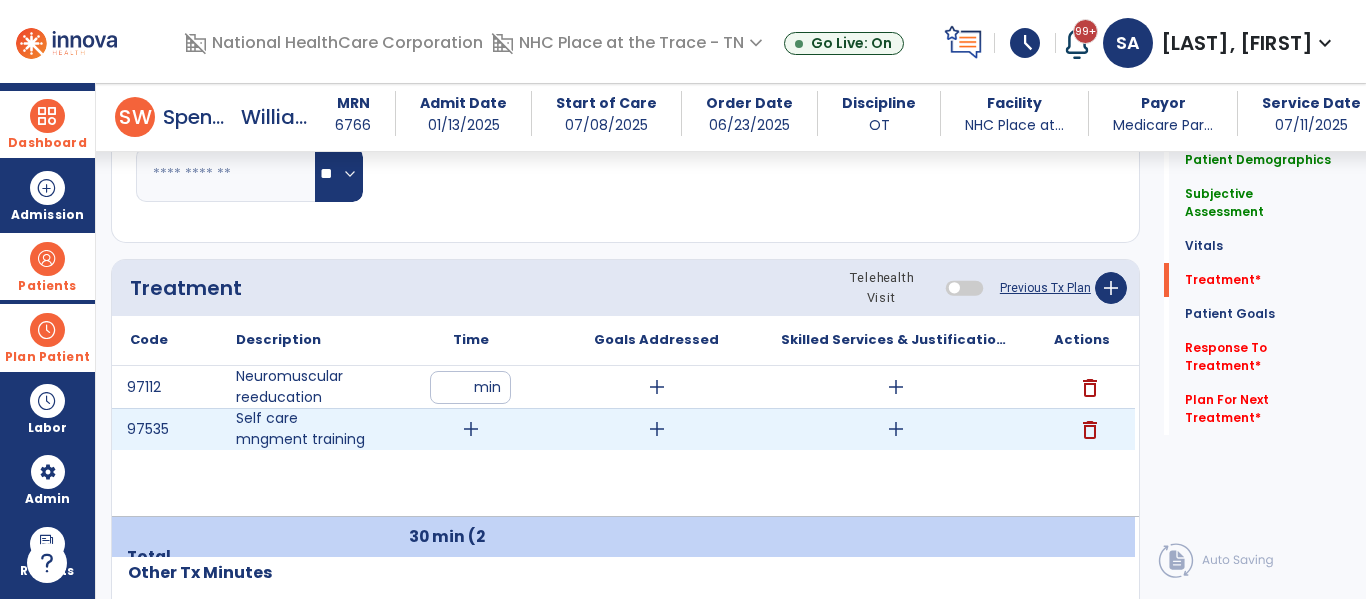 click on "add" at bounding box center [471, 429] 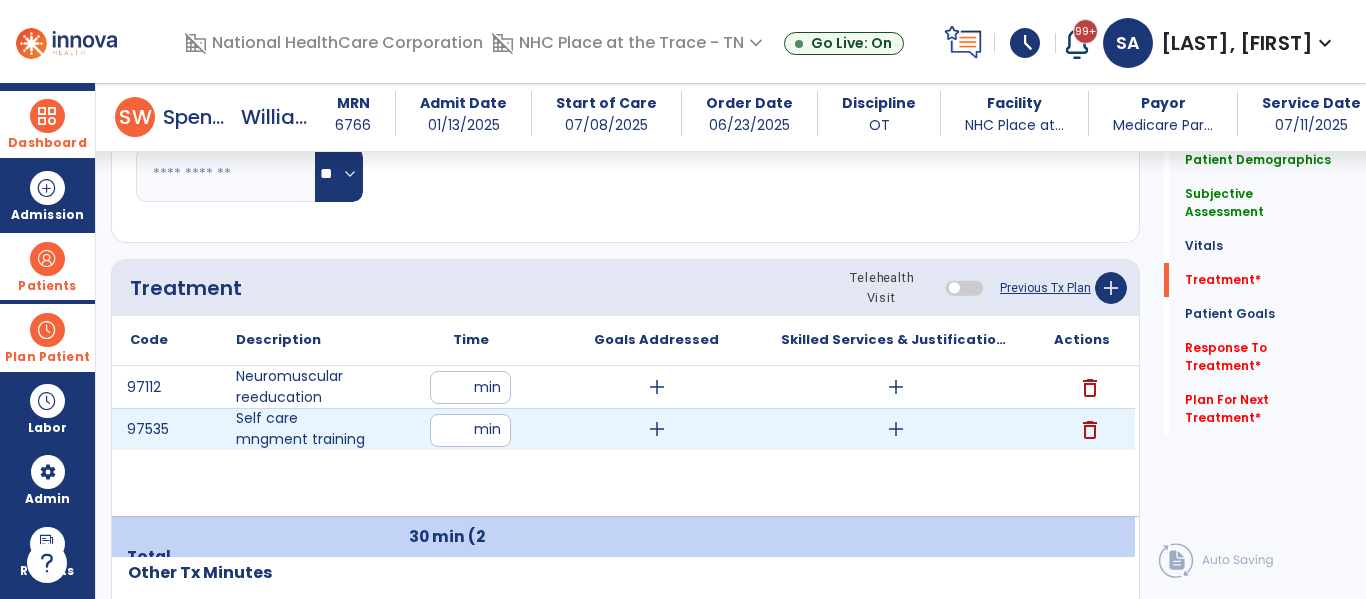 type on "**" 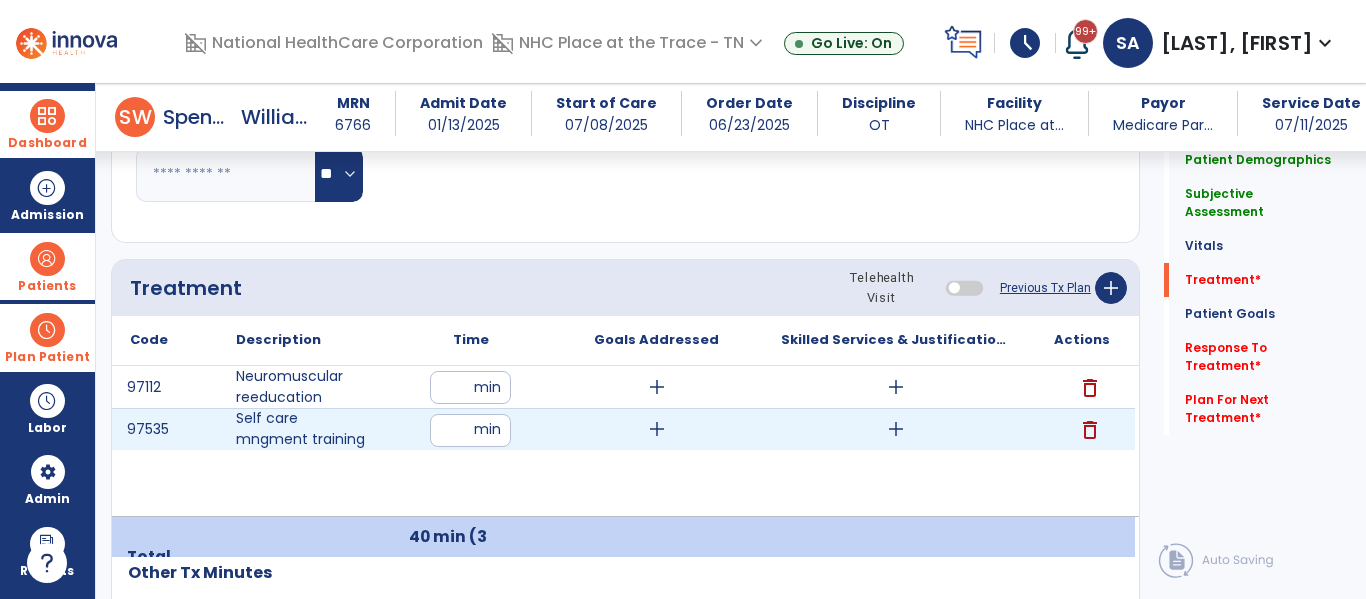 click on "add" at bounding box center [896, 429] 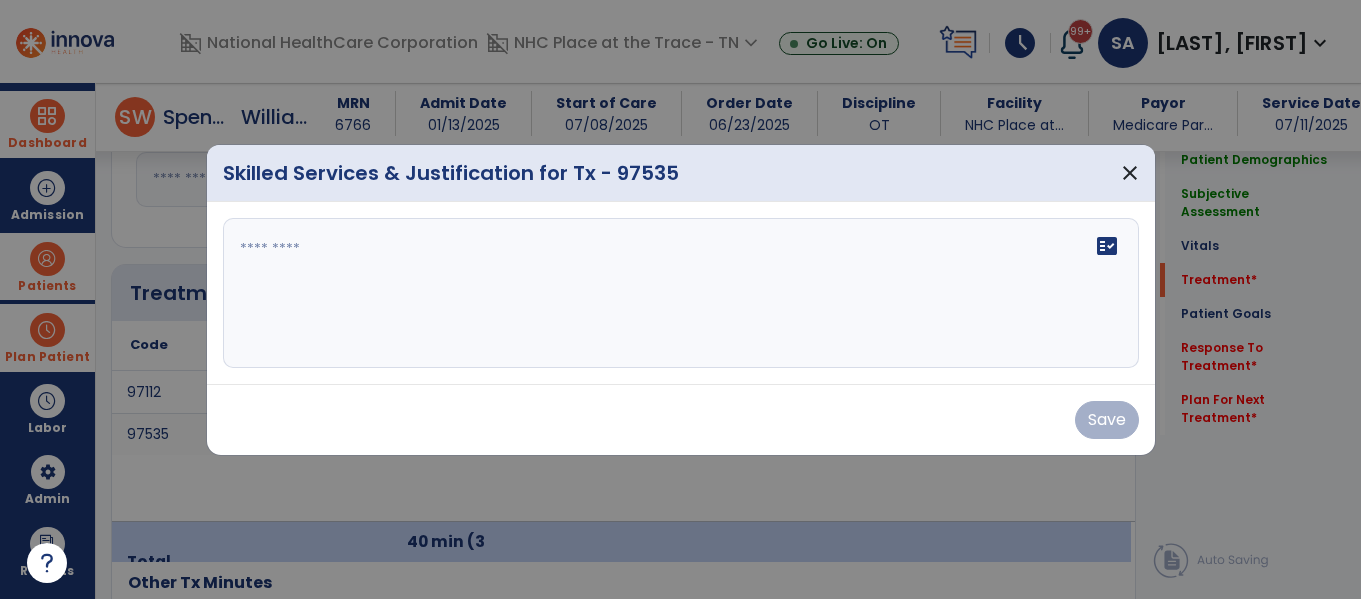 scroll, scrollTop: 1100, scrollLeft: 0, axis: vertical 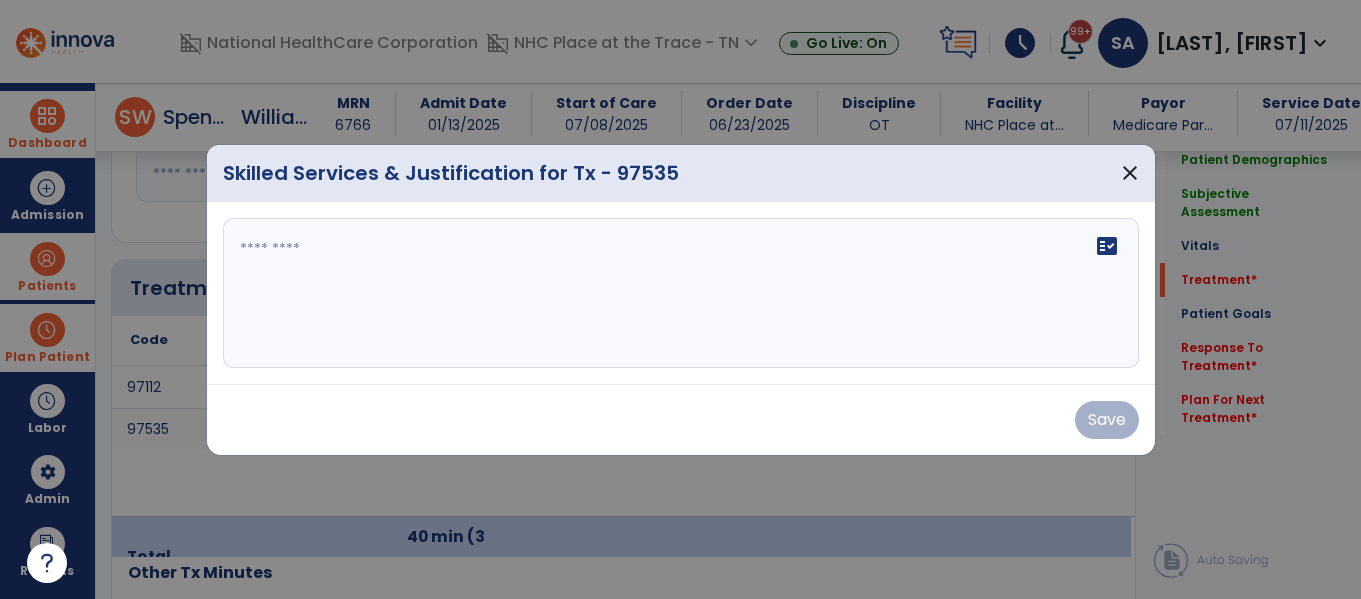 click on "fact_check" at bounding box center [681, 293] 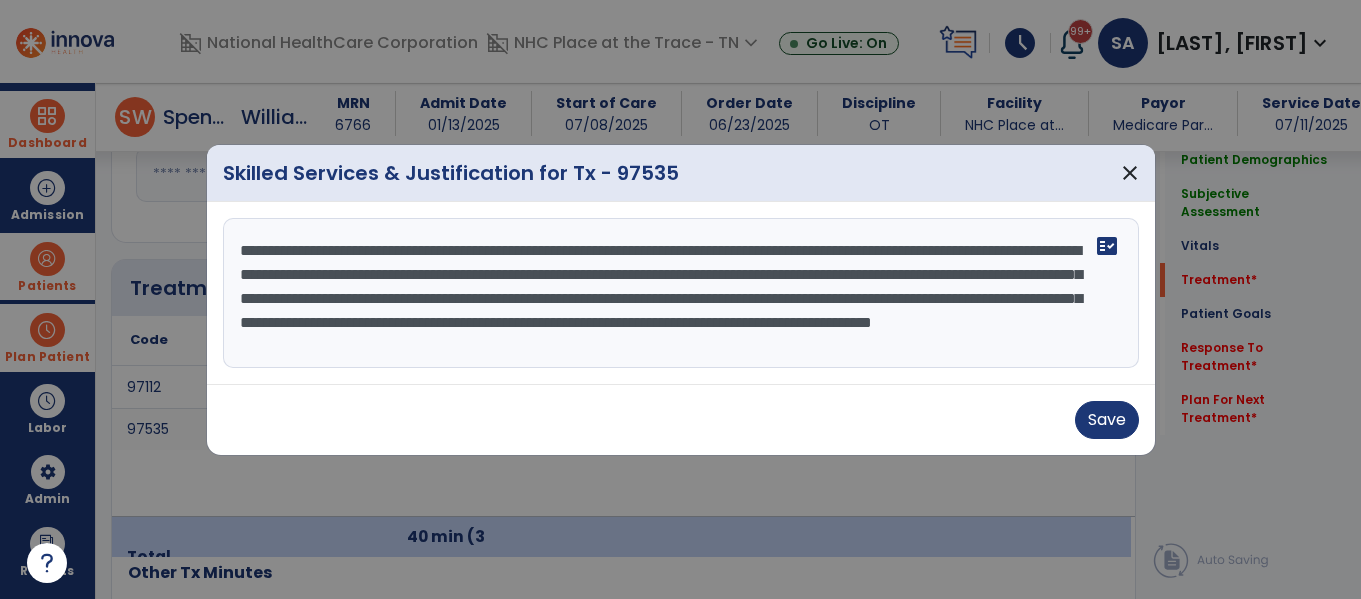 scroll, scrollTop: 16, scrollLeft: 0, axis: vertical 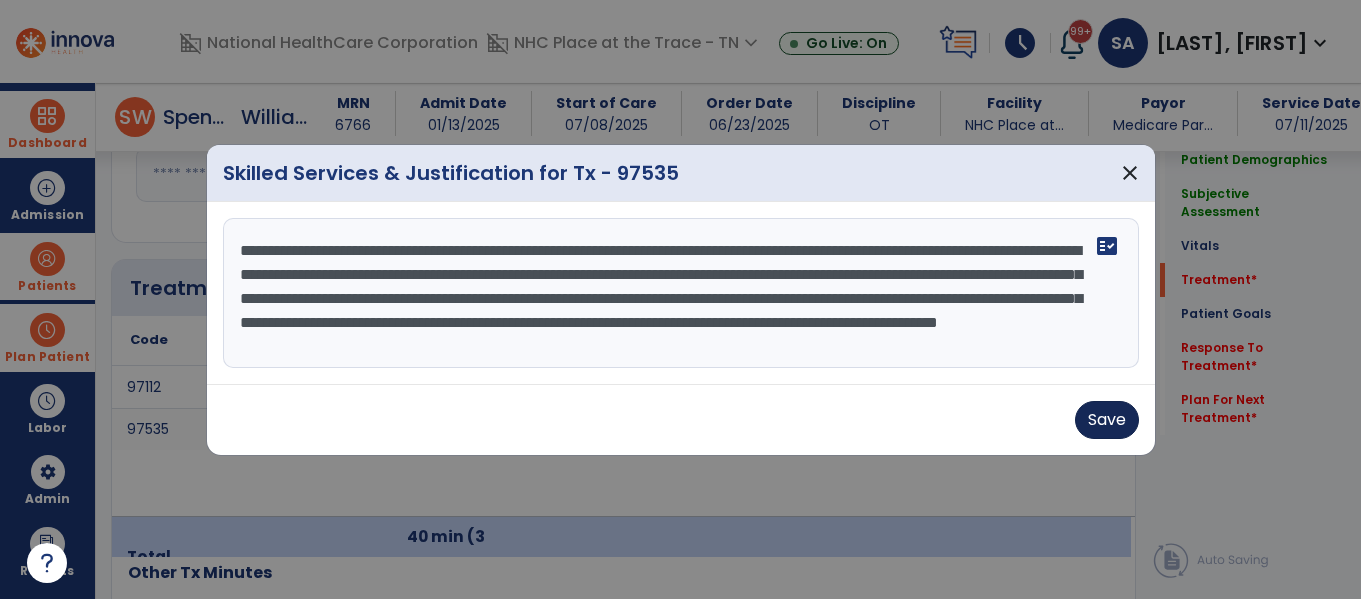 type on "**********" 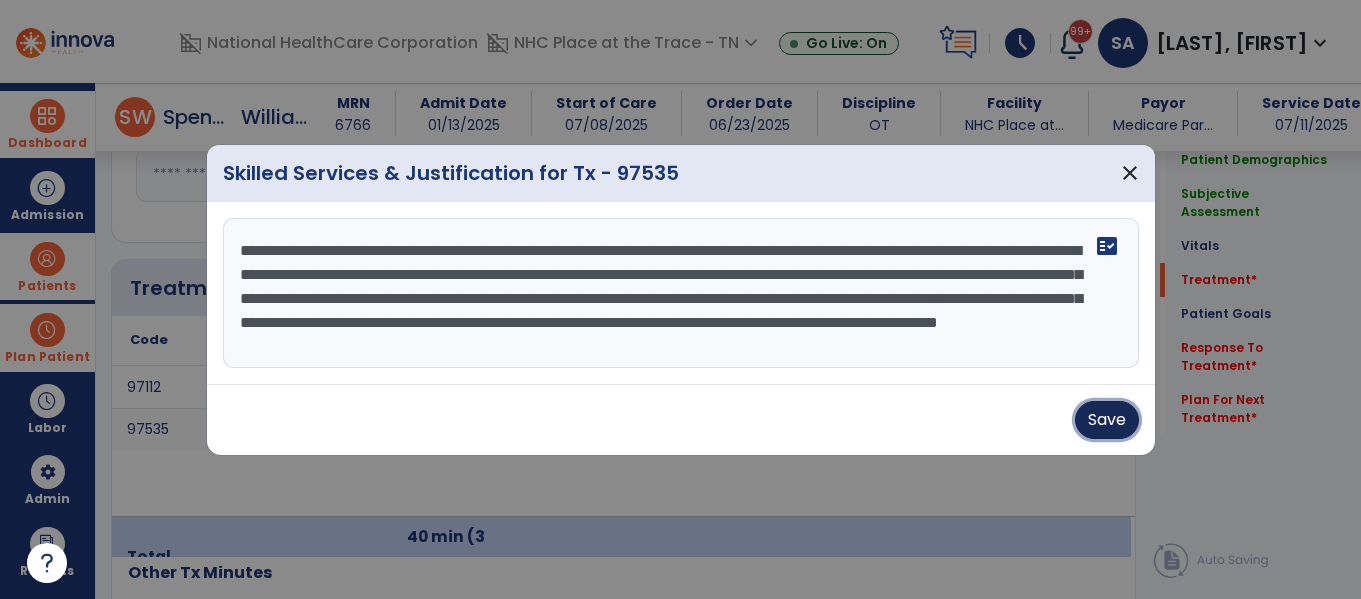 click on "Save" at bounding box center (1107, 420) 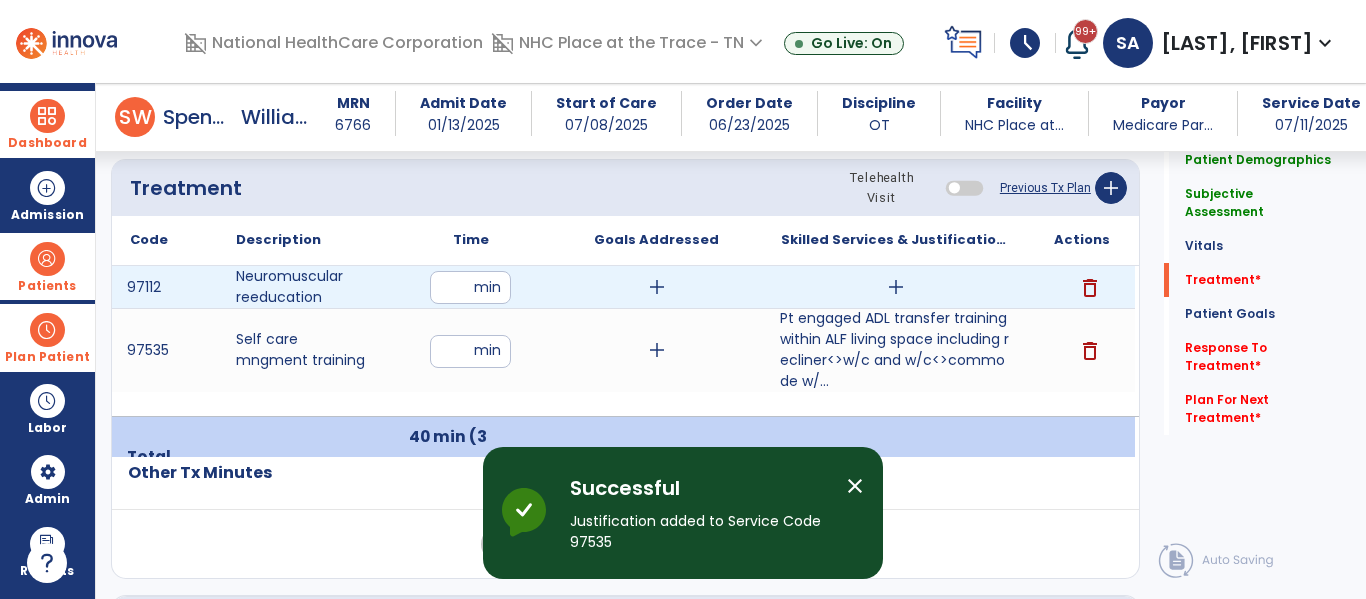 click on "add" at bounding box center [896, 287] 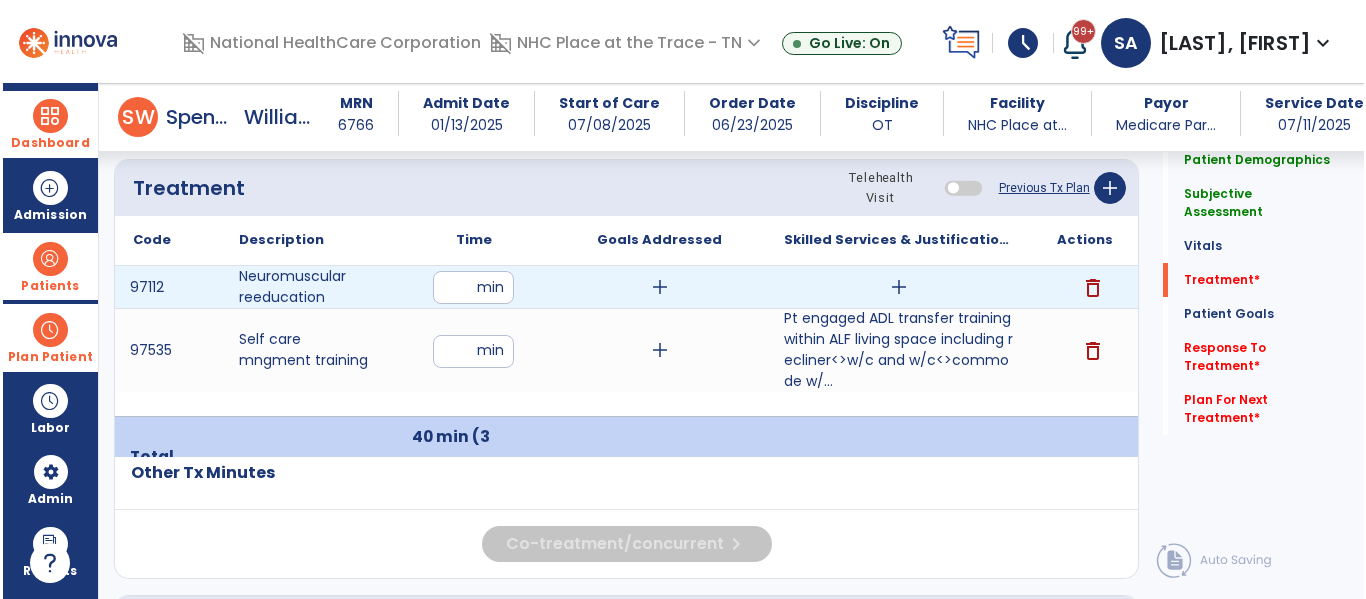 scroll, scrollTop: 1200, scrollLeft: 0, axis: vertical 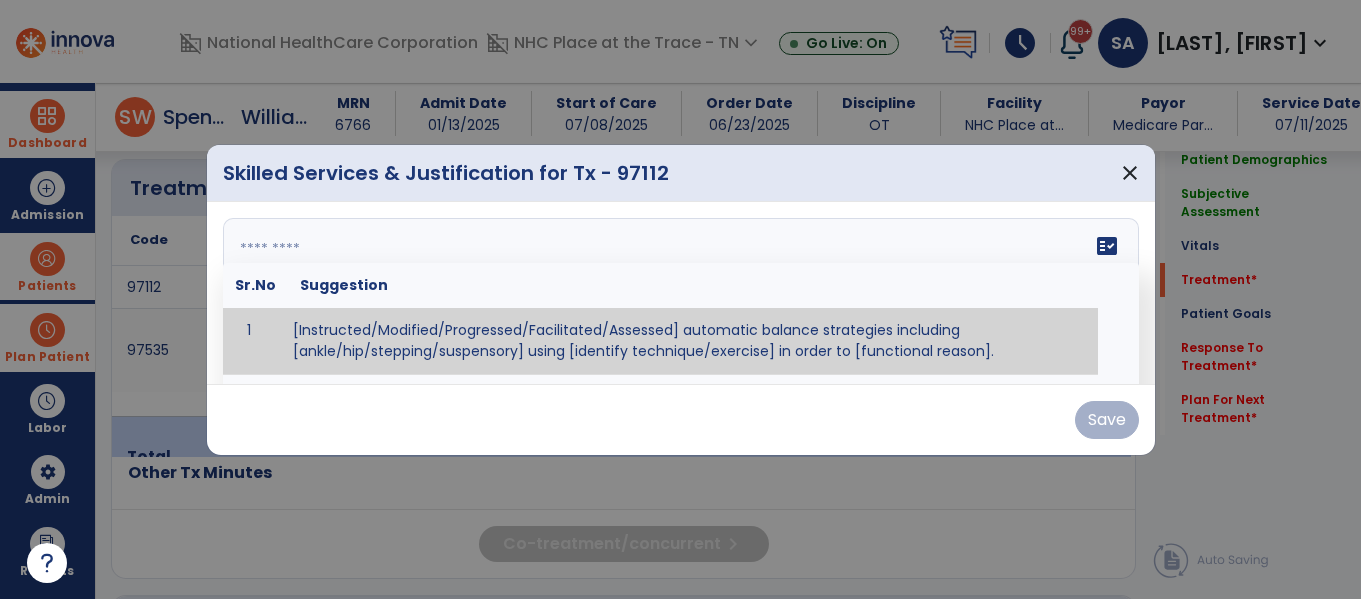 click on "fact_check  Sr.No Suggestion 1 [Instructed/Modified/Progressed/Facilitated/Assessed] automatic balance strategies including [ankle/hip/stepping/suspensory] using [identify technique/exercise] in order to [functional reason]. 2 [Instructed/Modified/Progressed/Facilitated/Assessed] sensory integration techniques including [visual inhibition/somatosensory inhibition/visual excitatory/somatosensory excitatory/vestibular excitatory] using [identify technique/exercise] in order to [functional reason]. 3 [Instructed/Modified/Progressed/Facilitated/Assessed] visual input including [oculomotor exercises, smooth pursuits, saccades, visual field, other] in order to [functional reasons]. 4 [Instructed/Modified/Progressed/Assessed] somatosensory techniques including [joint compression, proprioceptive activities, other] in order to [functional reasons]. 5 [Instructed/Modified/Progressed/Assessed] vestibular techniques including [gaze stabilization, Brandt-Darhoff, Epley, other] in order to [functional reasons]. 6 7" at bounding box center (681, 293) 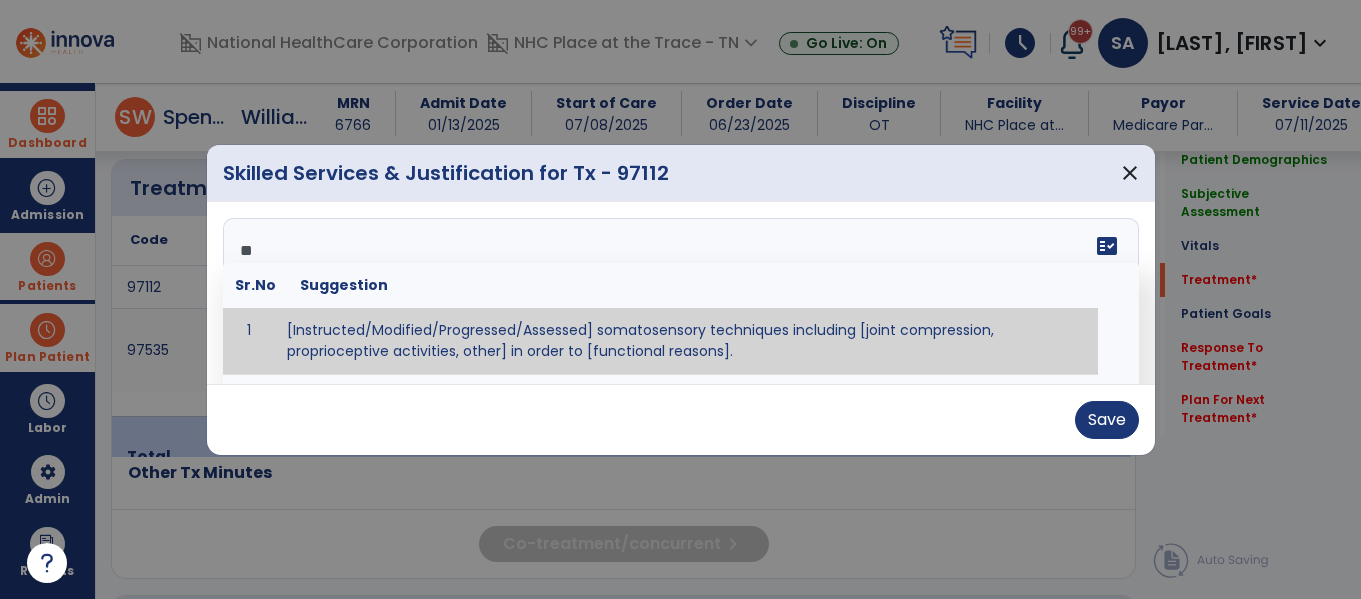 type on "*" 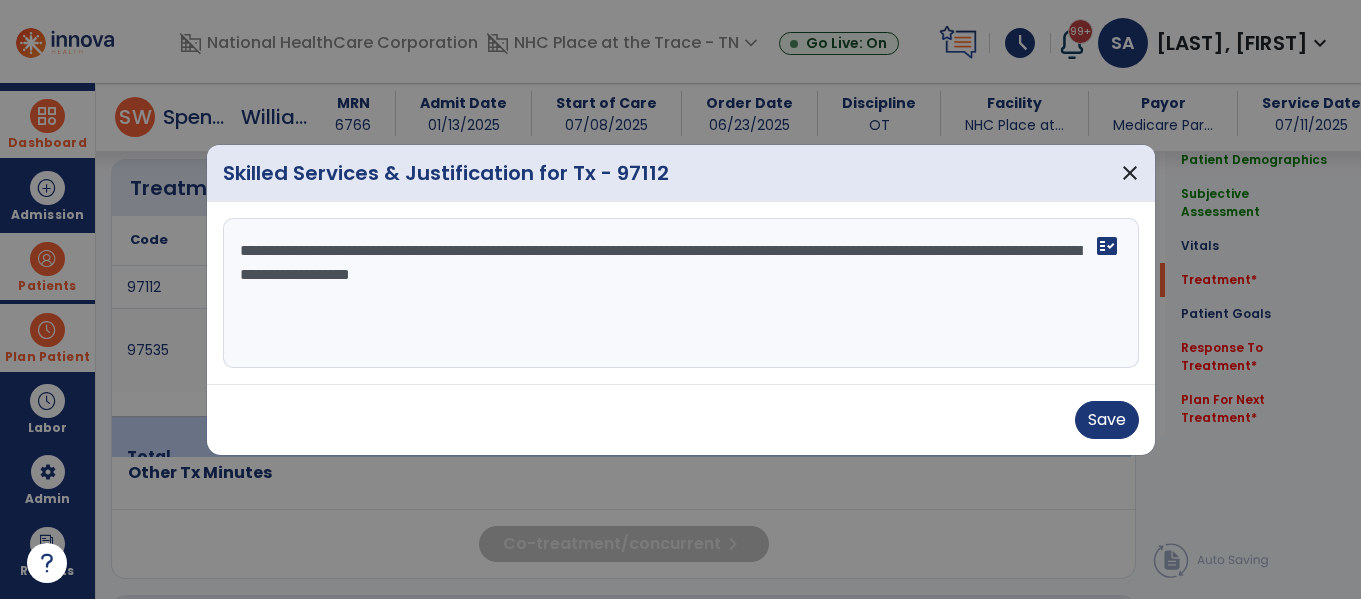 type on "**********" 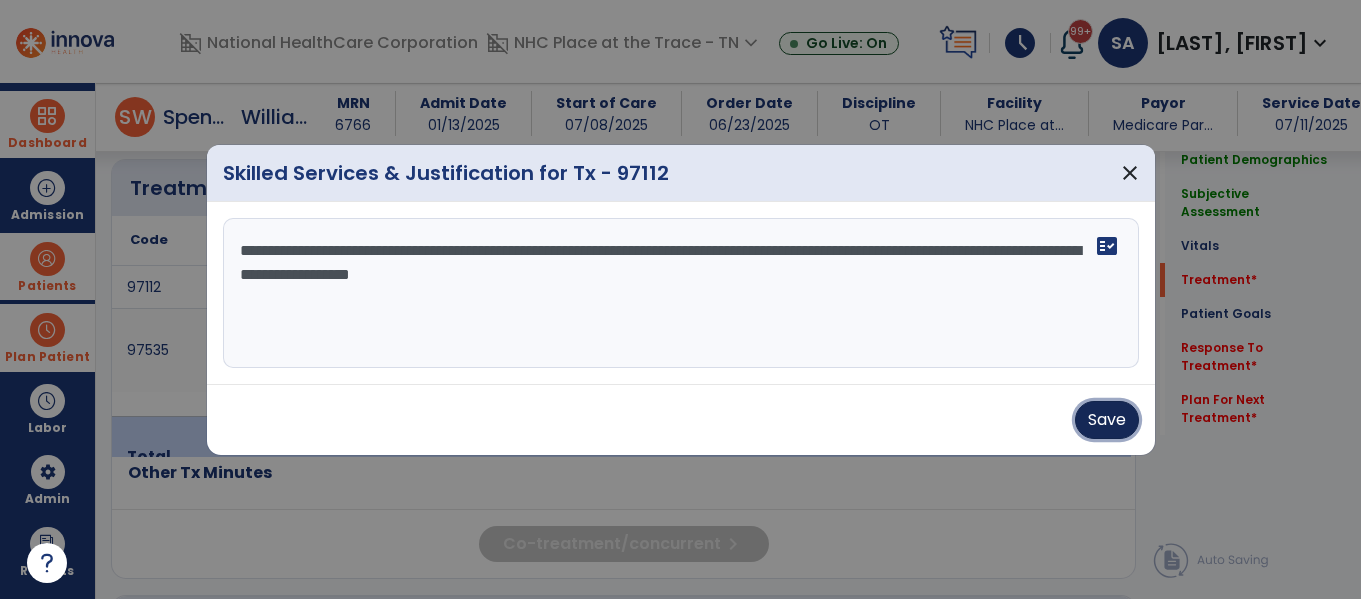 click on "Save" at bounding box center [1107, 420] 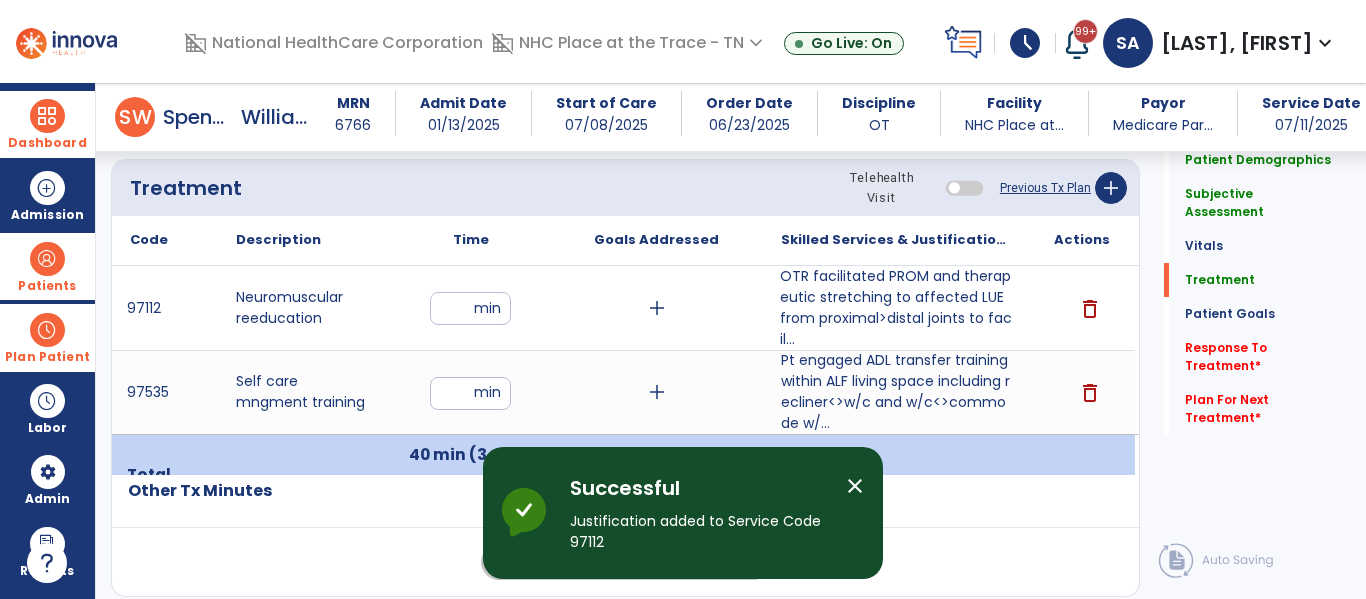 click on "Dashboard" at bounding box center (47, 143) 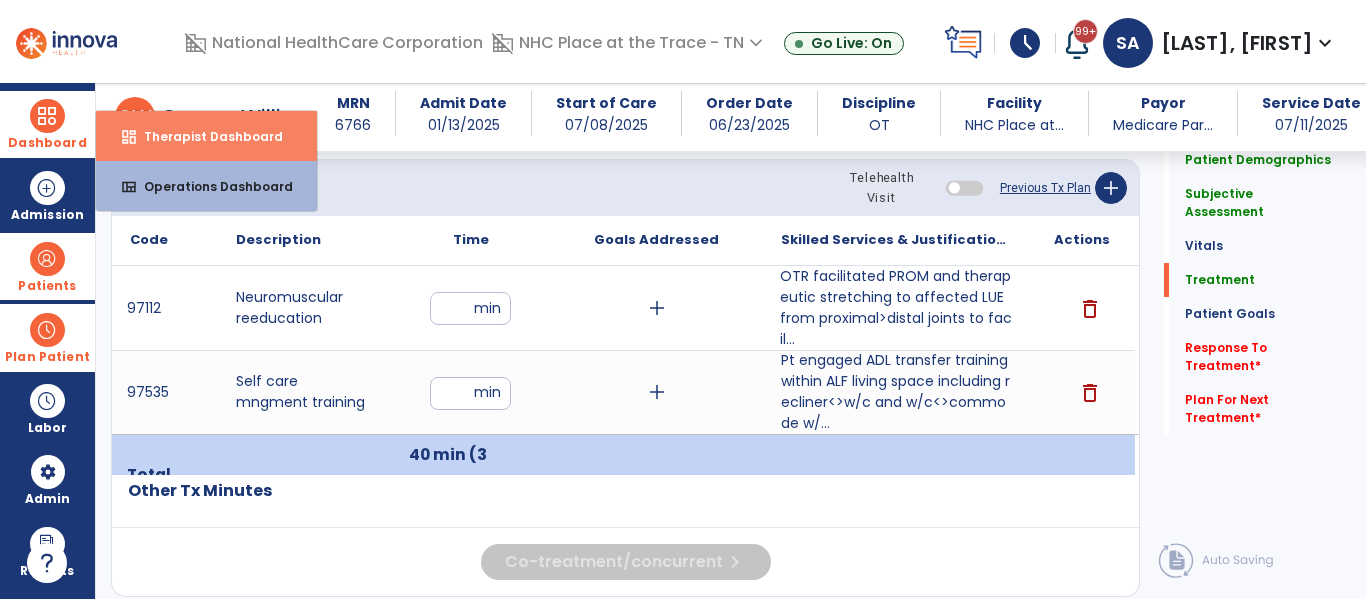click on "dashboard  Therapist Dashboard" at bounding box center (206, 136) 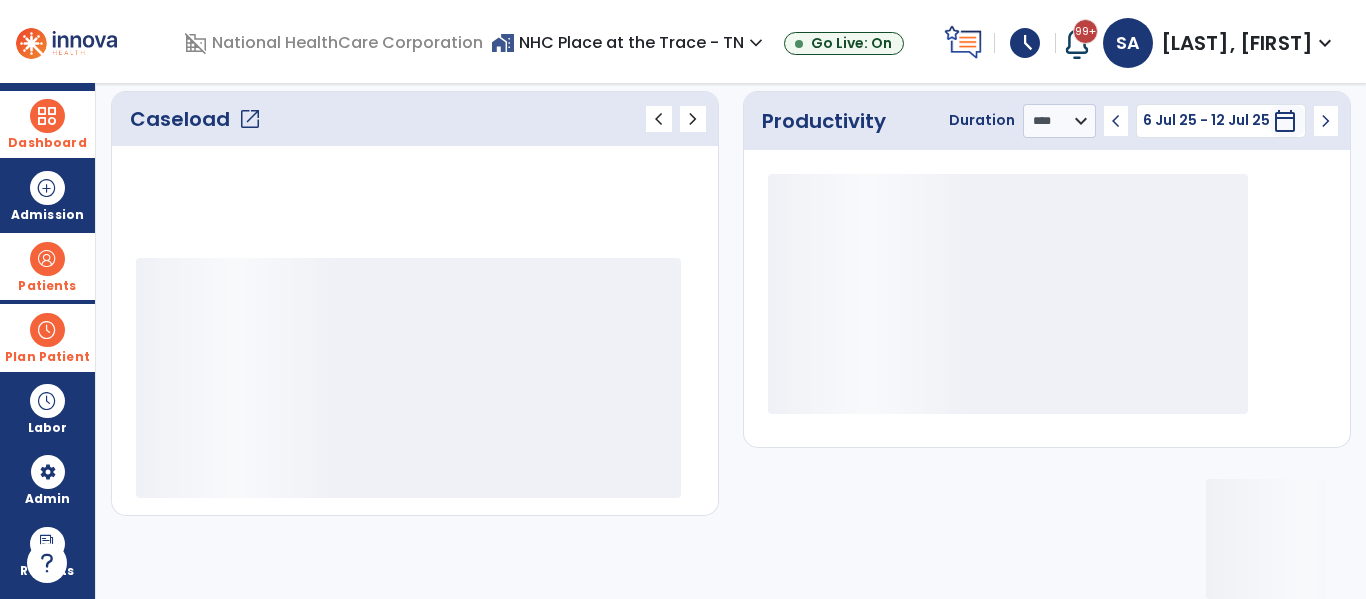 scroll, scrollTop: 277, scrollLeft: 0, axis: vertical 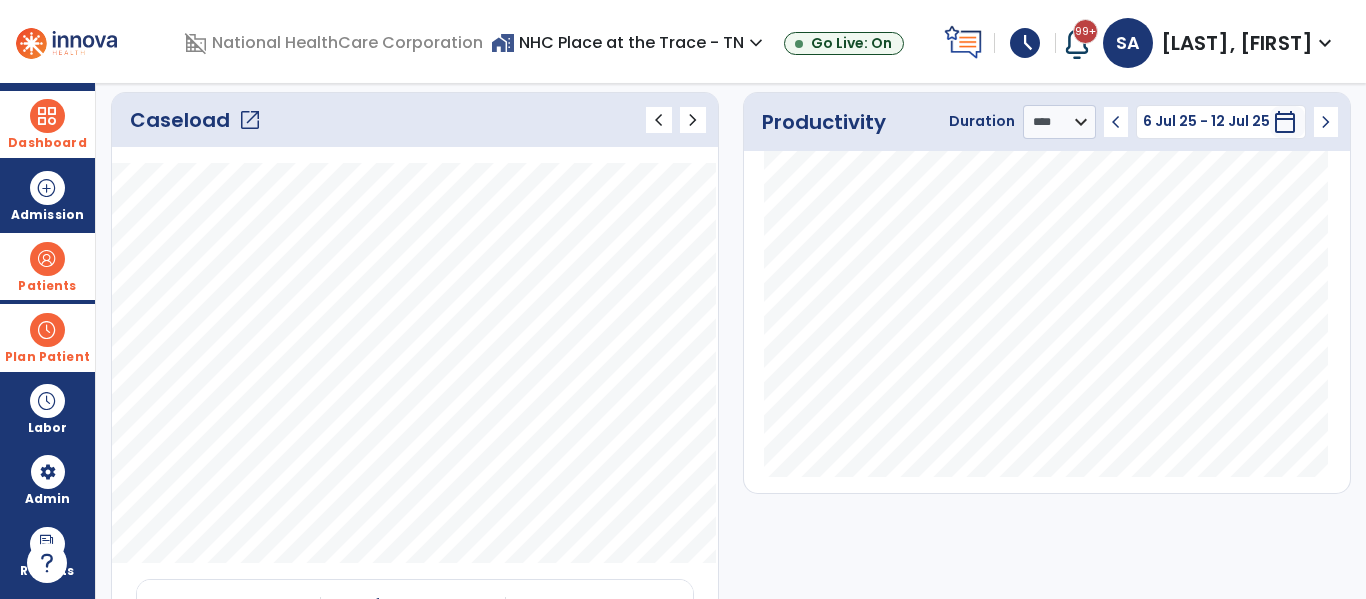 click on "Dashboard" at bounding box center [47, 143] 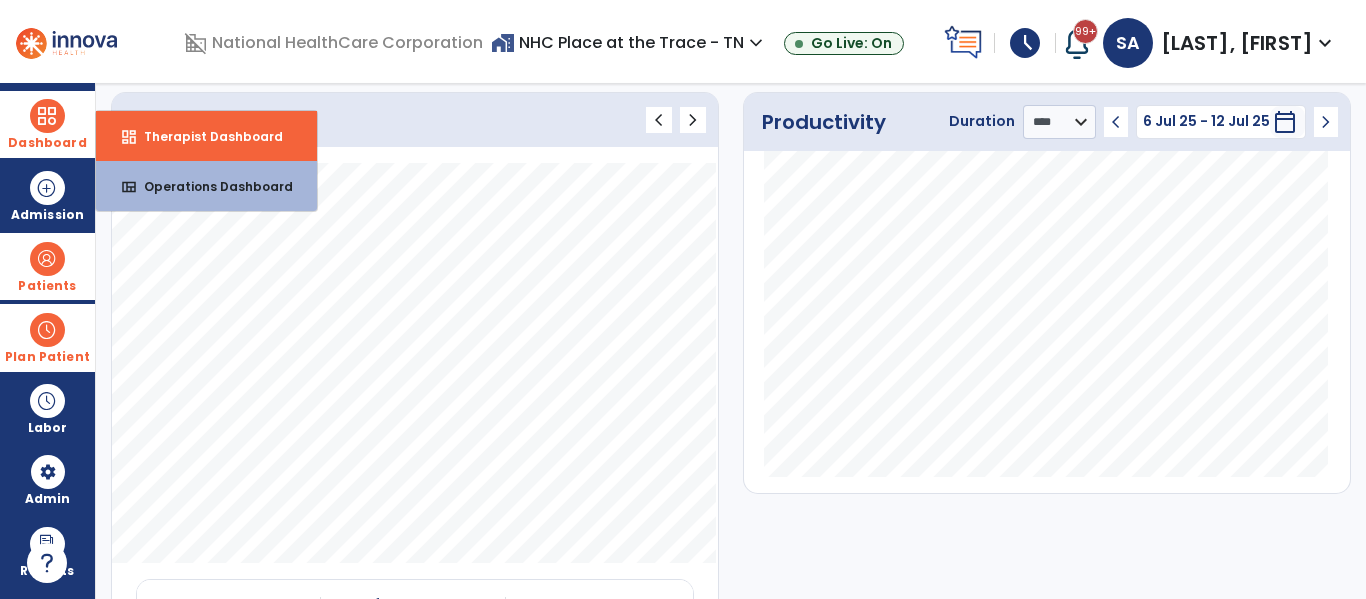 click on "dashboard" at bounding box center [129, 137] 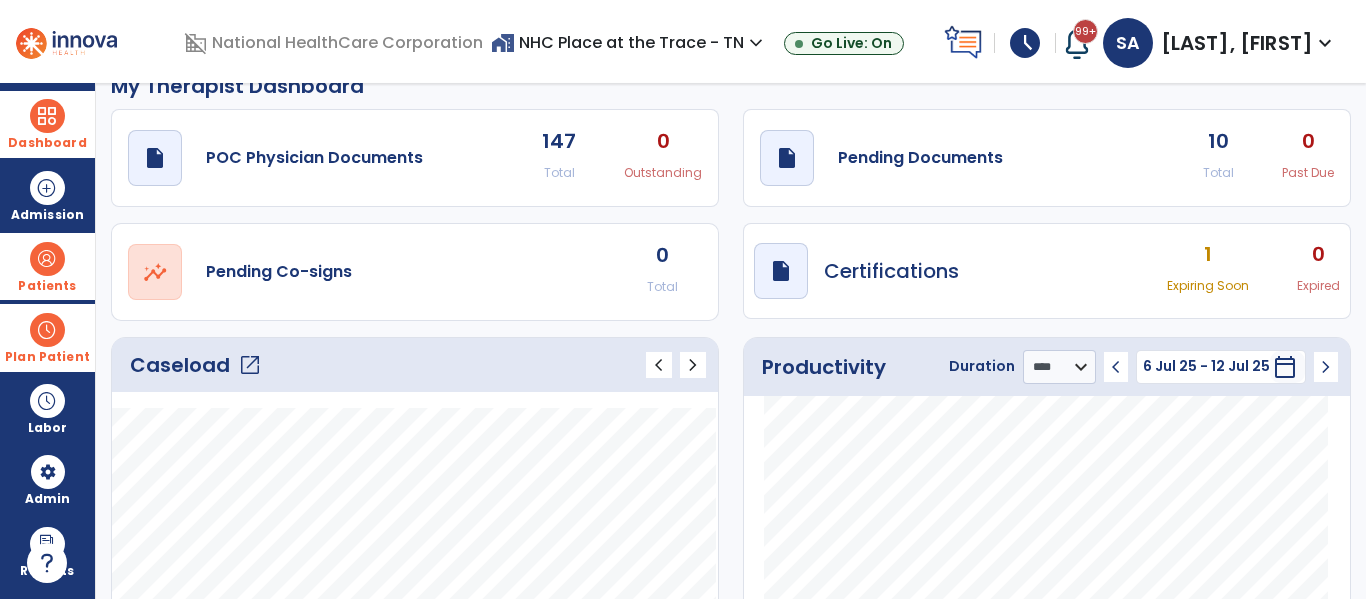 scroll, scrollTop: 0, scrollLeft: 0, axis: both 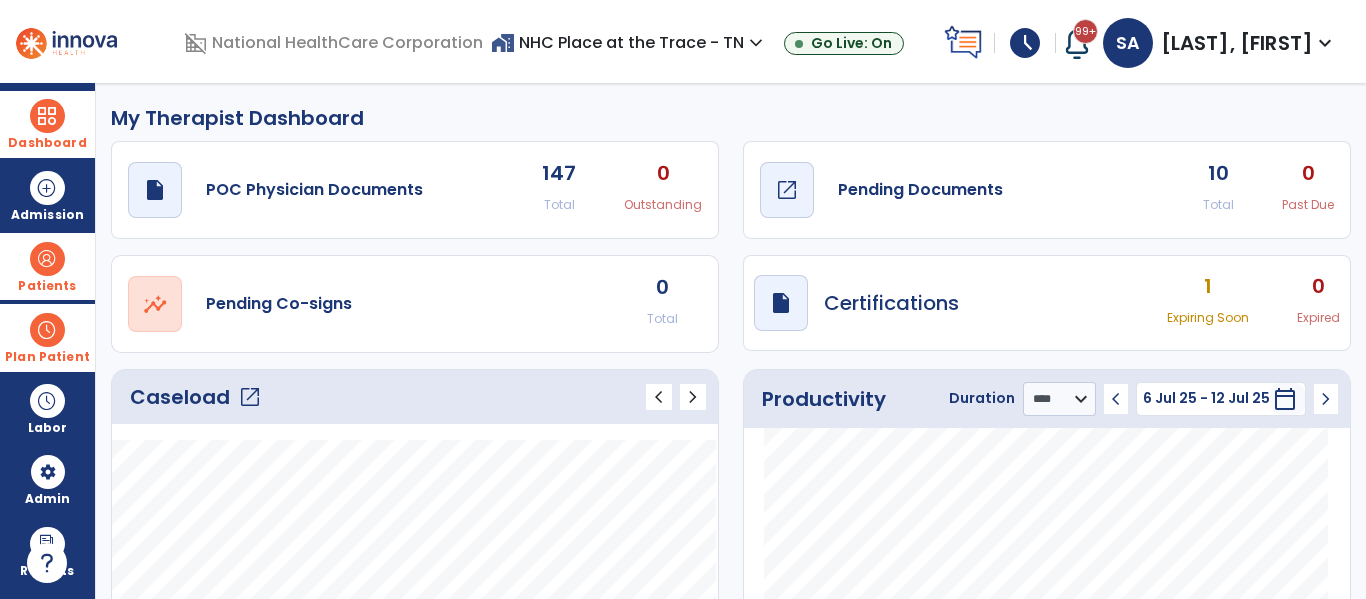 click on "Pending Documents" 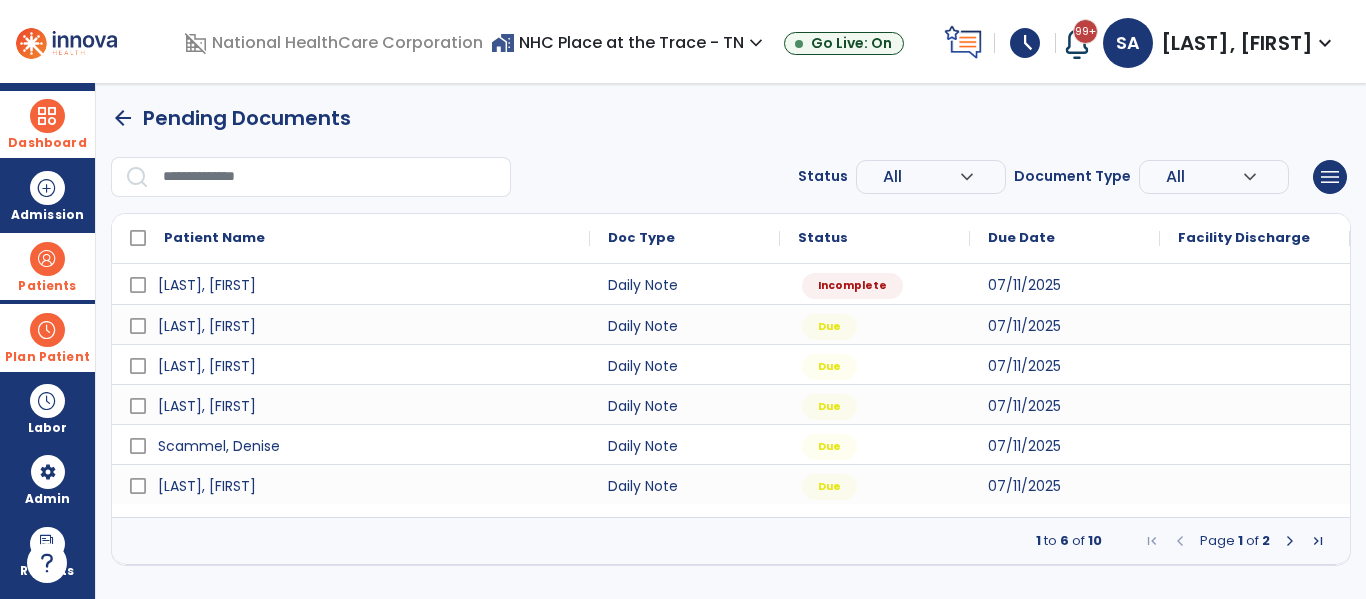 click at bounding box center (1290, 541) 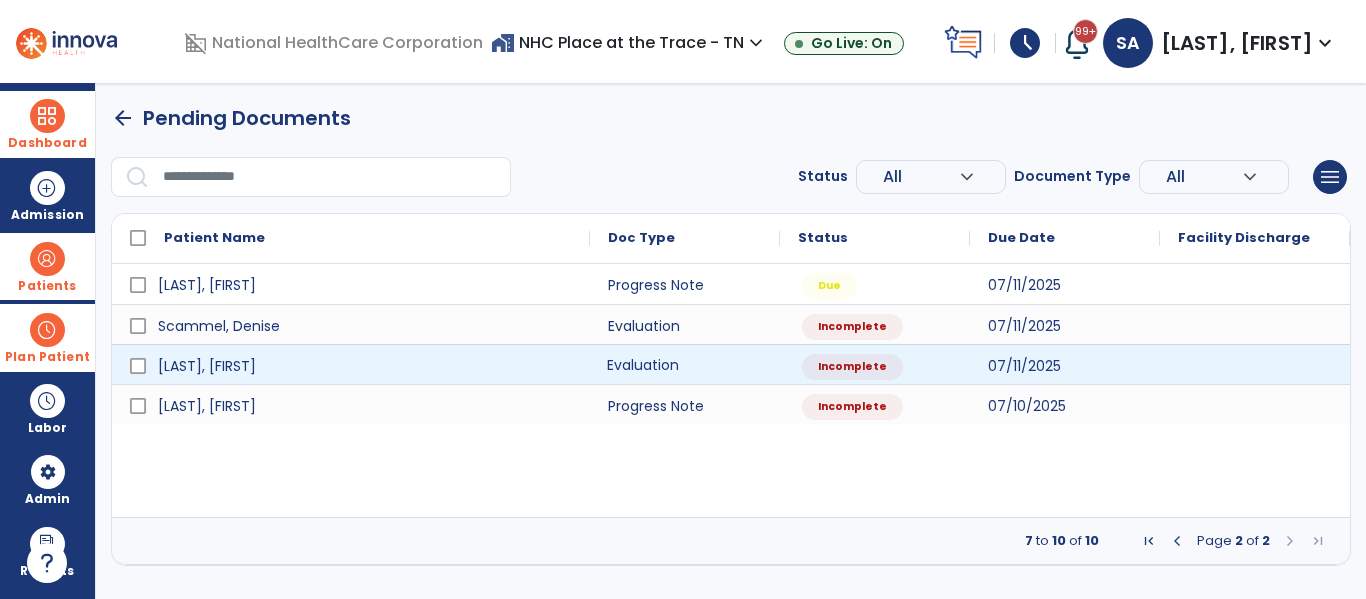click on "Evaluation" at bounding box center [685, 364] 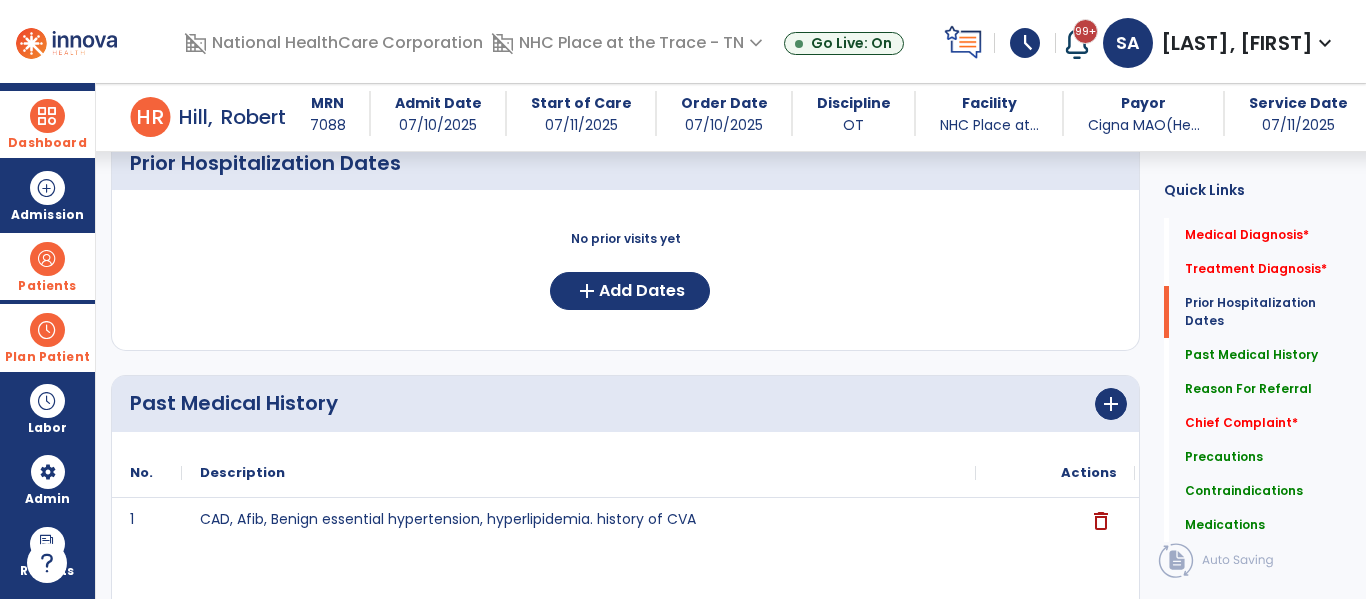 scroll, scrollTop: 0, scrollLeft: 0, axis: both 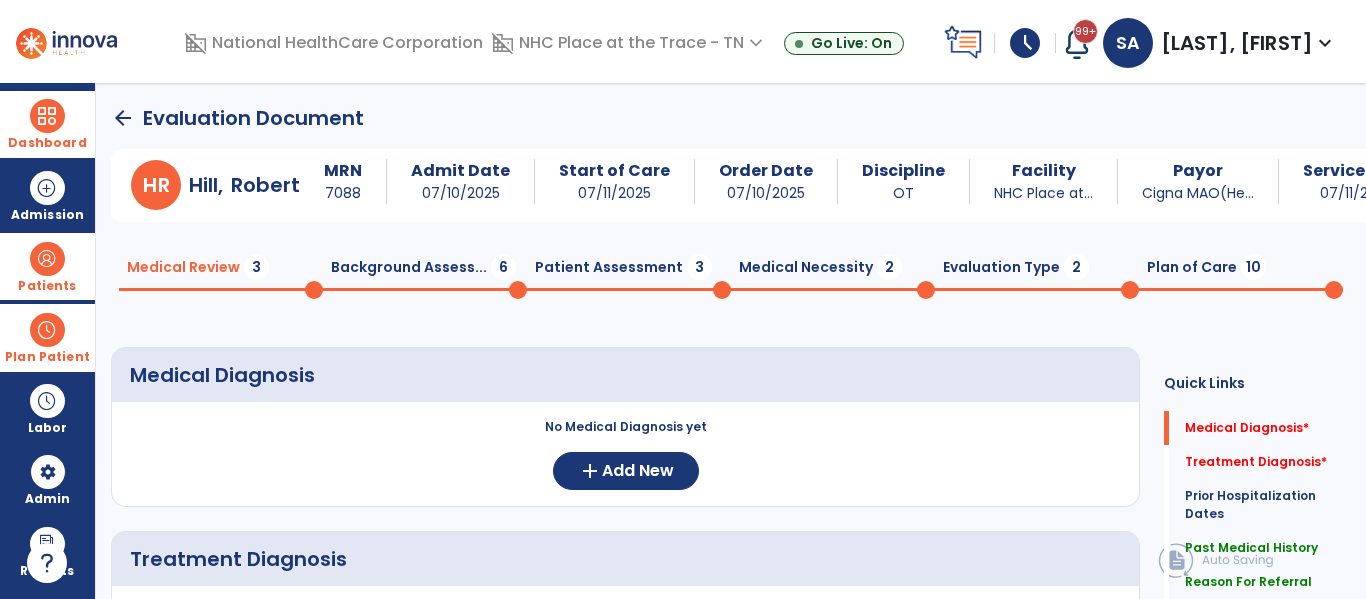click on "Background Assess...  6" 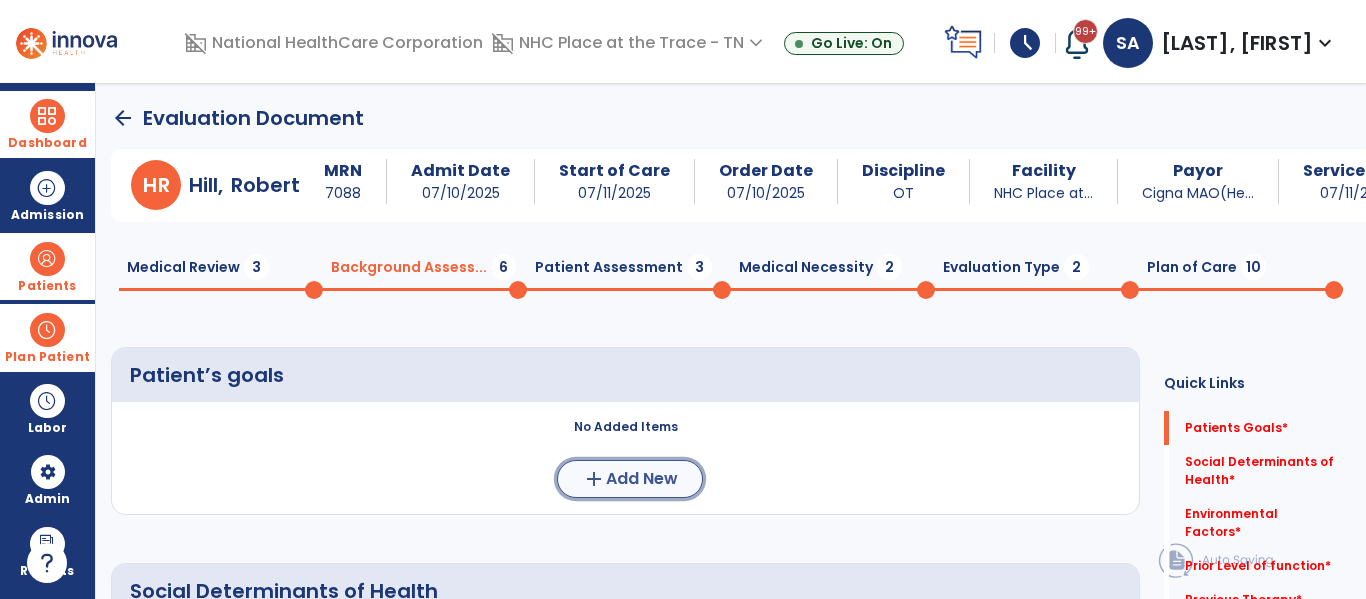 click on "add  Add New" 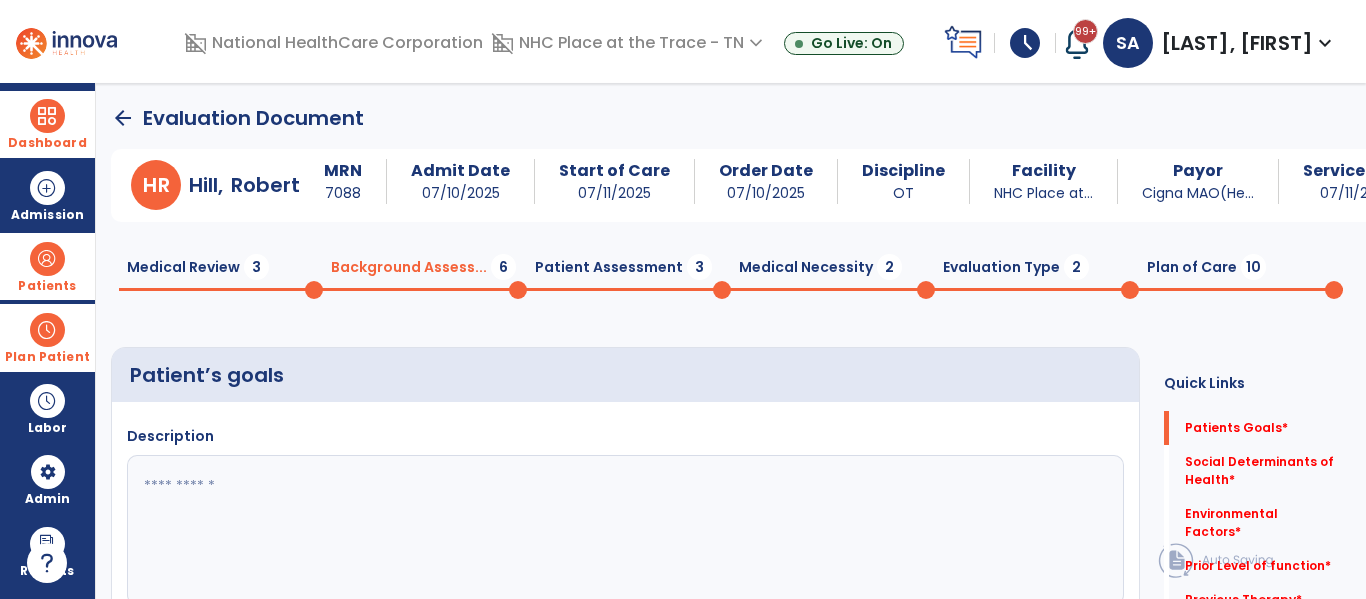 click 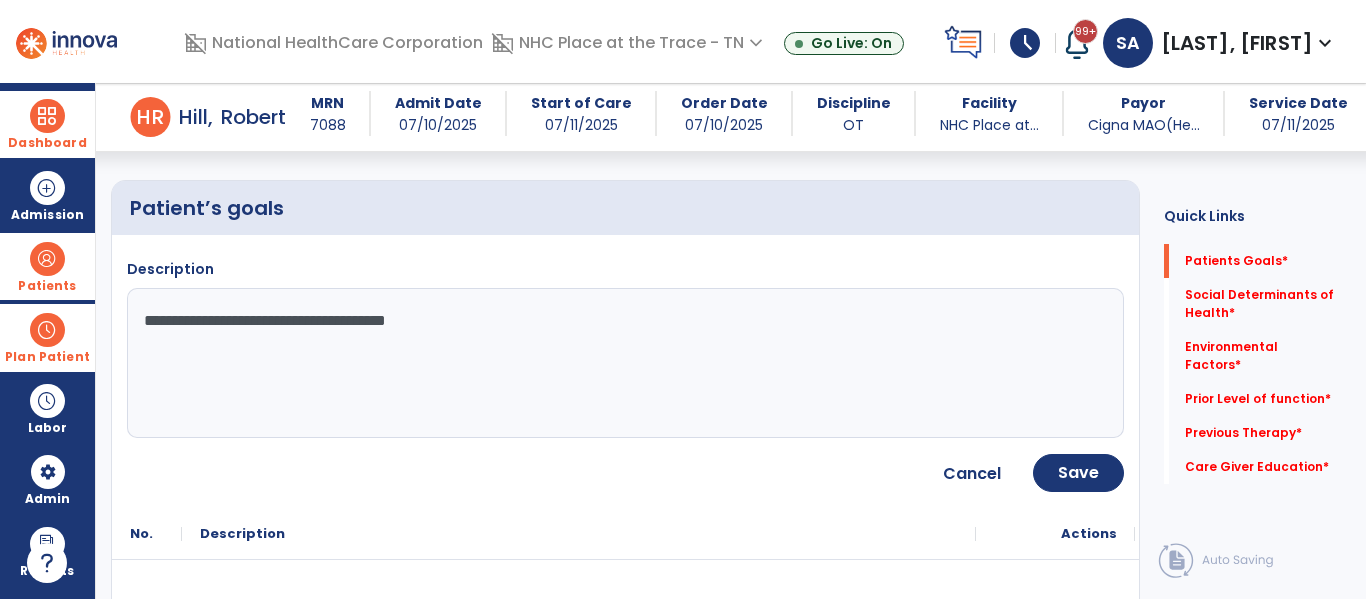 scroll, scrollTop: 149, scrollLeft: 0, axis: vertical 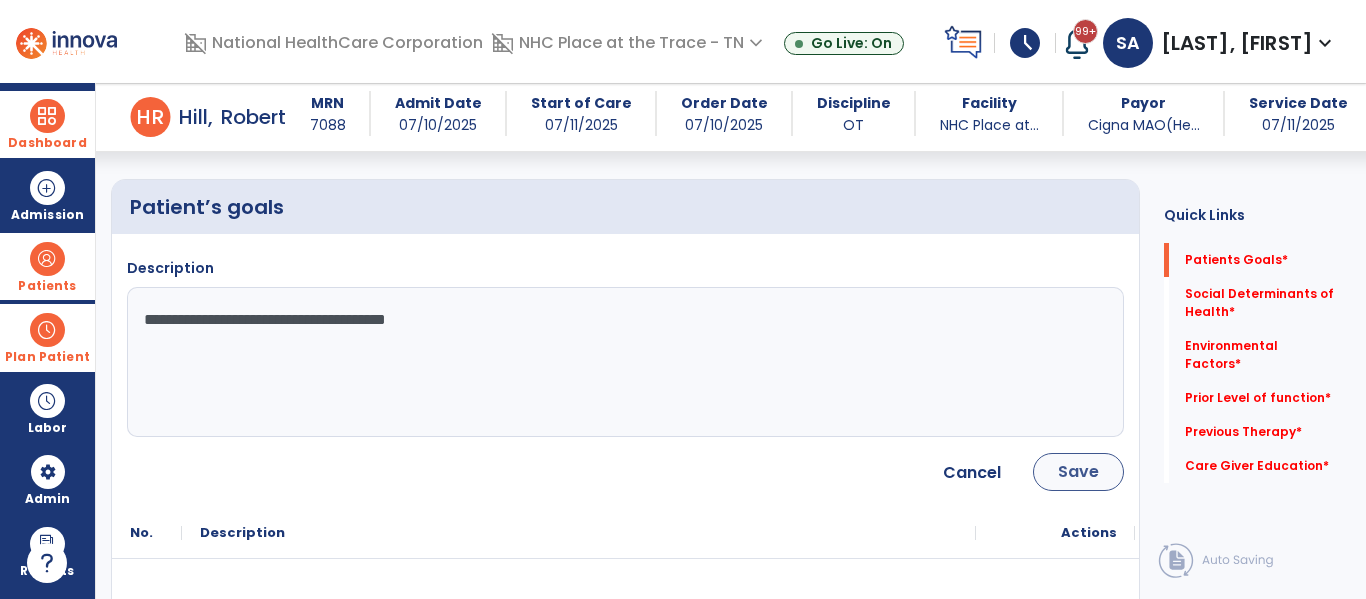 type on "**********" 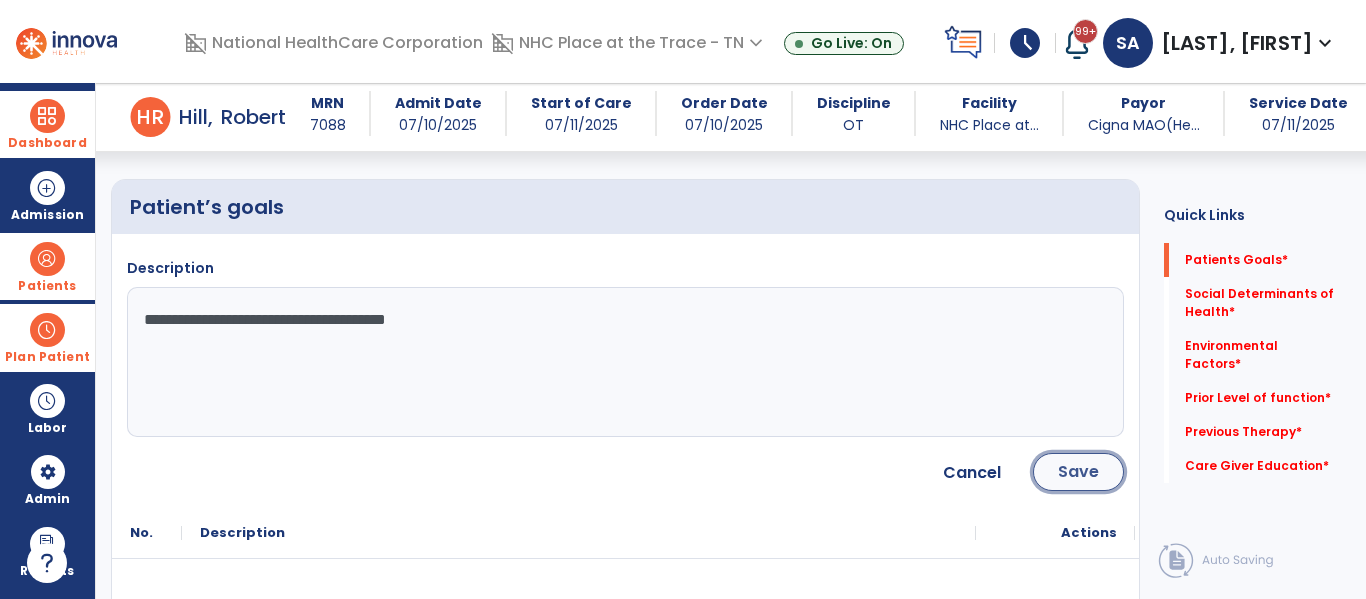 click on "Save" 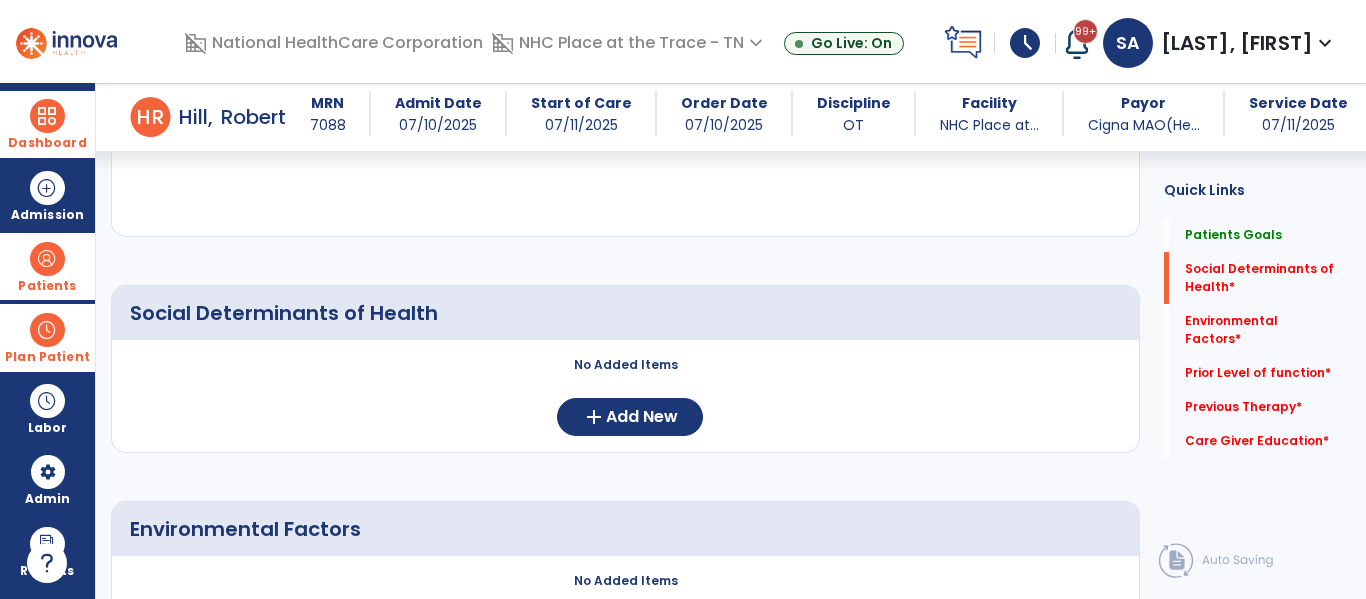 scroll, scrollTop: 377, scrollLeft: 0, axis: vertical 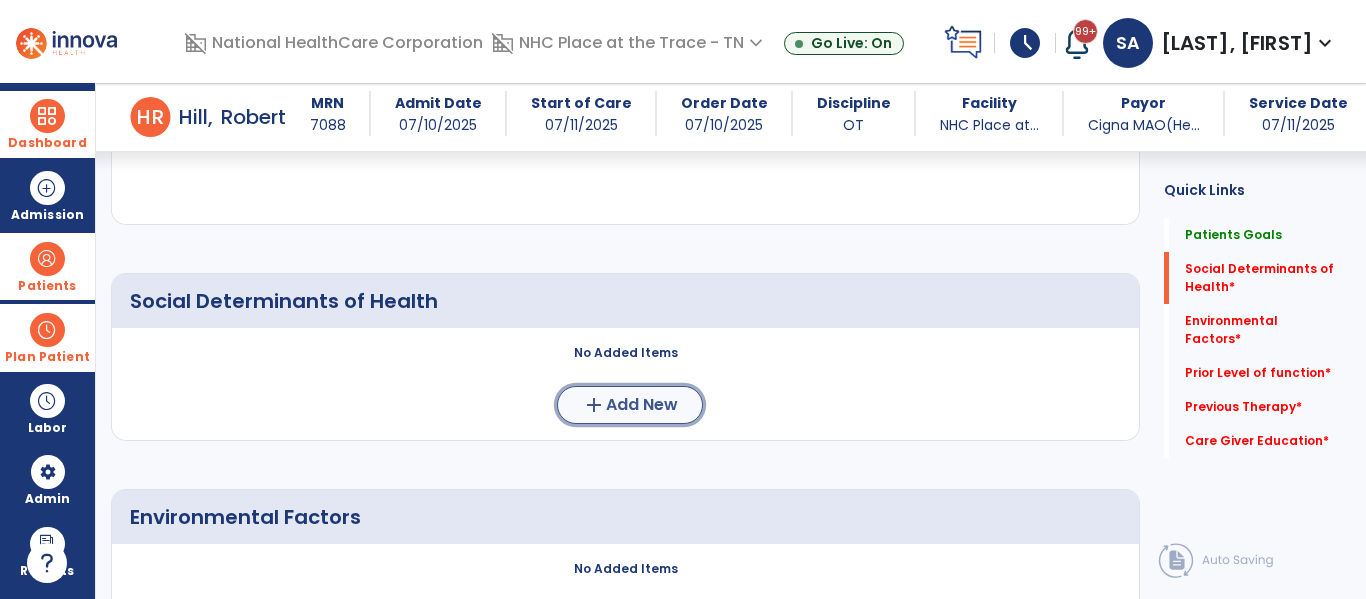 click on "Add New" 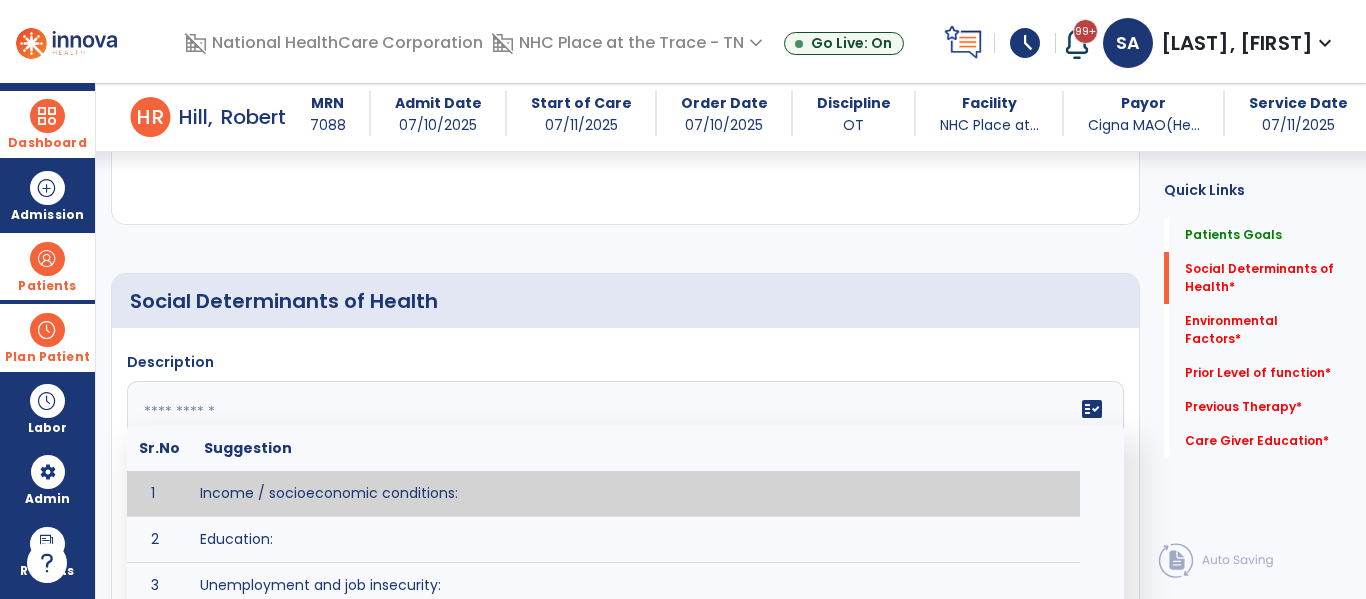 click 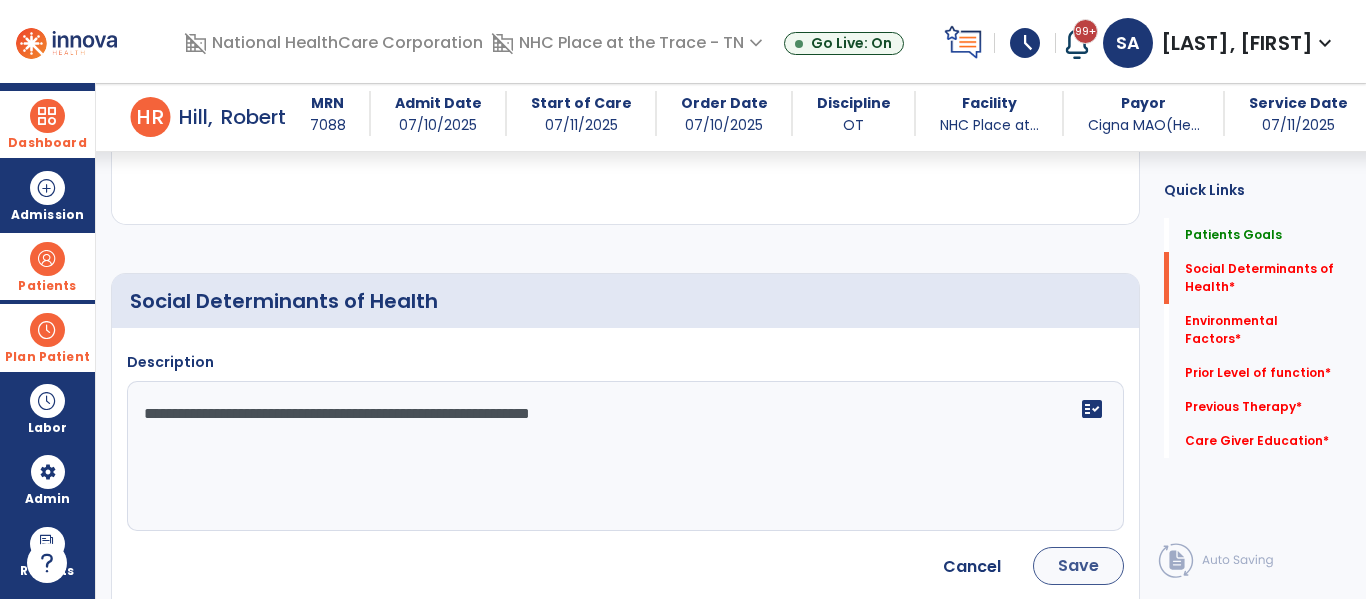 type on "**********" 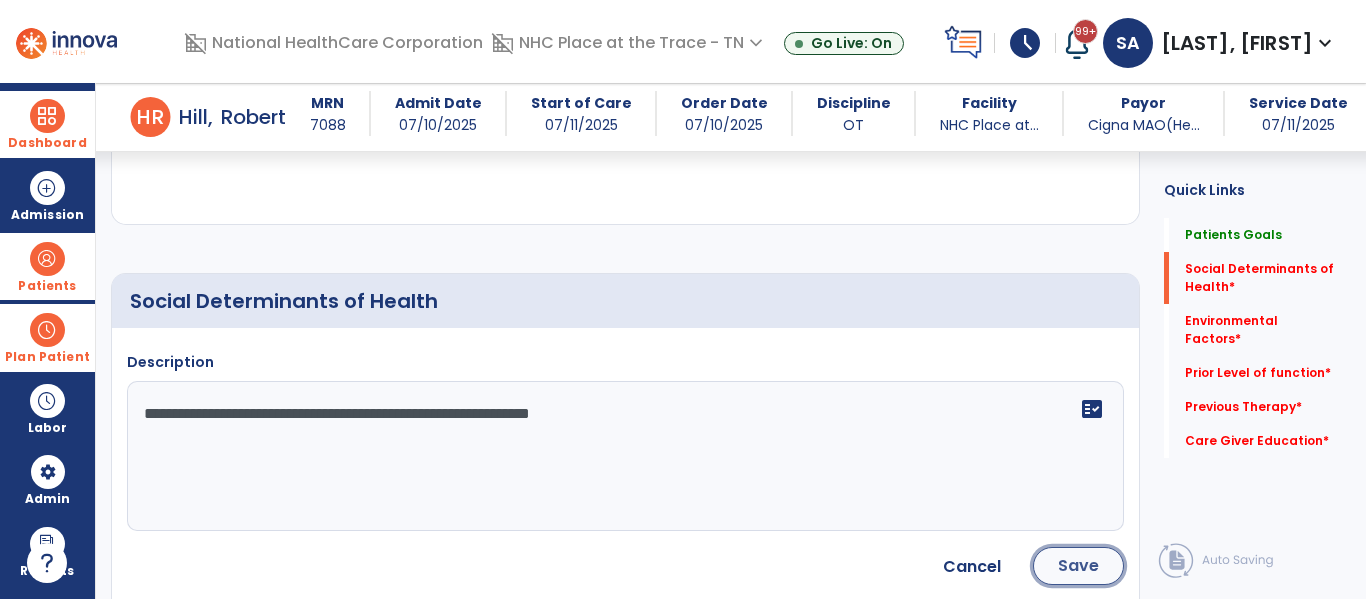 click on "Save" 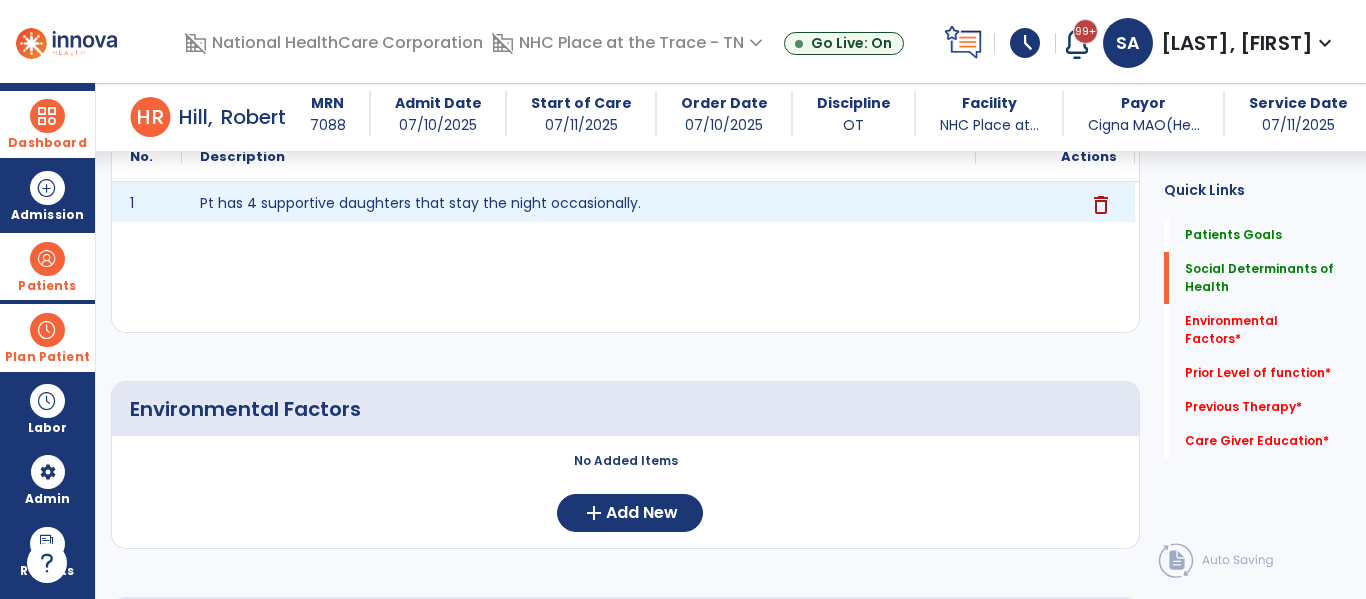 scroll, scrollTop: 593, scrollLeft: 0, axis: vertical 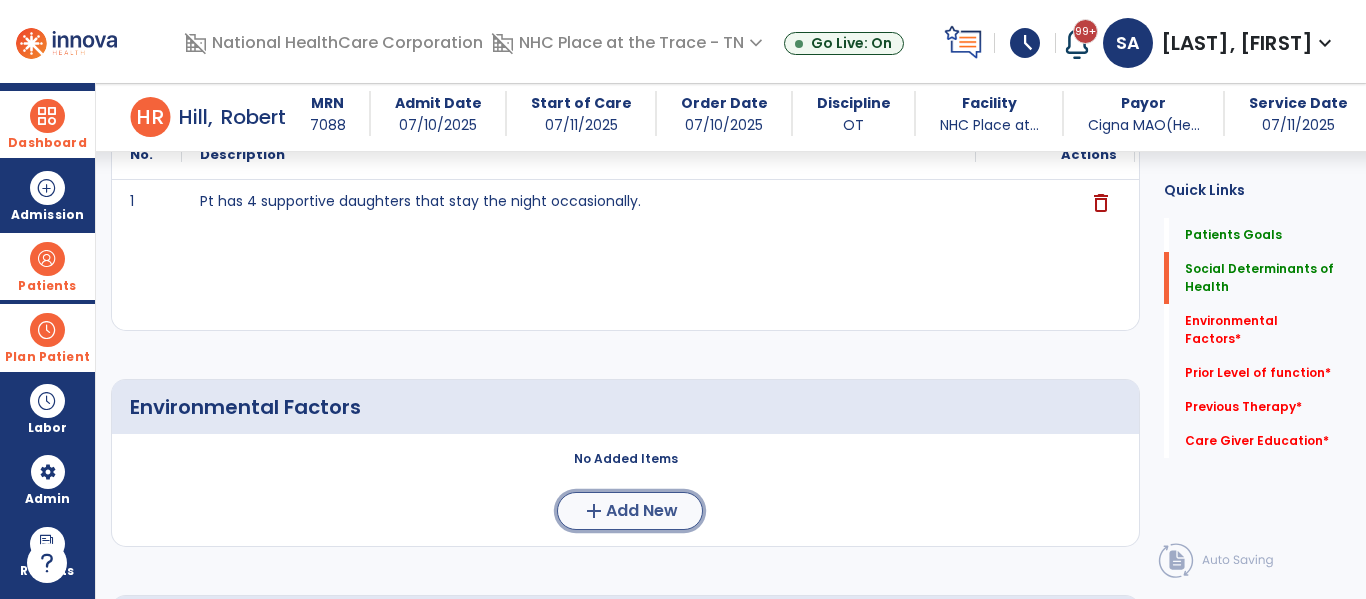 click on "Add New" 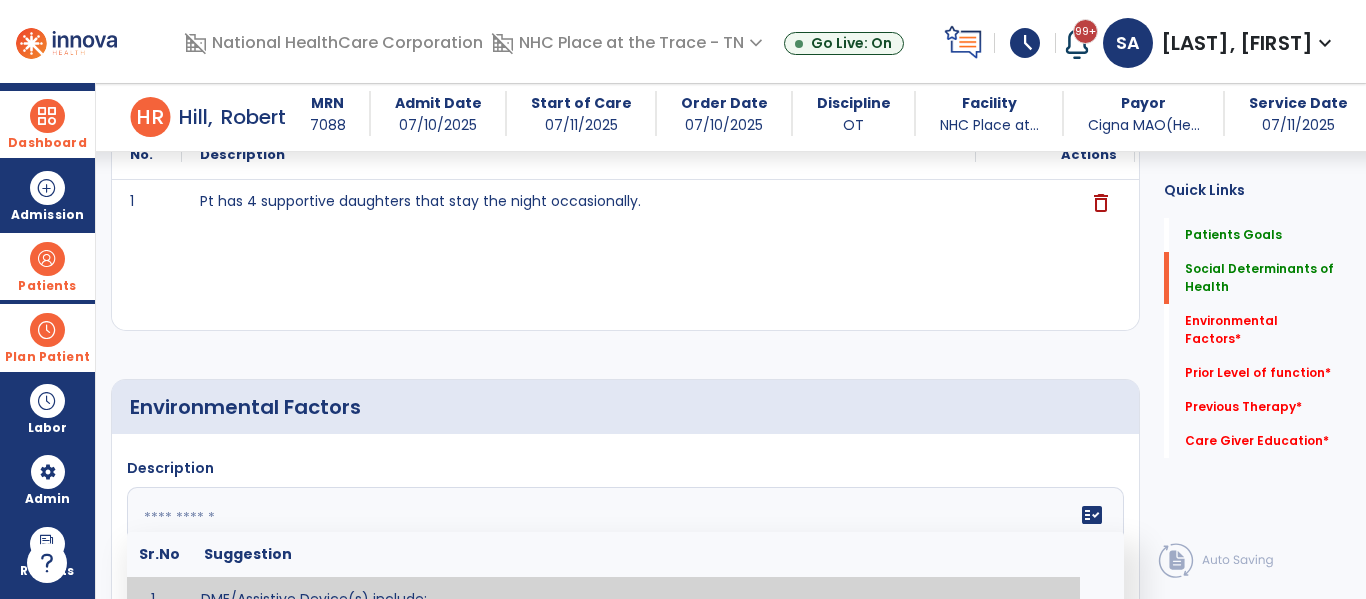 click 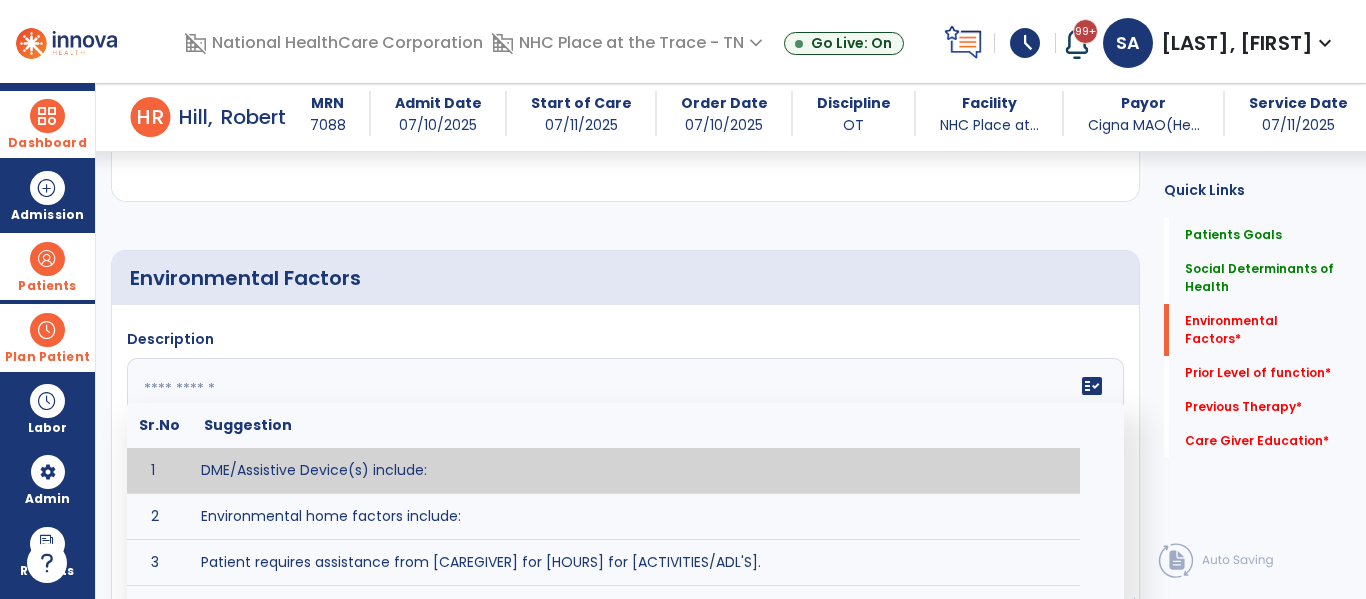 scroll, scrollTop: 723, scrollLeft: 0, axis: vertical 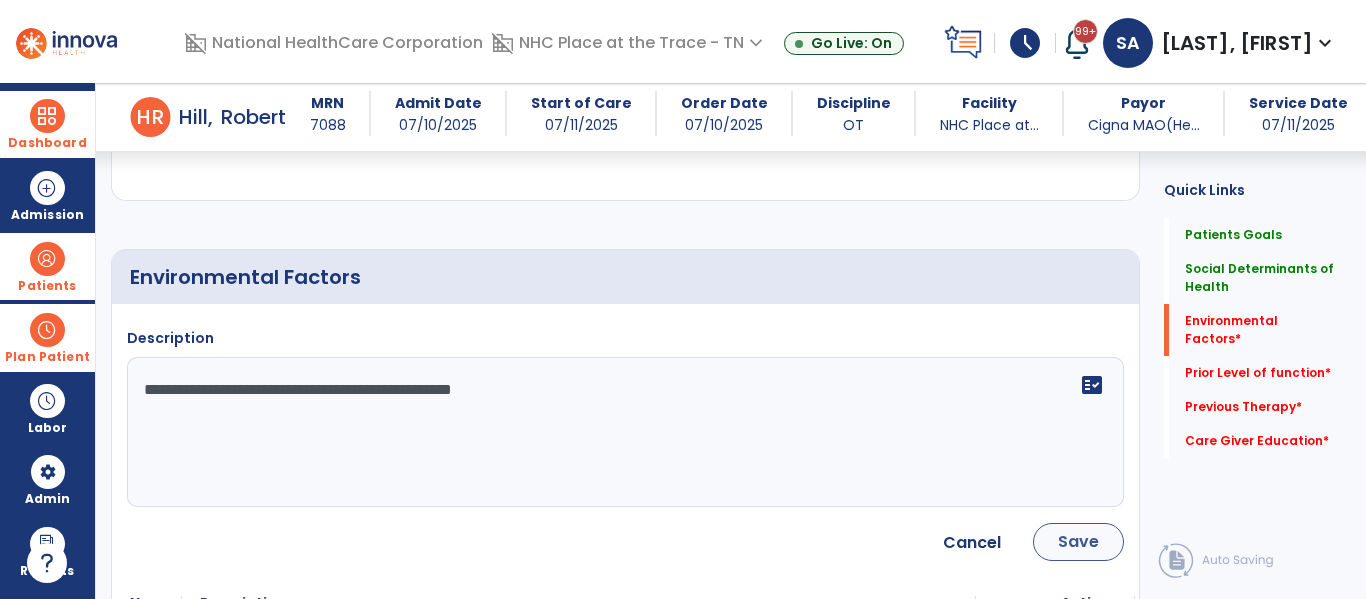 type on "**********" 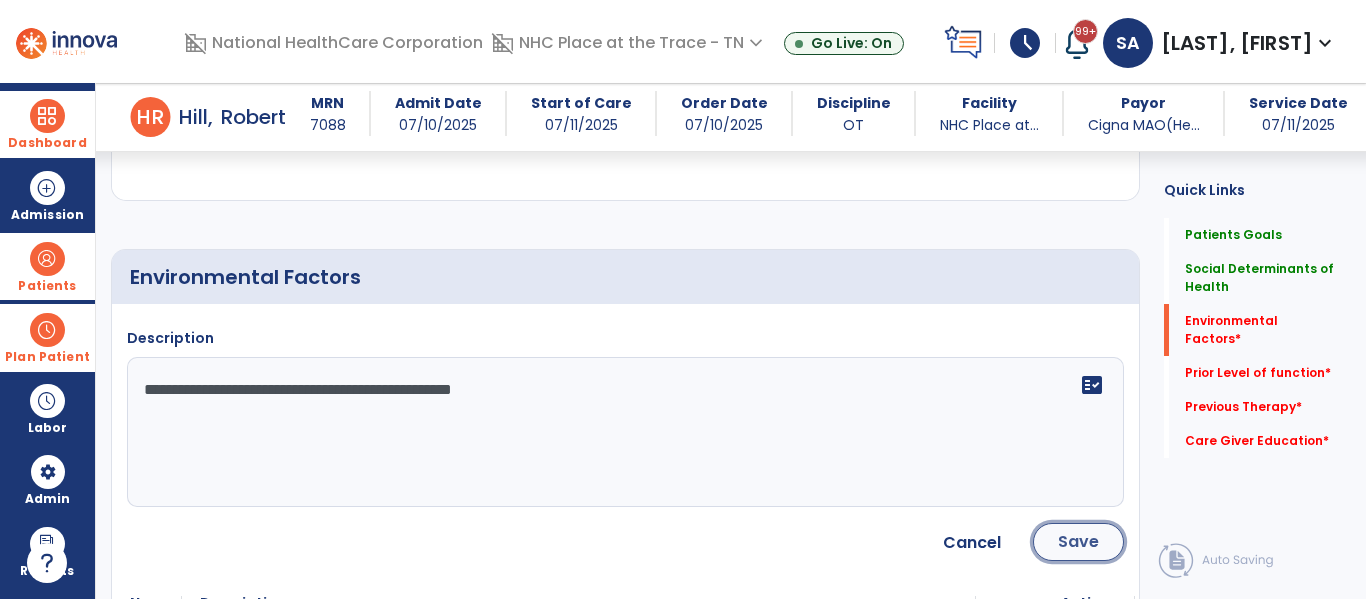 click on "Save" 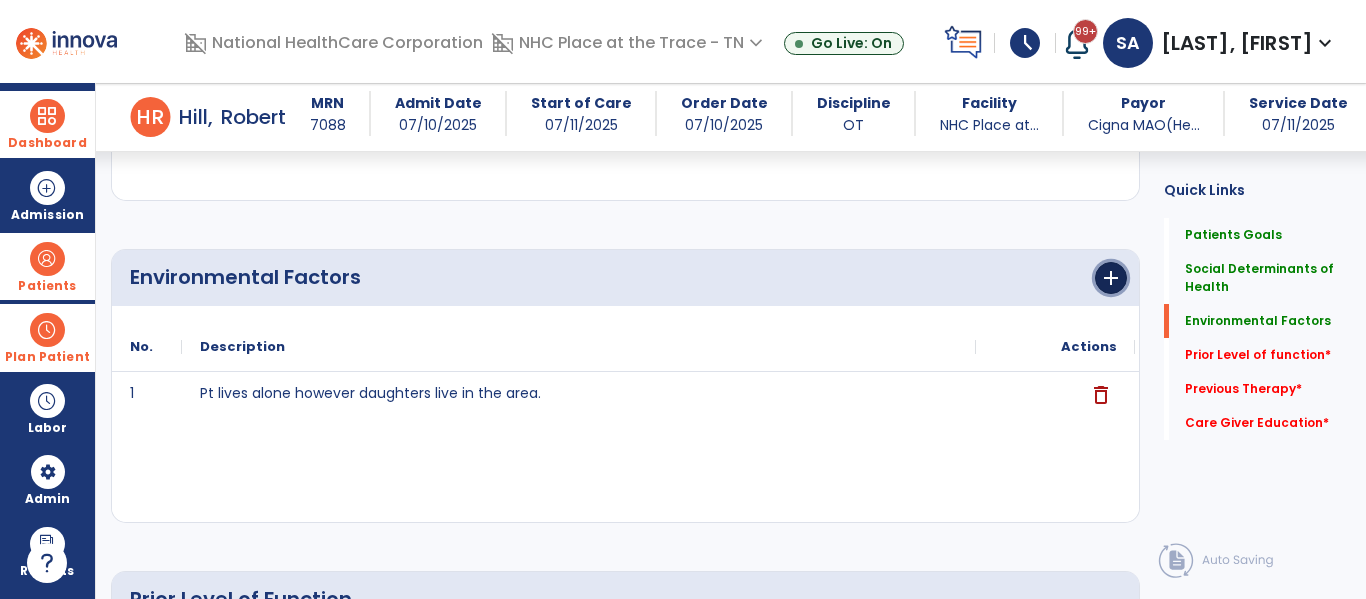 click on "add" 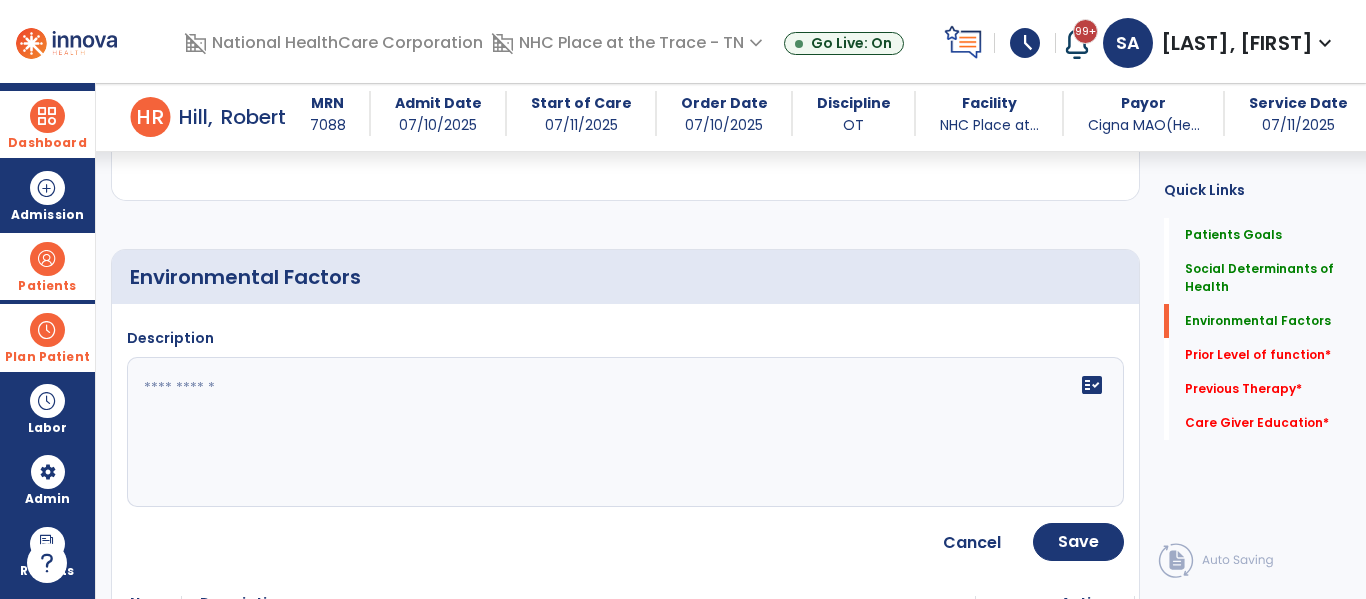 click 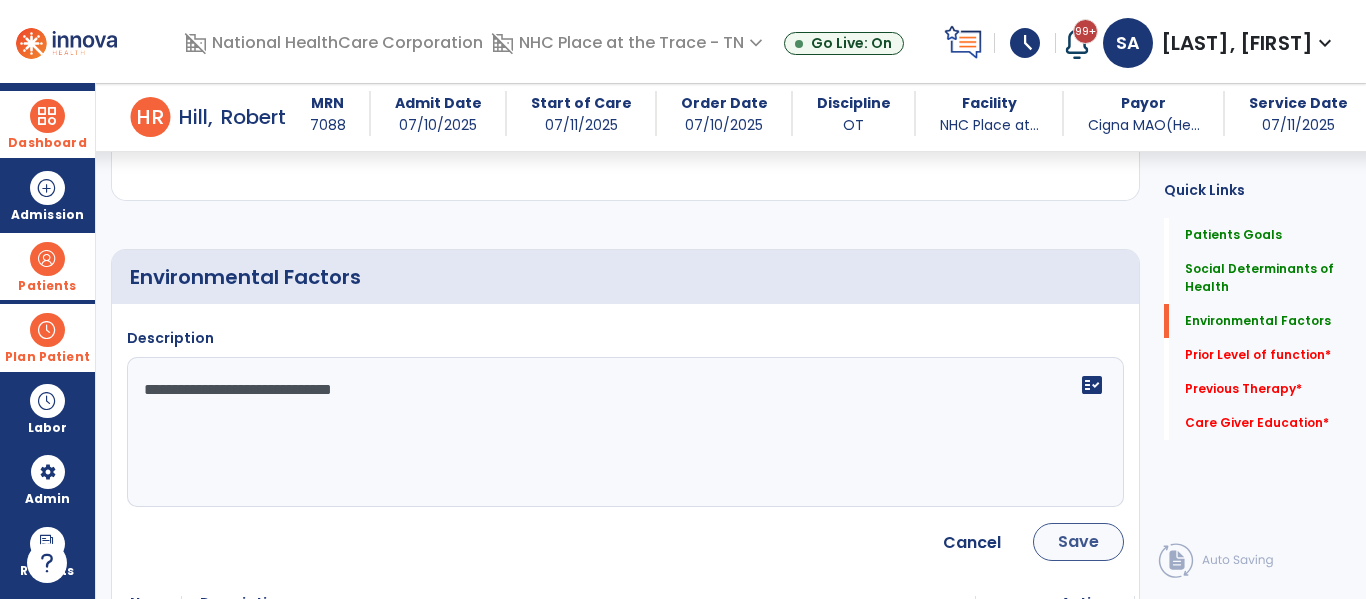 type on "**********" 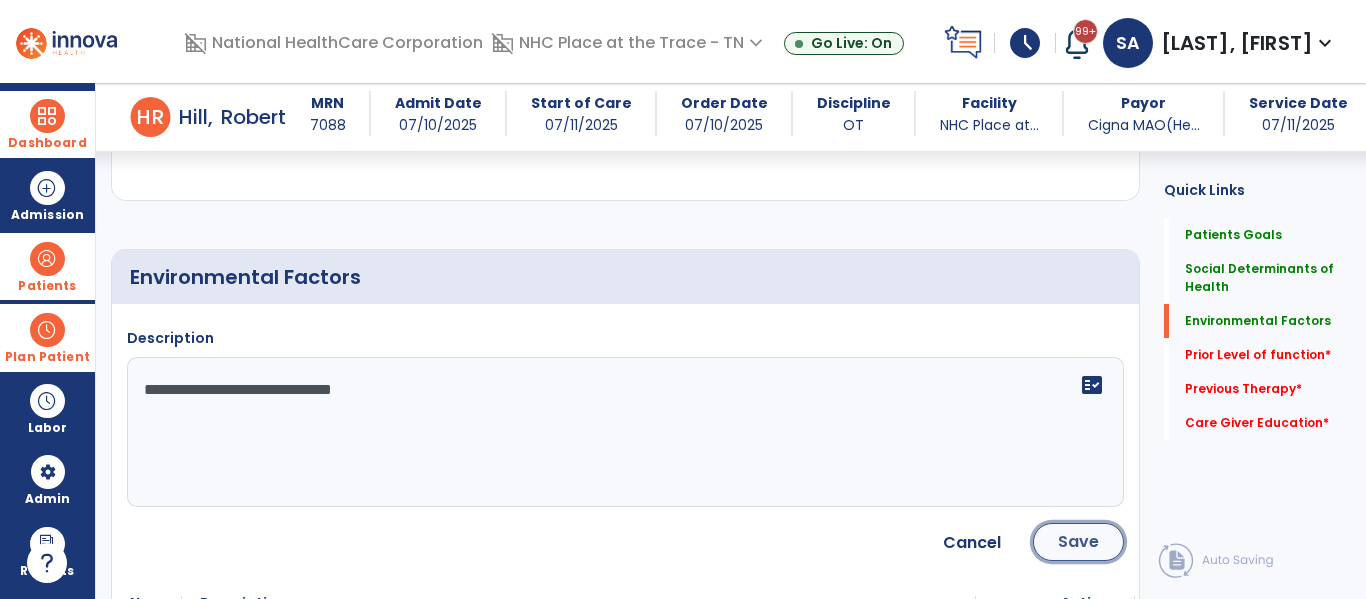 click on "Save" 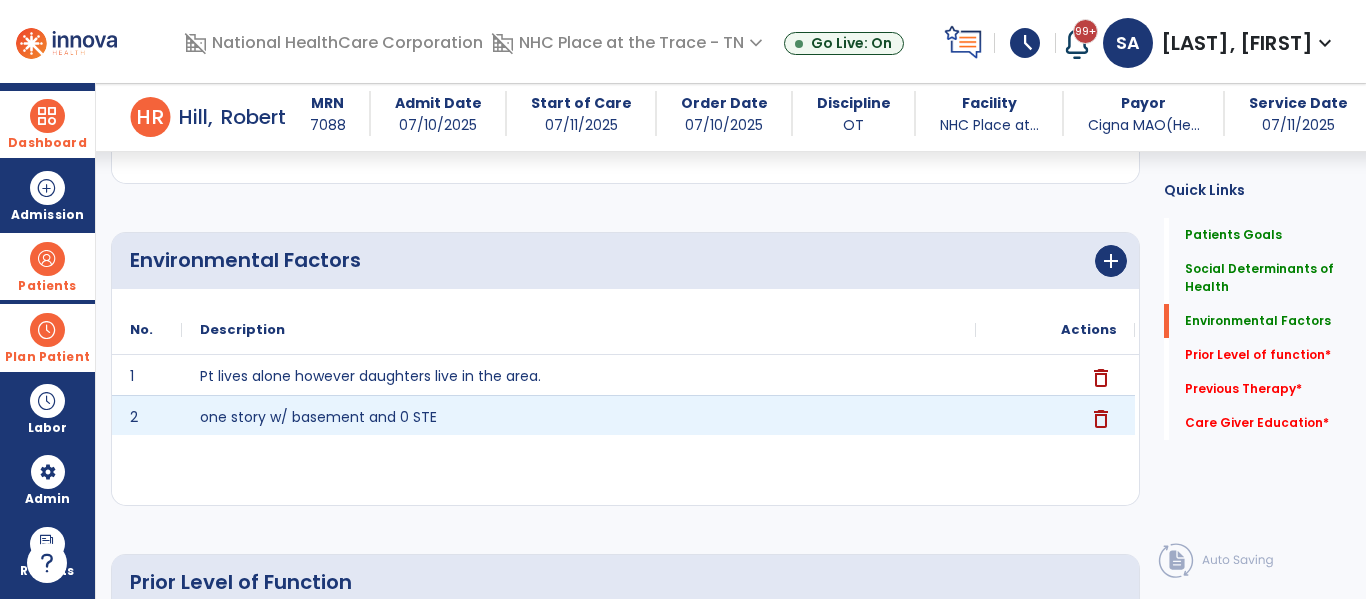 scroll, scrollTop: 723, scrollLeft: 0, axis: vertical 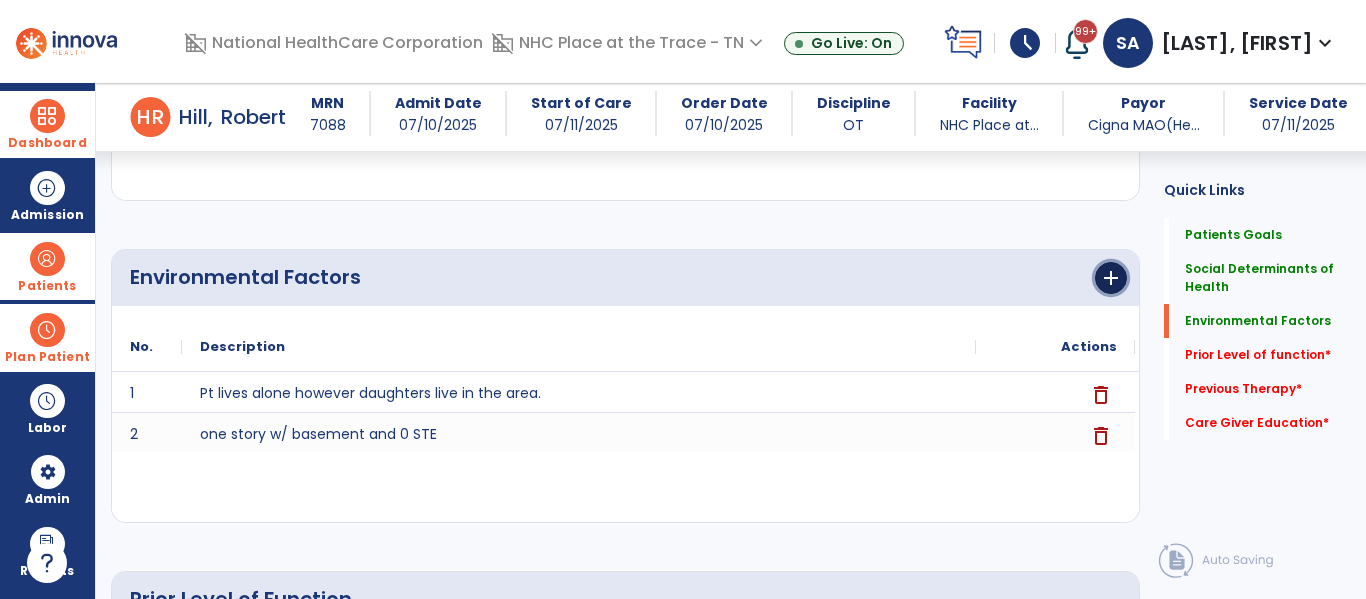 click on "add" 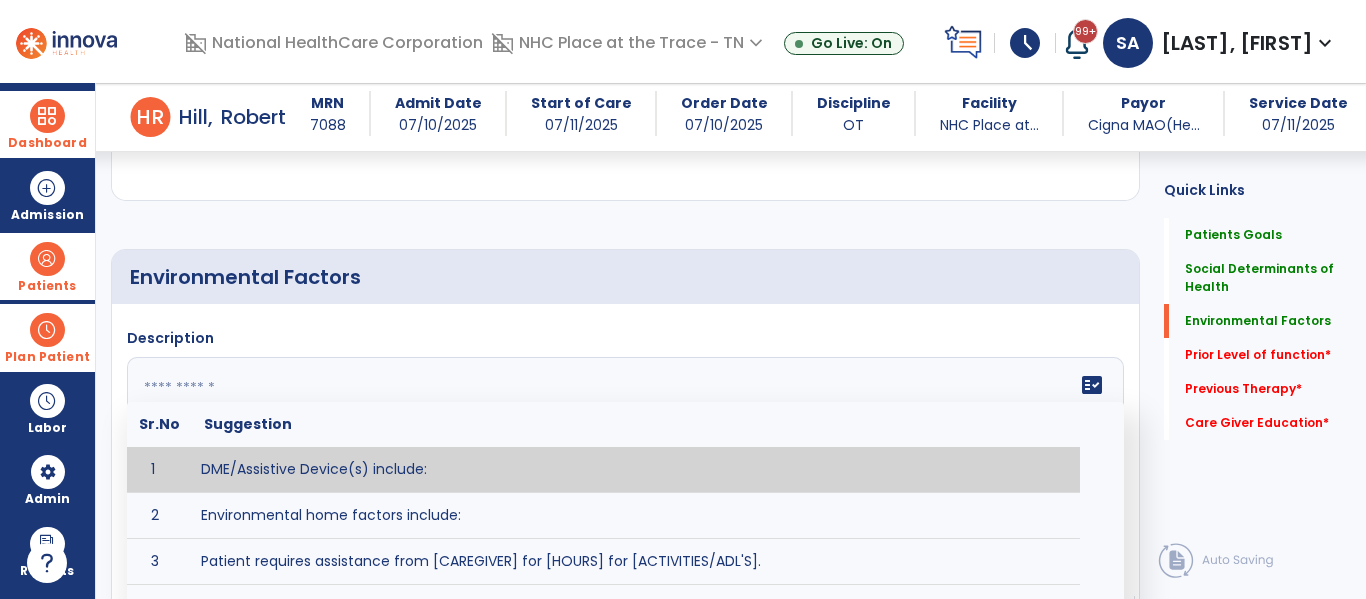 click 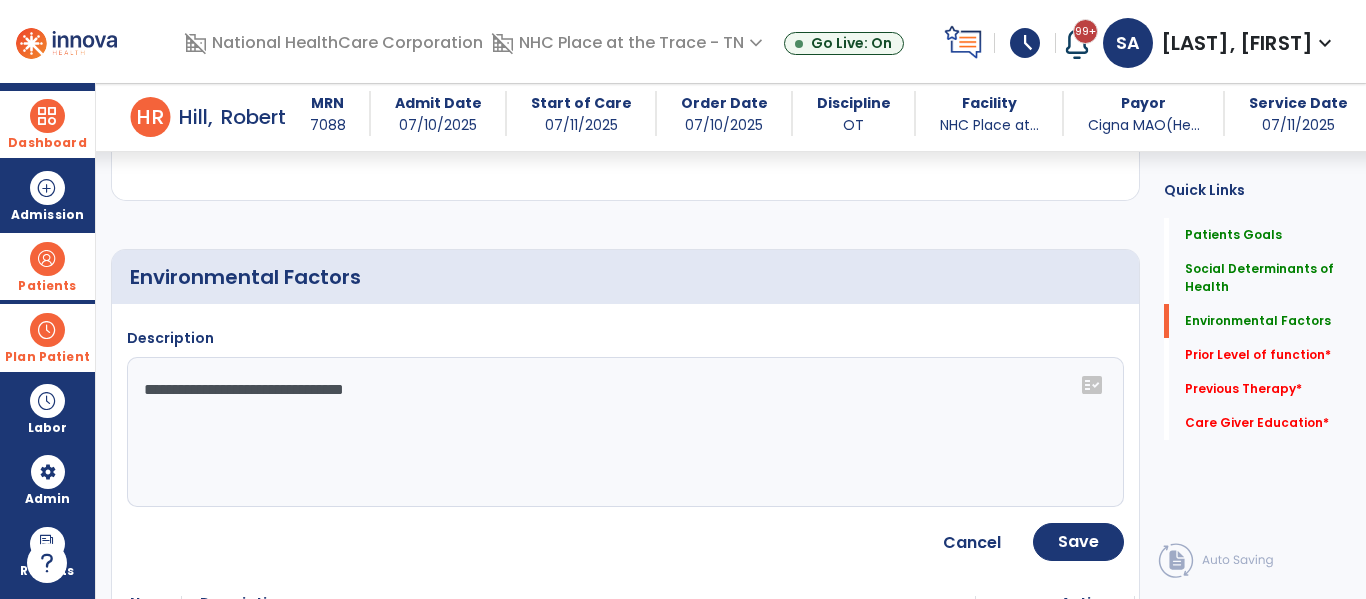 click on "**********" 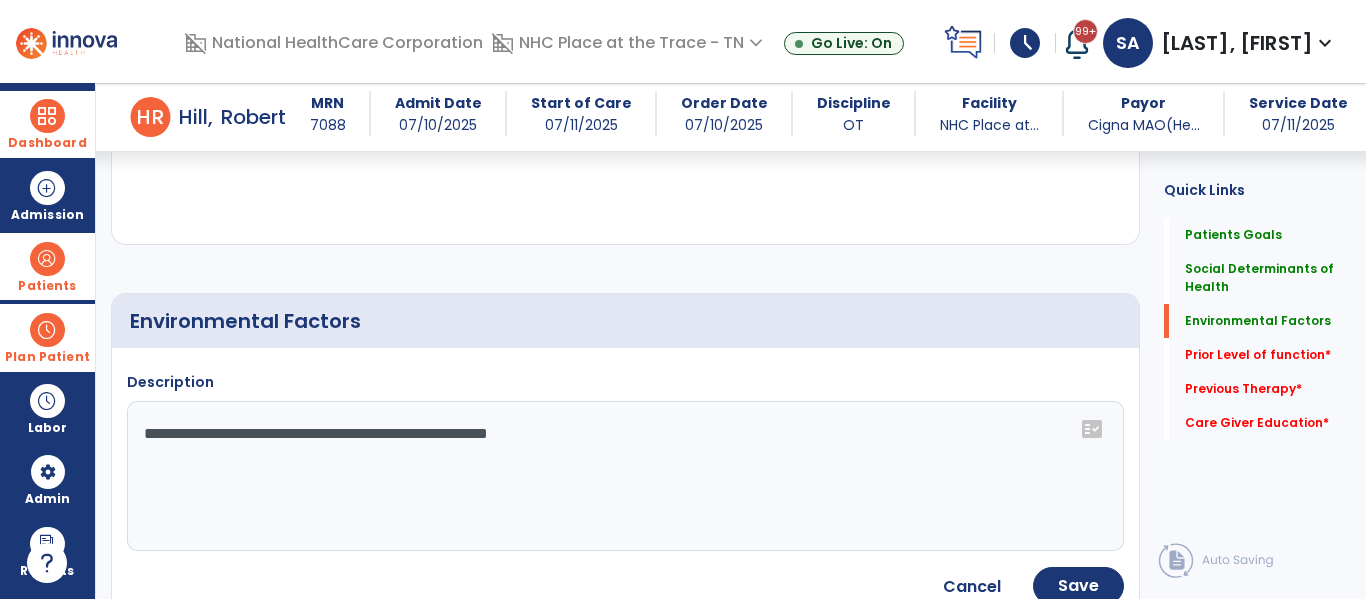 scroll, scrollTop: 677, scrollLeft: 0, axis: vertical 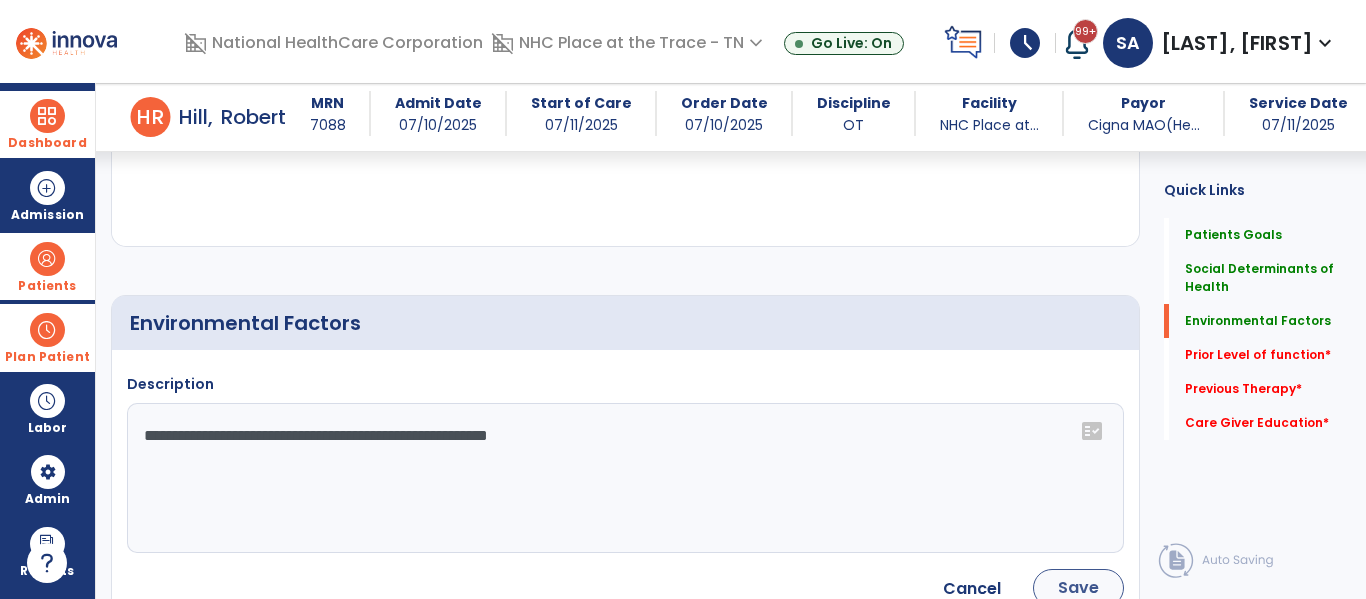 type on "**********" 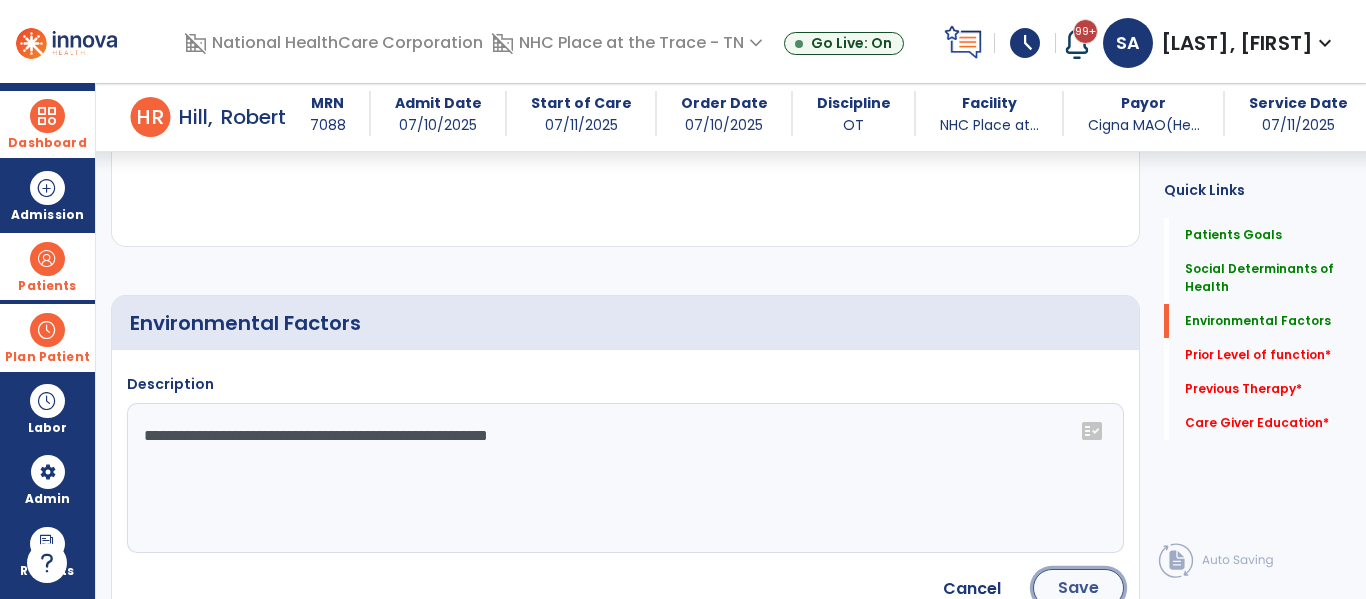 click on "Save" 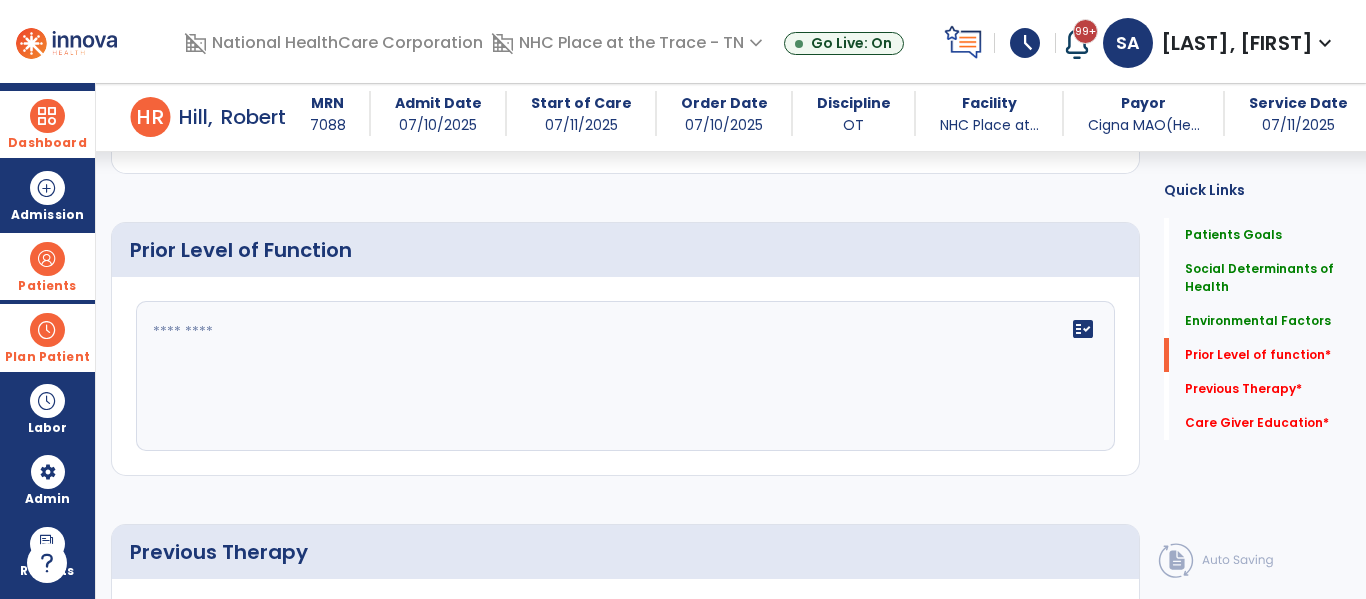 scroll, scrollTop: 1071, scrollLeft: 0, axis: vertical 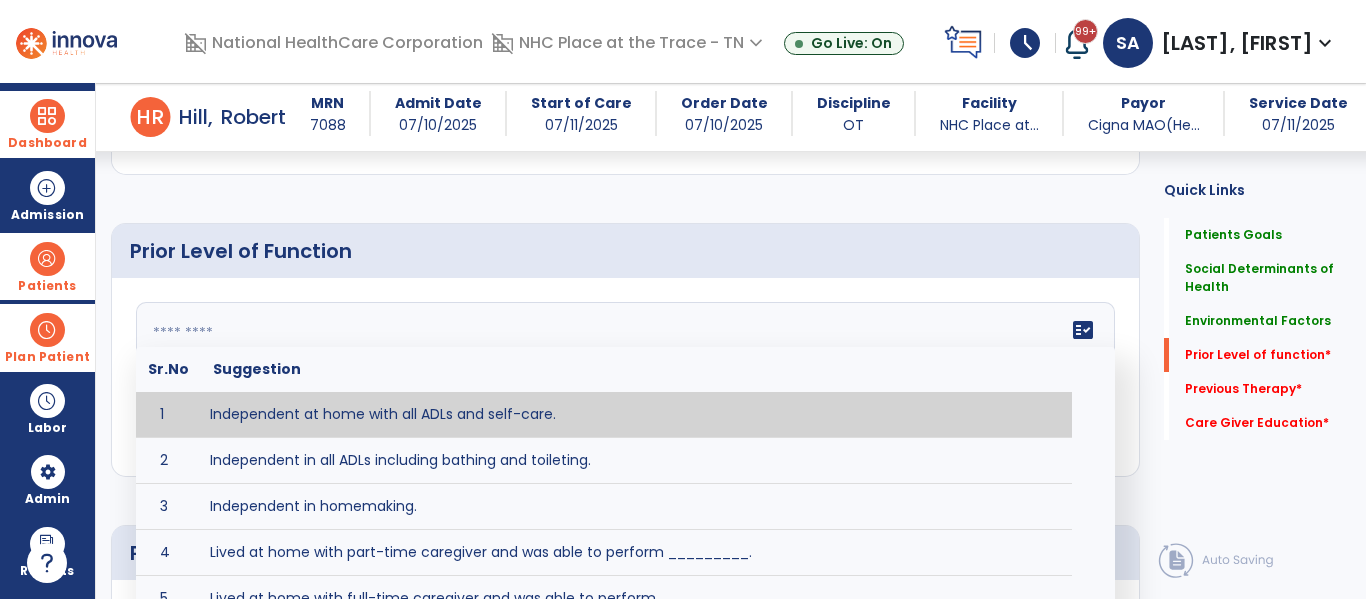 click on "fact_check  Sr.No Suggestion 1 Independent at home with all ADLs and self-care. 2 Independent in all ADLs including bathing and toileting. 3 Independent in homemaking. 4 Lived at home with part-time caregiver and was able to perform _________. 5 Lived at home with full-time caregiver and was able to perform _________. 6 Lived at home with home health assistant for ________. 7 Lived at SNF and able to _______. 8 Lived at SNF and required ______ assist for ________. 9 Lived in assisted living facility and able to _______. 10 Lived in home with ______ stairs and able to navigate with_________ assistance and _______ device. 11 Lived in single story home and did not have to navigate stairs or steps. 12 Lived in SNF and began to develop increase in risk for ______. 13 Lived in SNF and skin was intact without pressure sores or wounds 14 Lived in SNF and was independent with the following ADL's ________. 15 Lived independently at home with _________ and able to __________. 16 17 Worked as a __________." 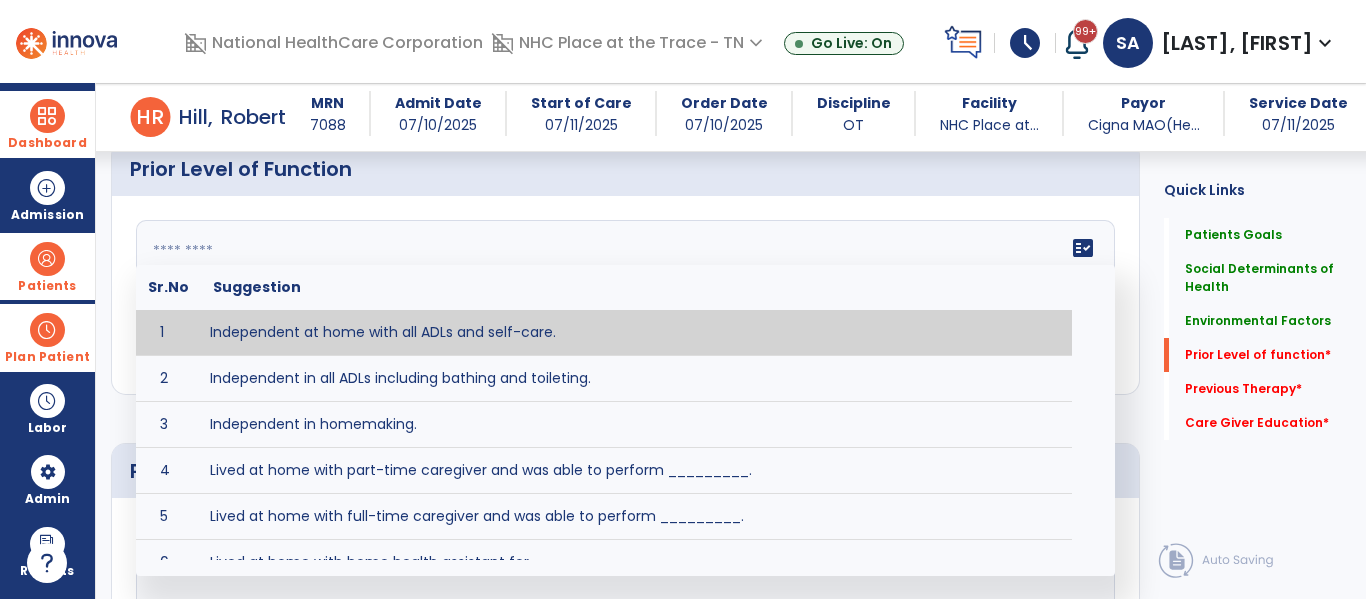 scroll, scrollTop: 1154, scrollLeft: 0, axis: vertical 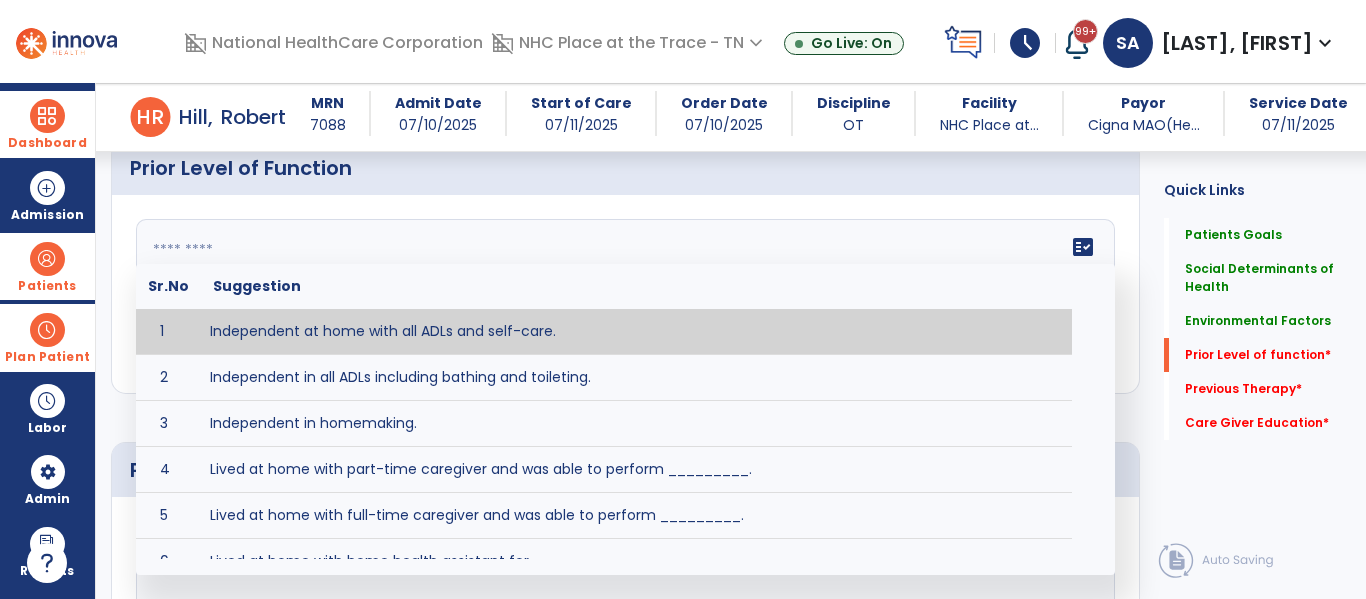 click 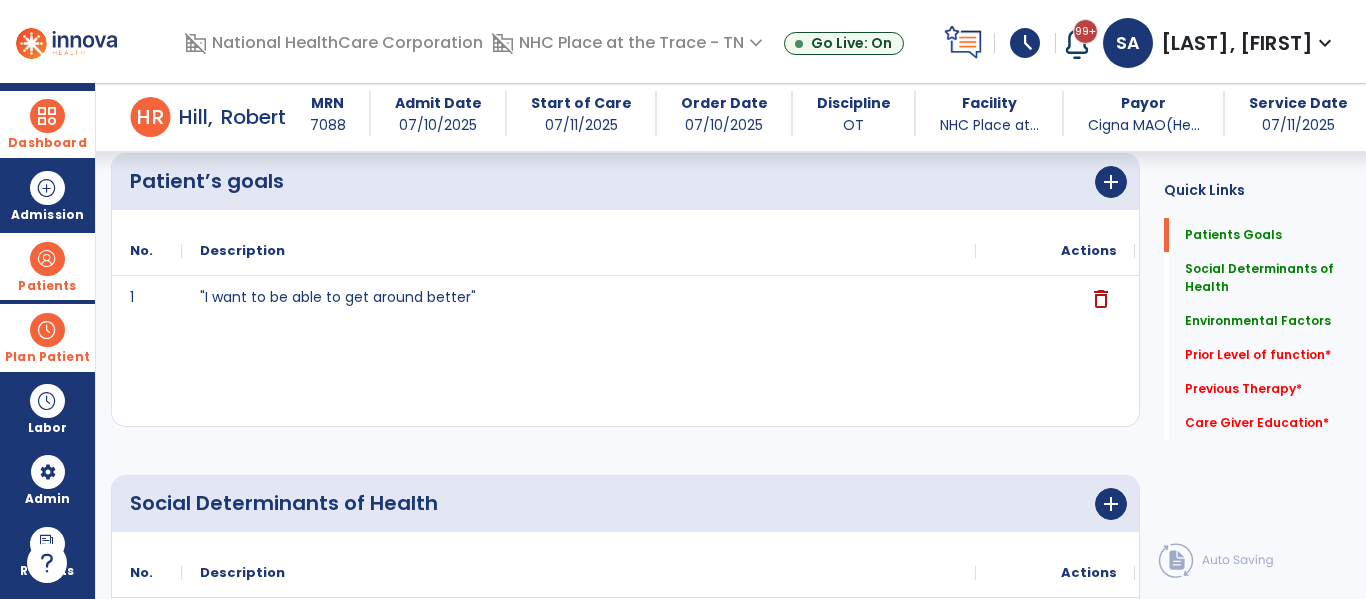 scroll, scrollTop: 0, scrollLeft: 0, axis: both 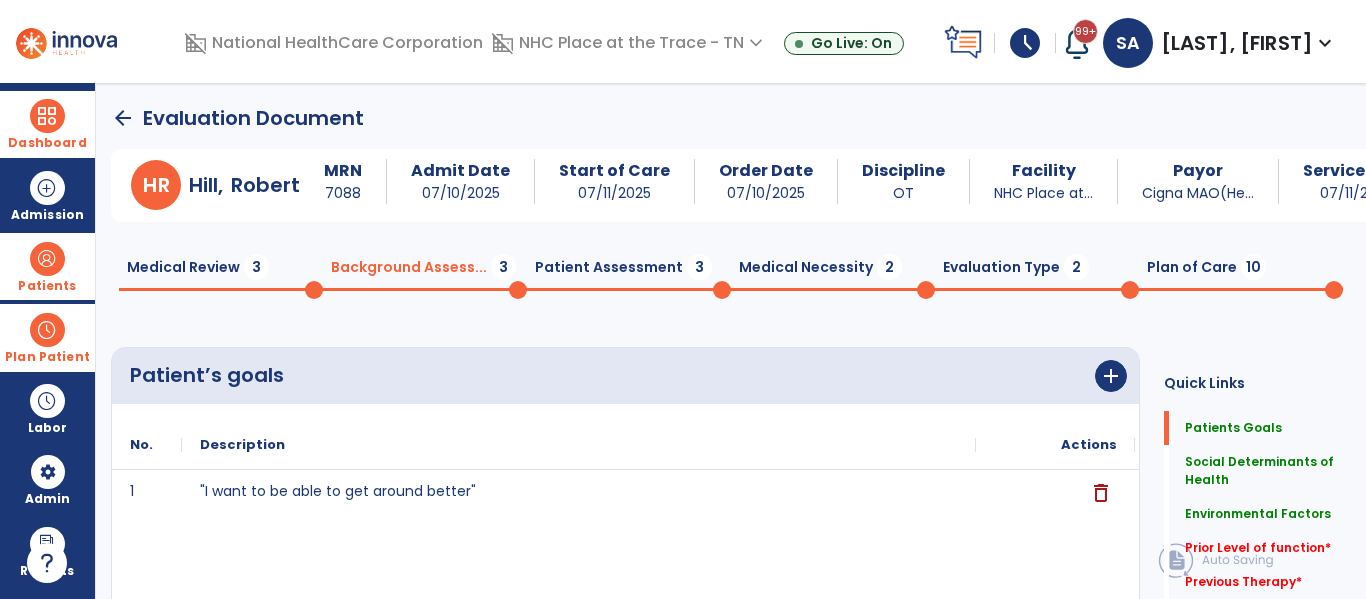 click on "Patient Assessment  3" 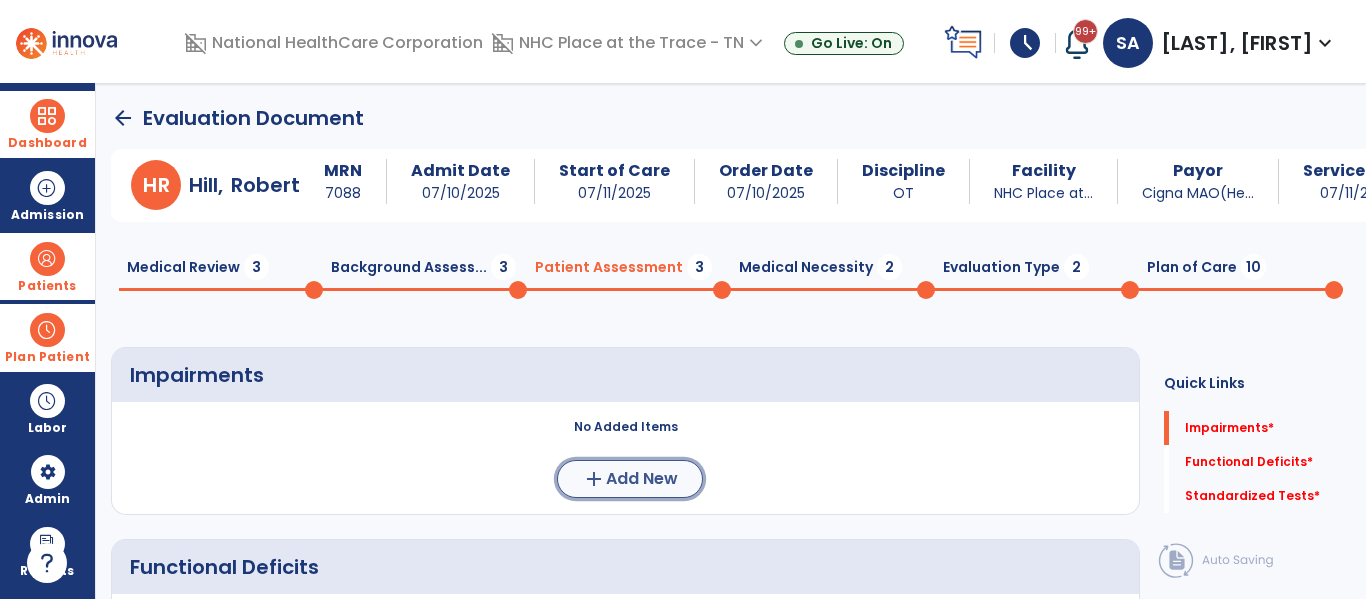 click on "Add New" 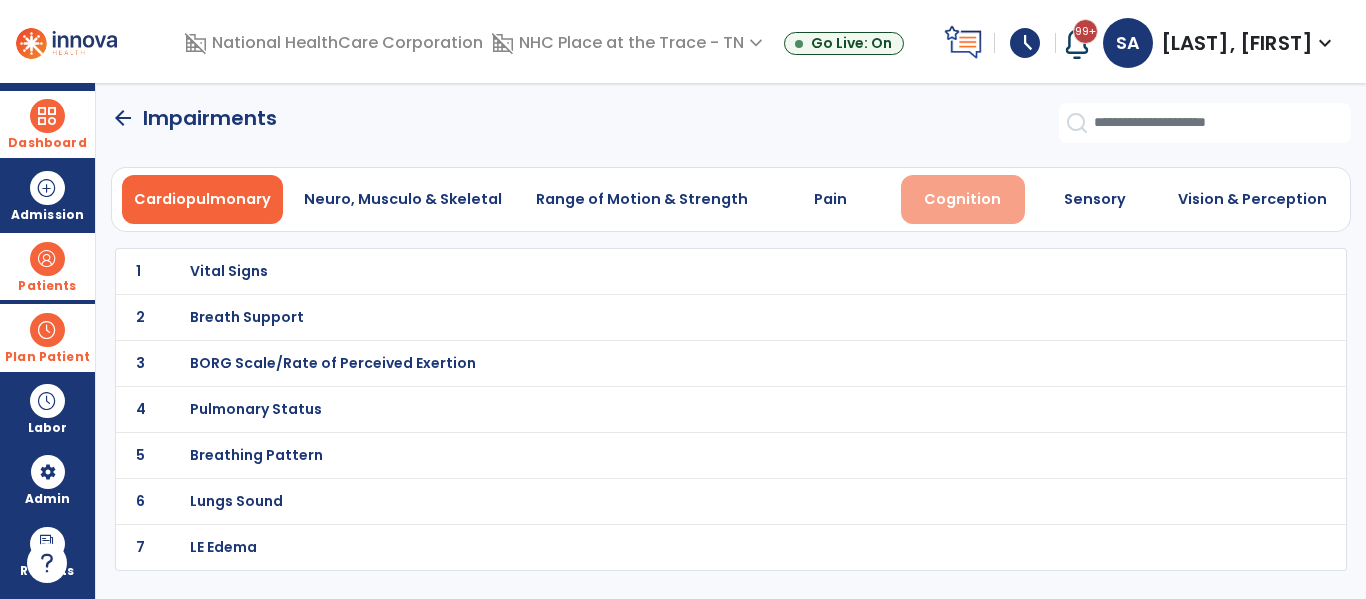 click on "Cognition" at bounding box center [963, 199] 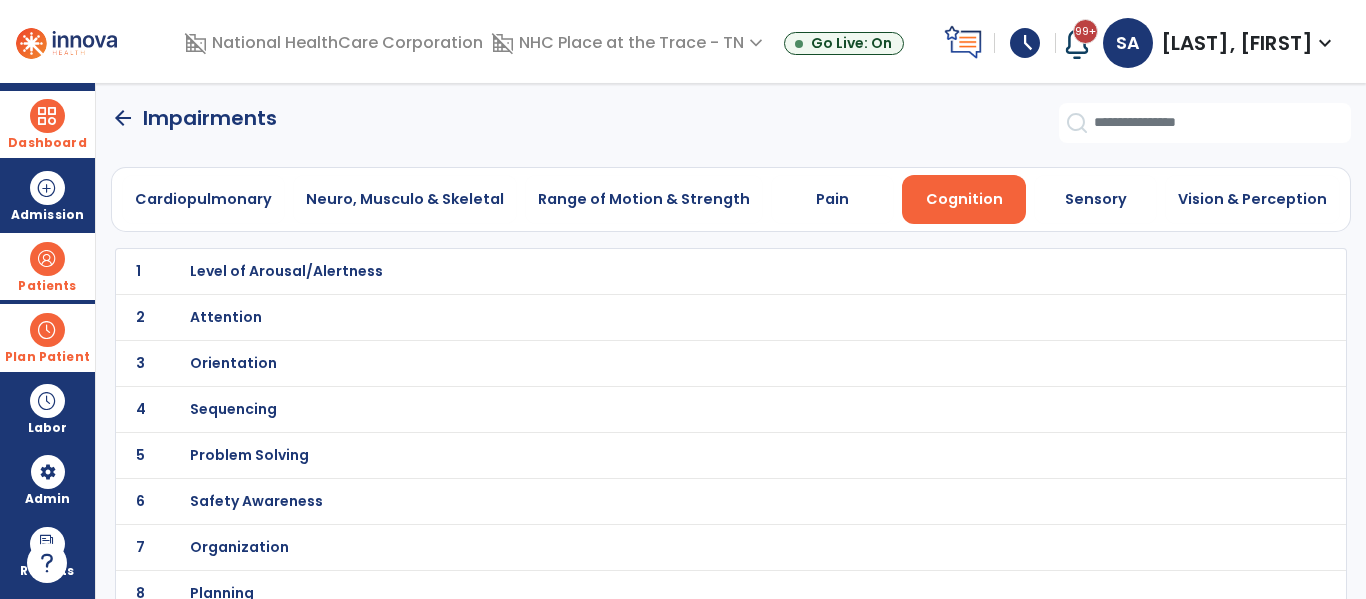click on "Orientation" at bounding box center [687, 271] 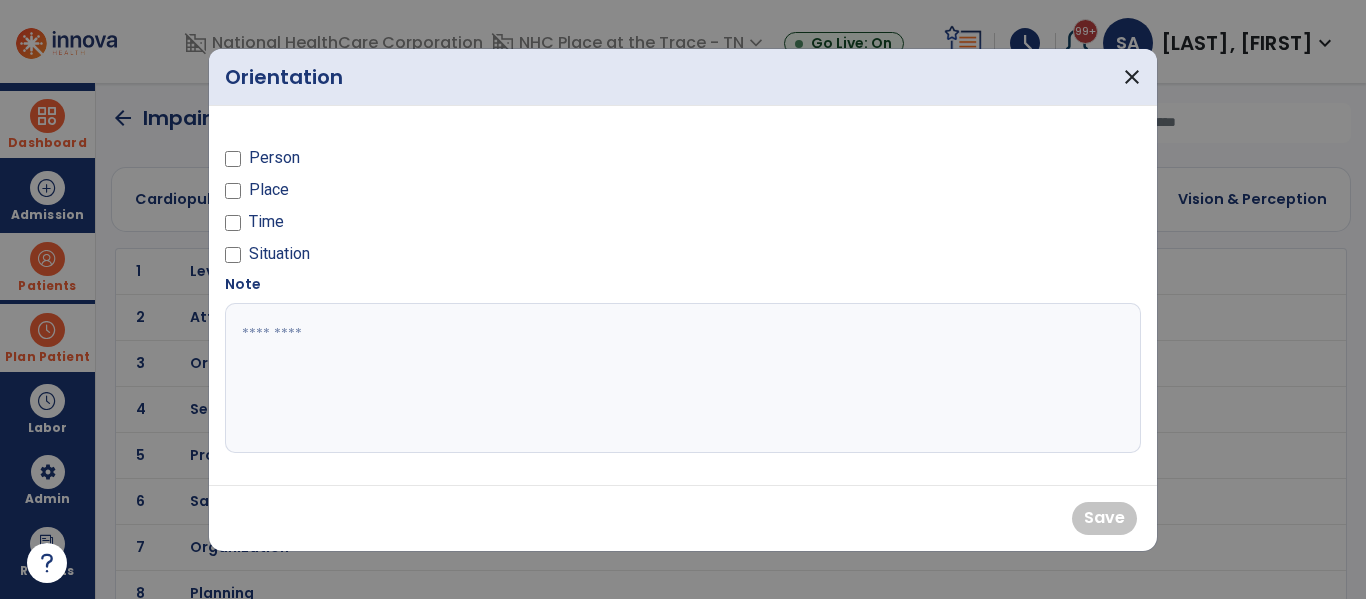 click on "Person      Place      Time      Situation" at bounding box center [448, 198] 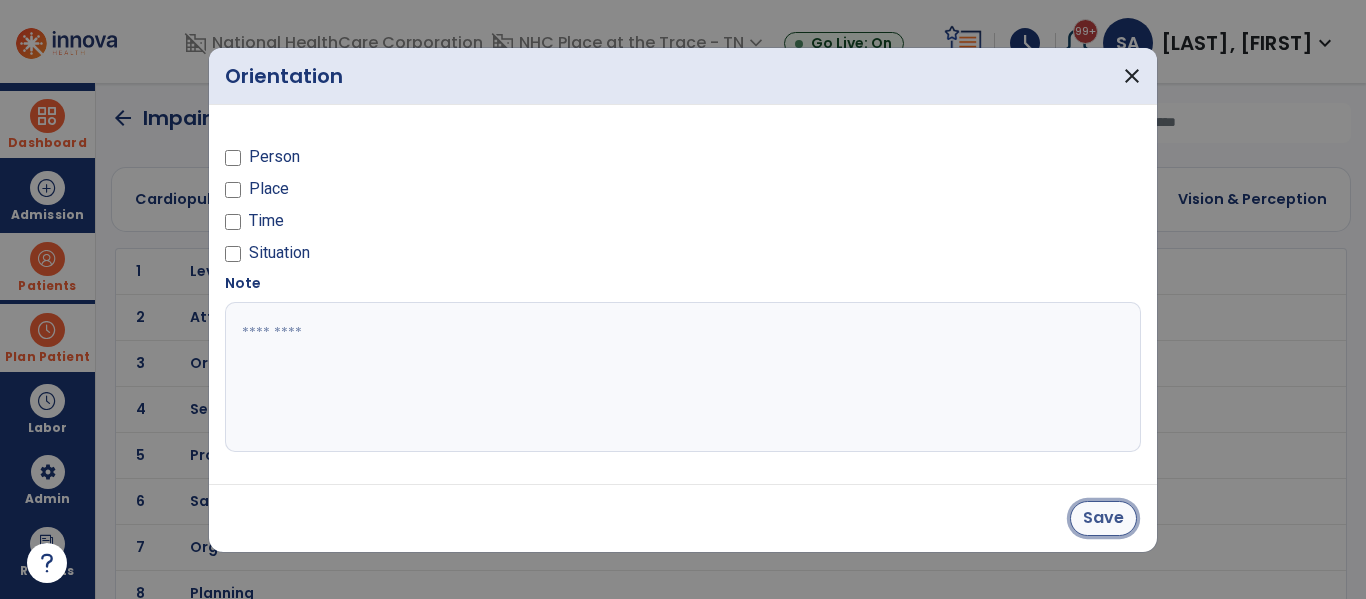 click on "Save" at bounding box center (1103, 518) 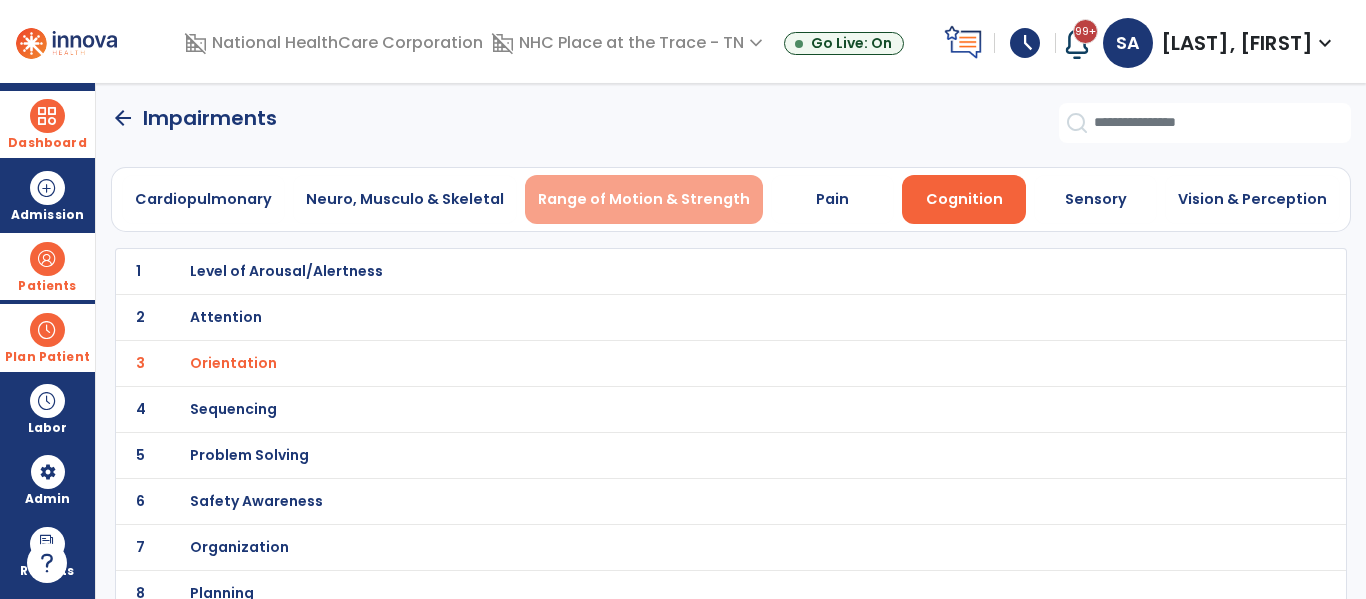 click on "Range of Motion & Strength" at bounding box center [644, 199] 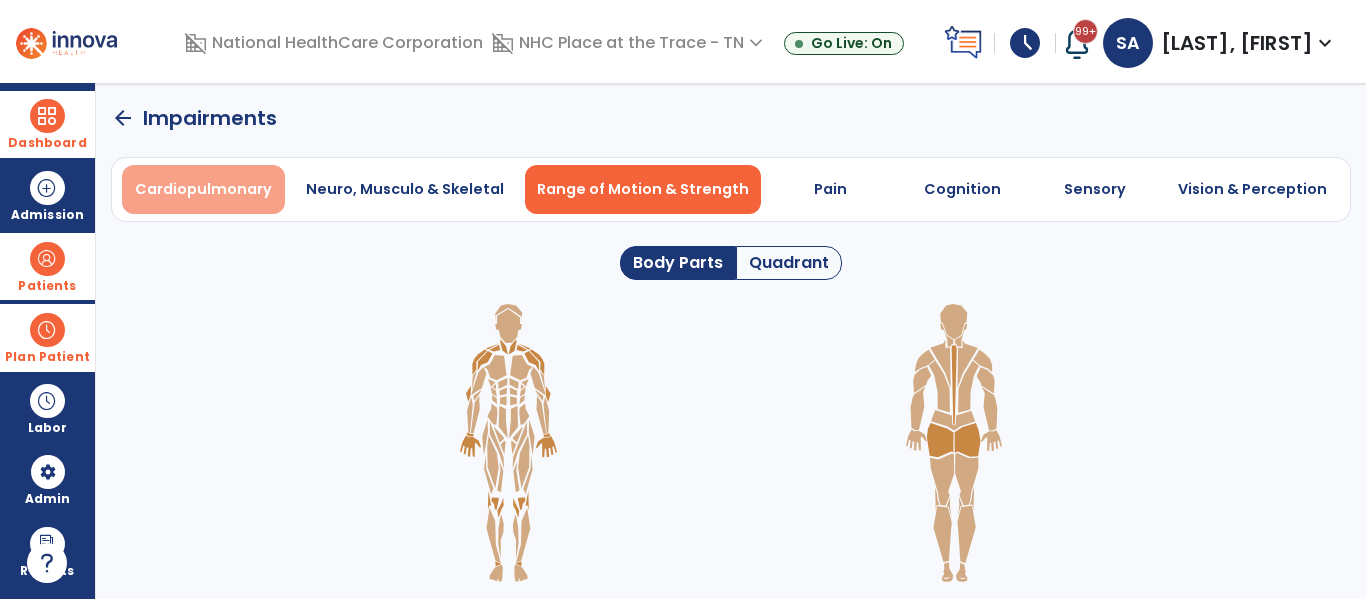 click on "Cardiopulmonary" at bounding box center [203, 189] 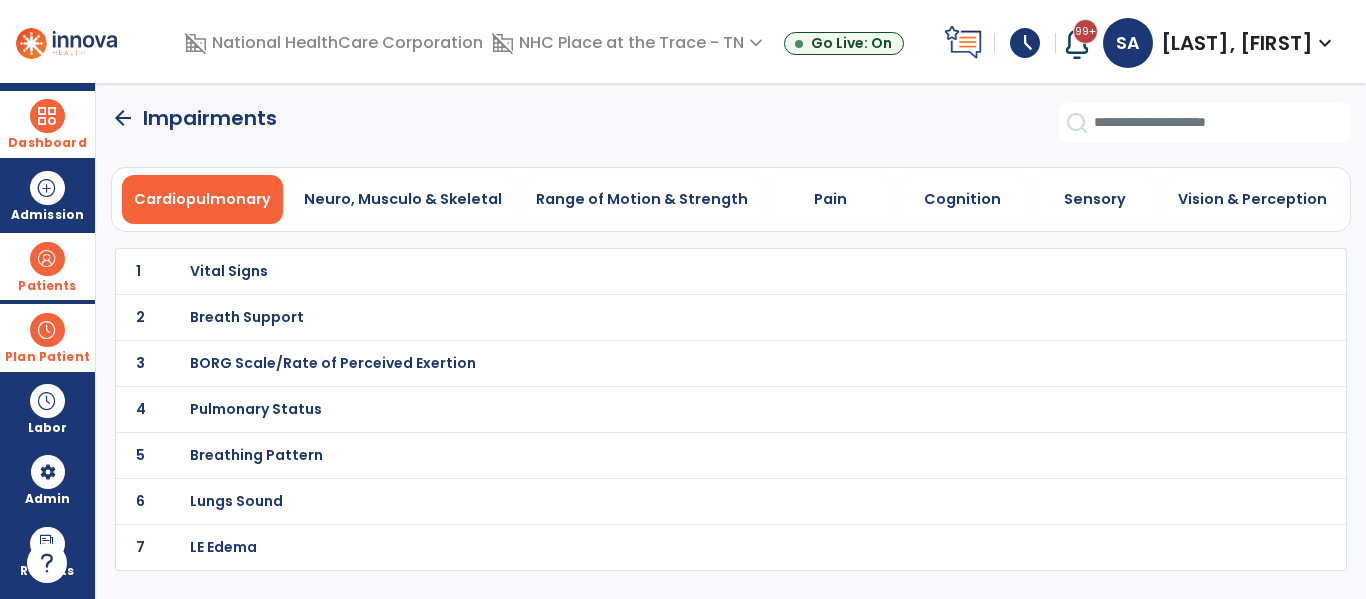 click on "Vital Signs" at bounding box center [229, 271] 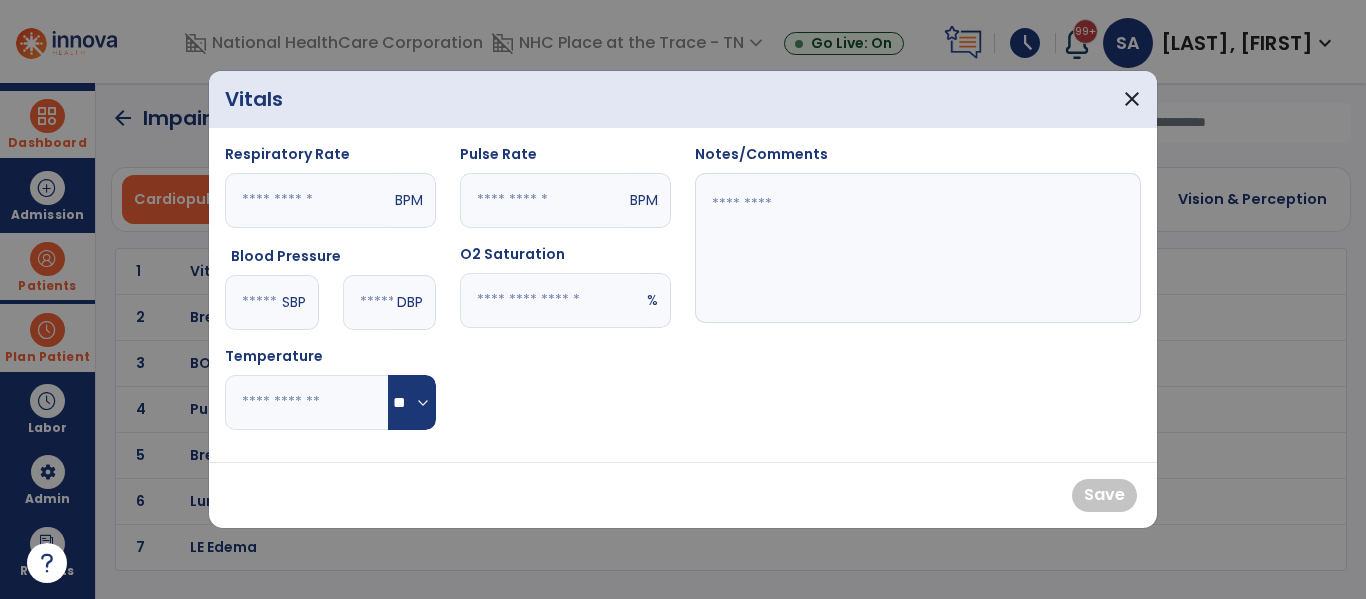 click at bounding box center (251, 302) 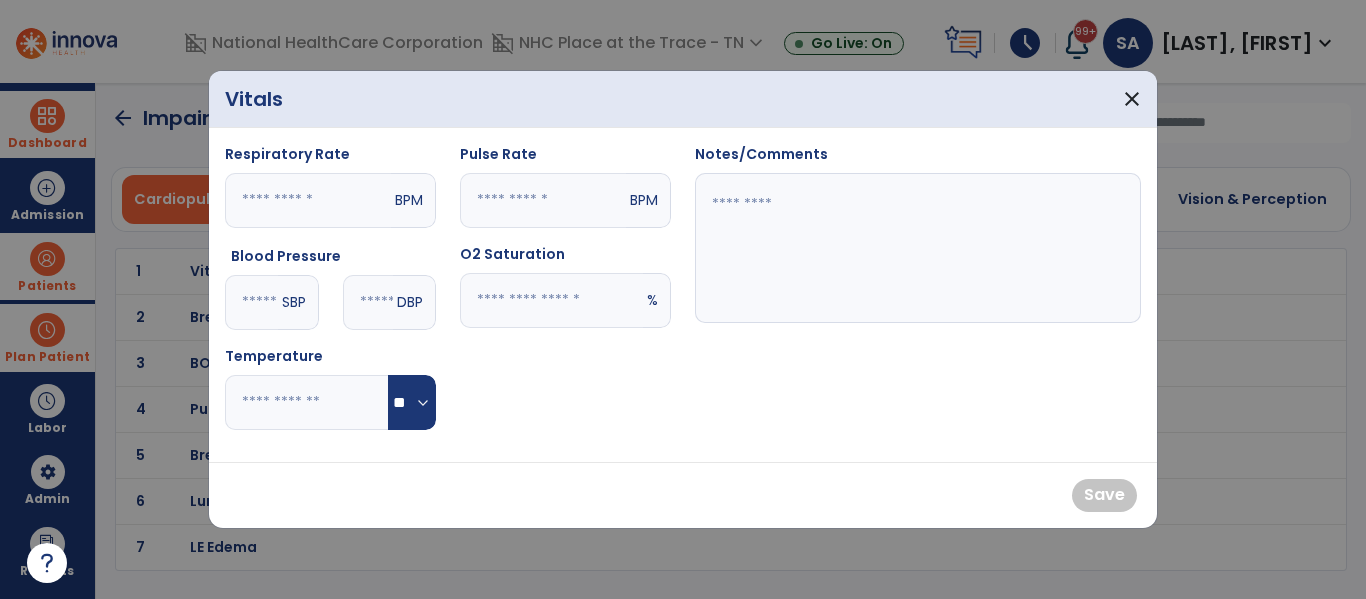 click at bounding box center [543, 200] 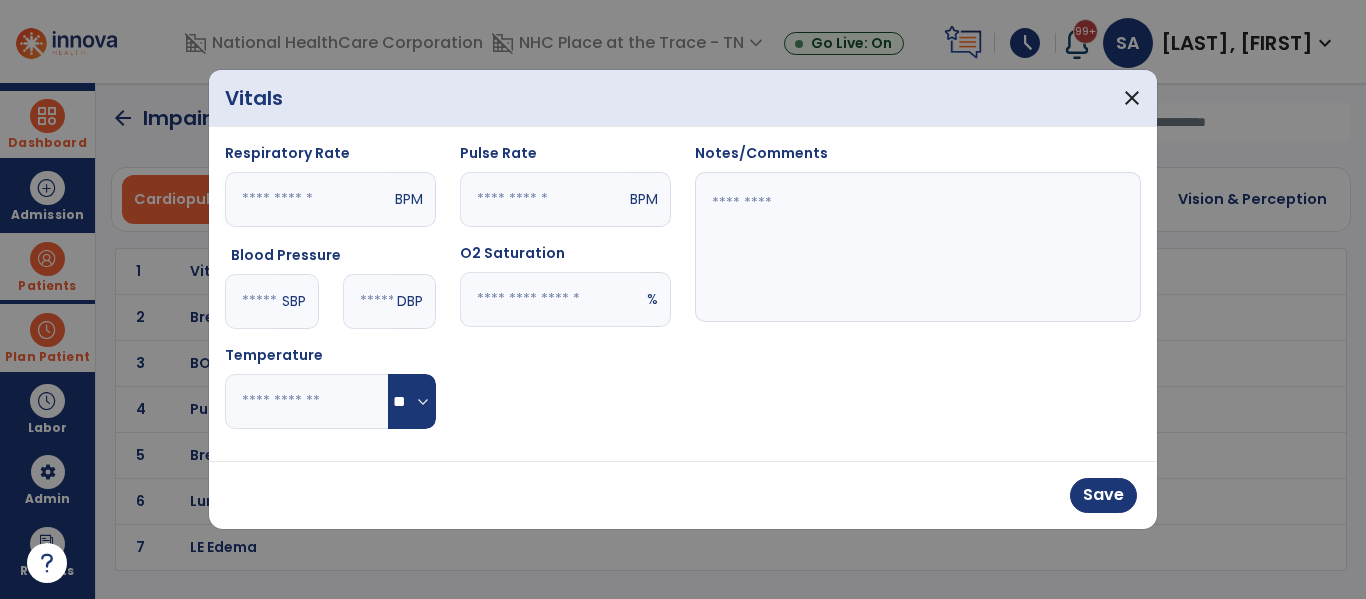 type on "**" 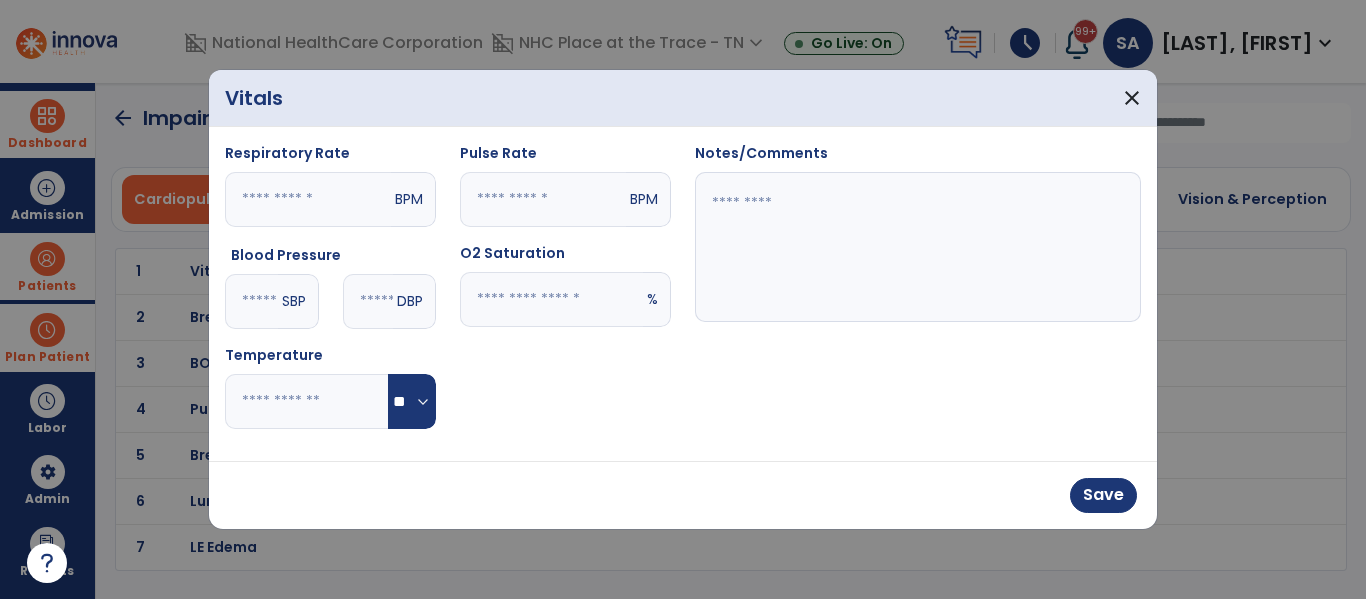 click at bounding box center [551, 299] 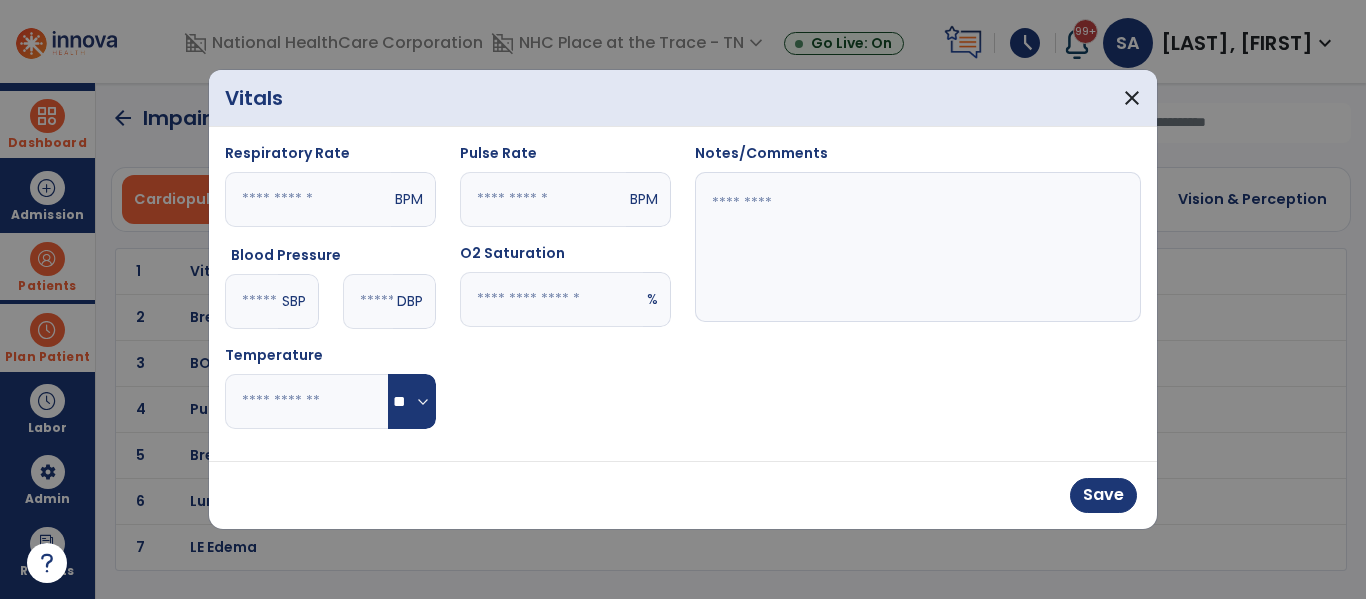 type on "**" 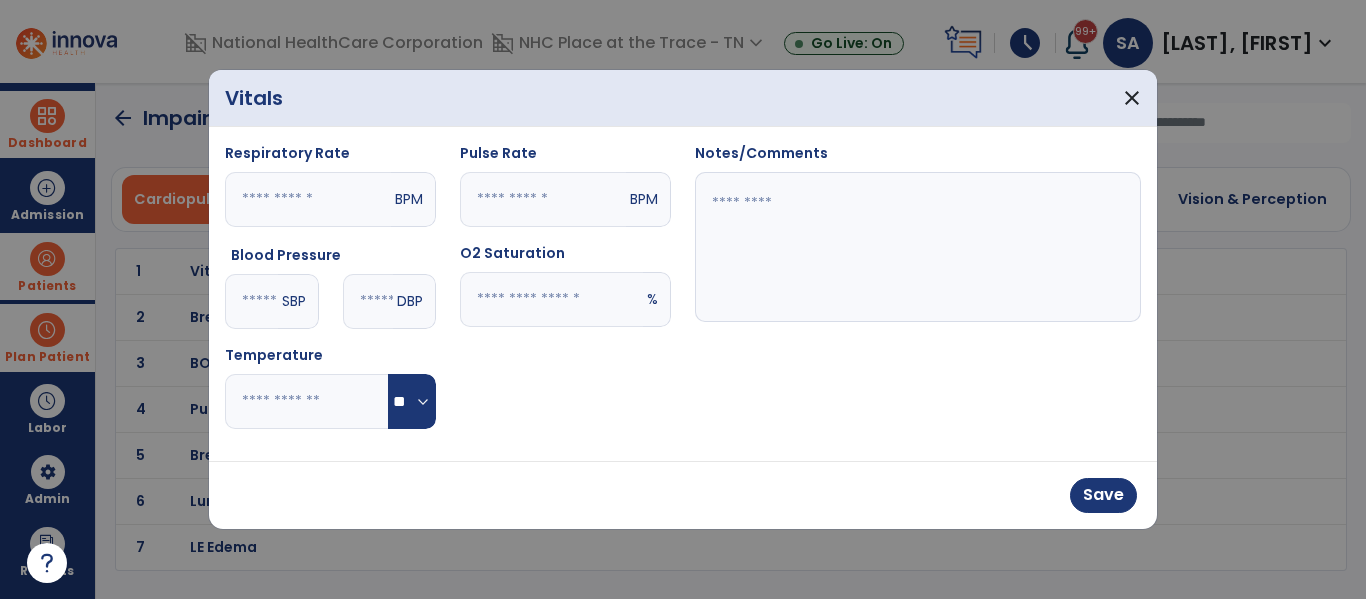 click at bounding box center (251, 301) 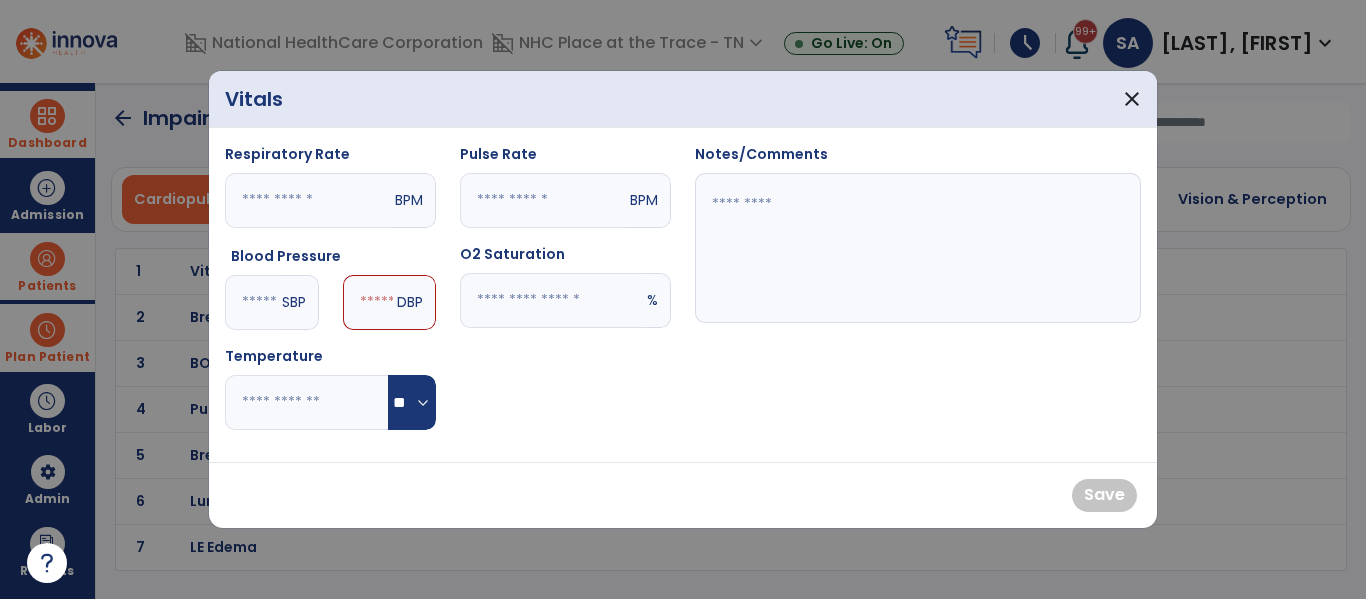 type on "***" 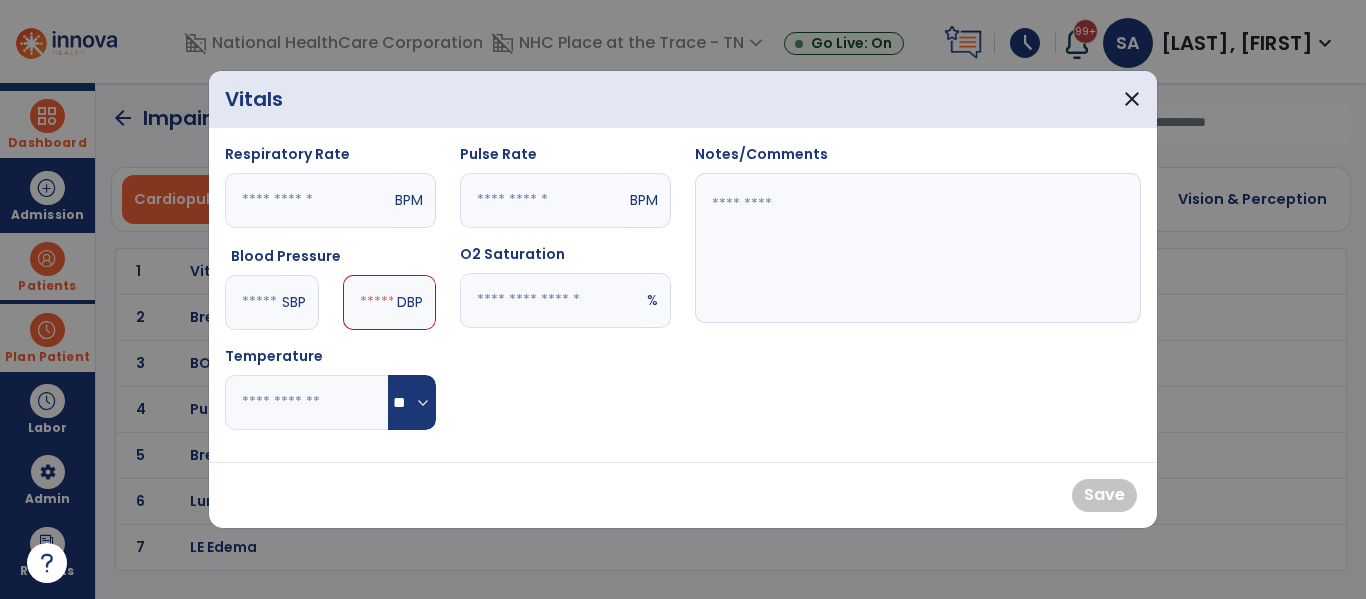 click at bounding box center (368, 302) 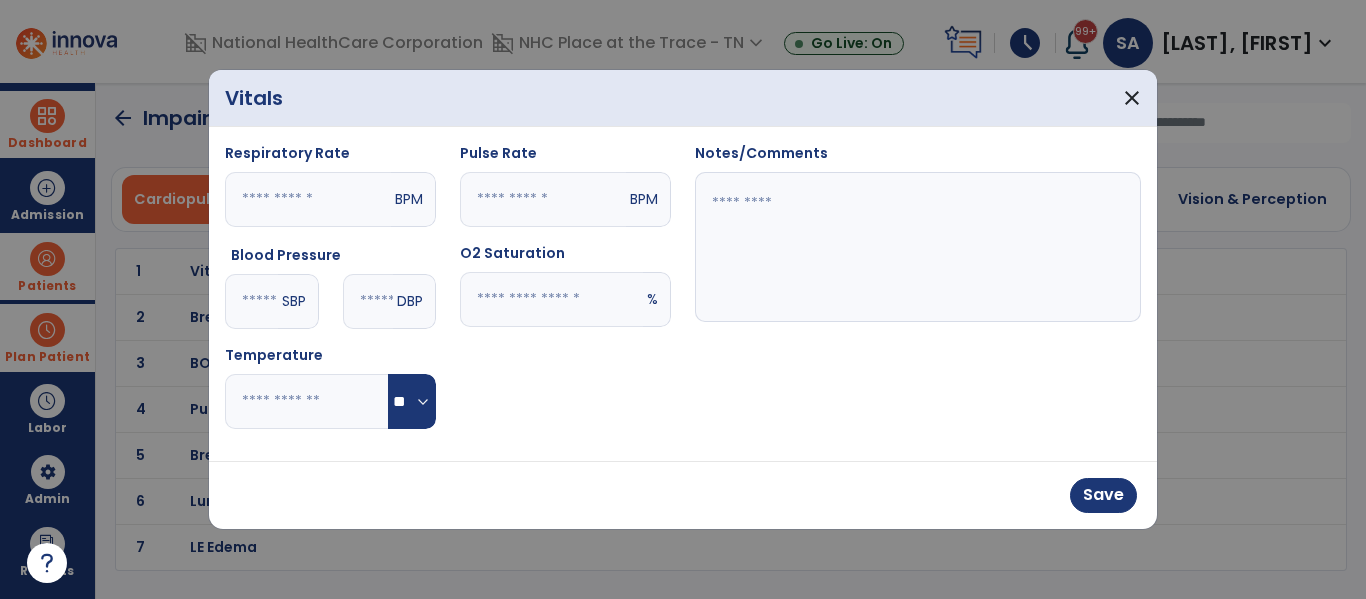 type on "**" 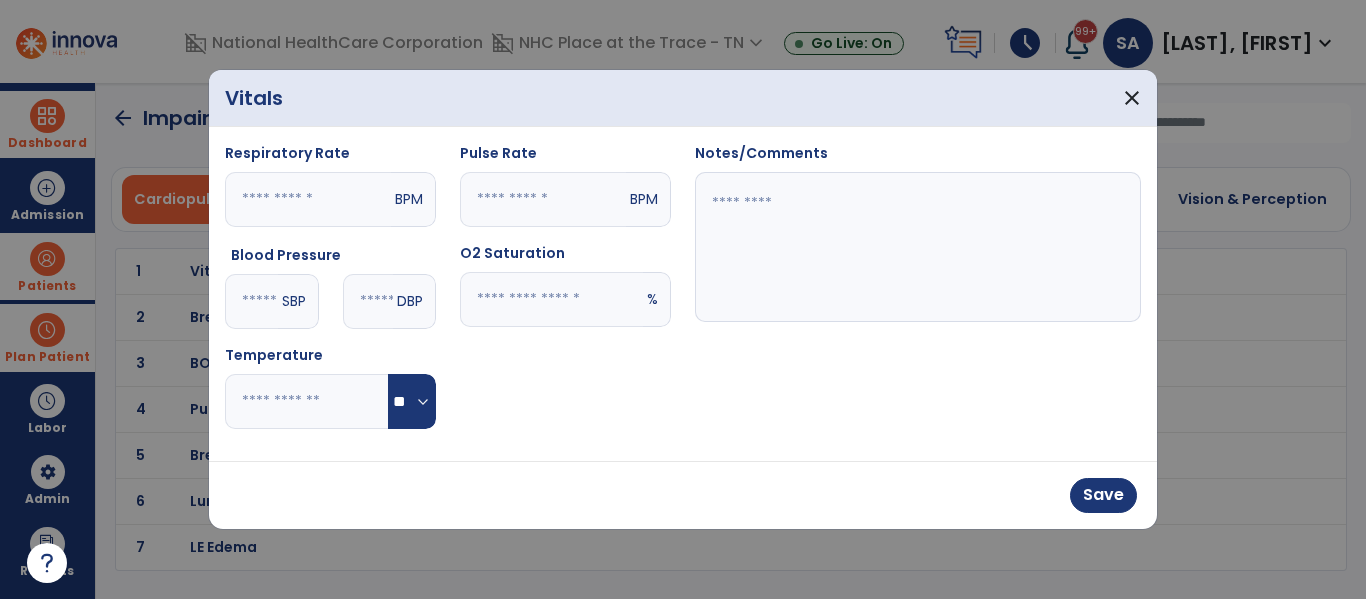 click at bounding box center (918, 247) 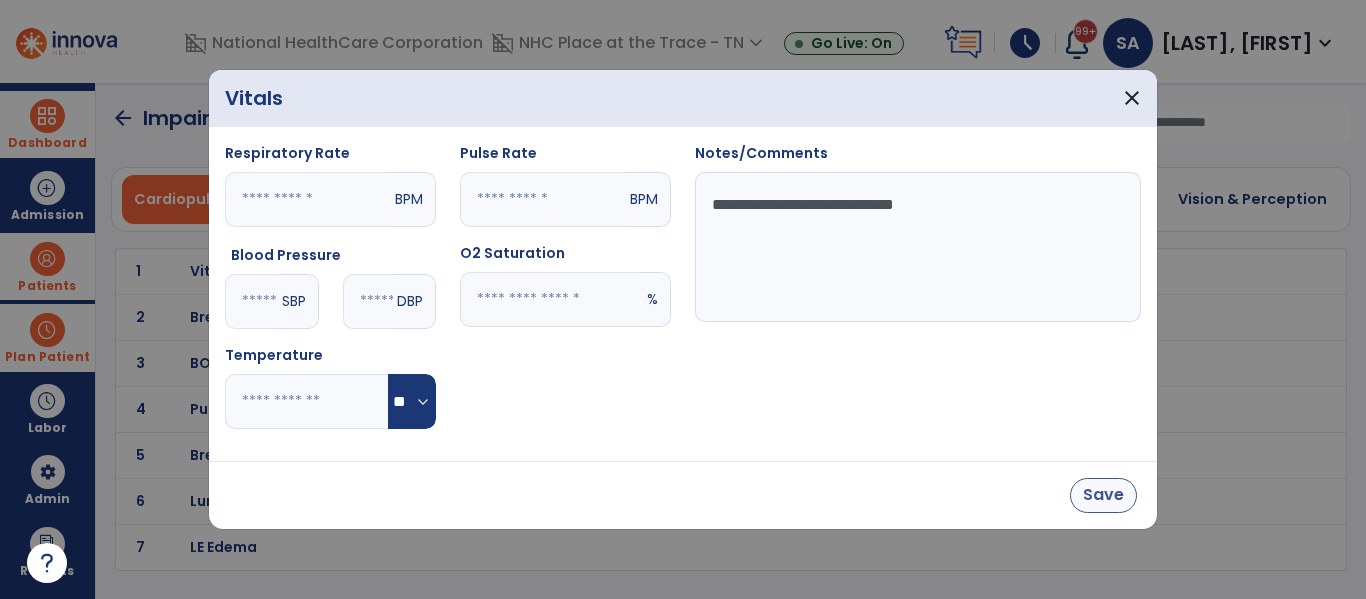 type on "**********" 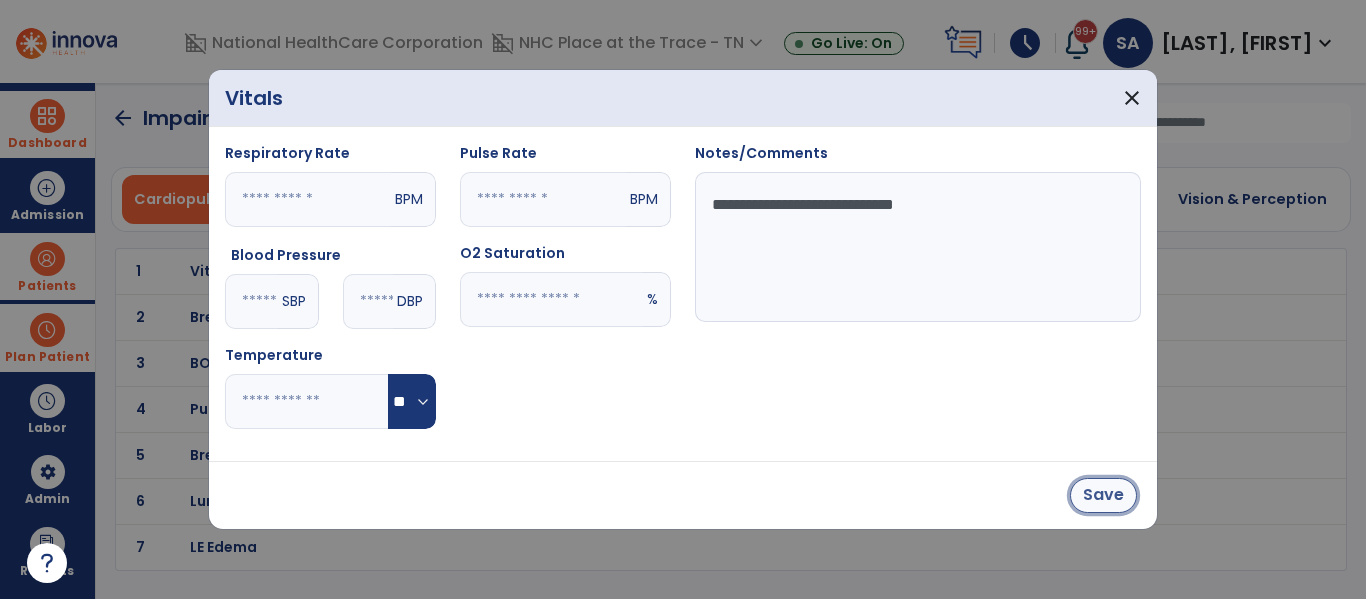 click on "Save" at bounding box center (1103, 495) 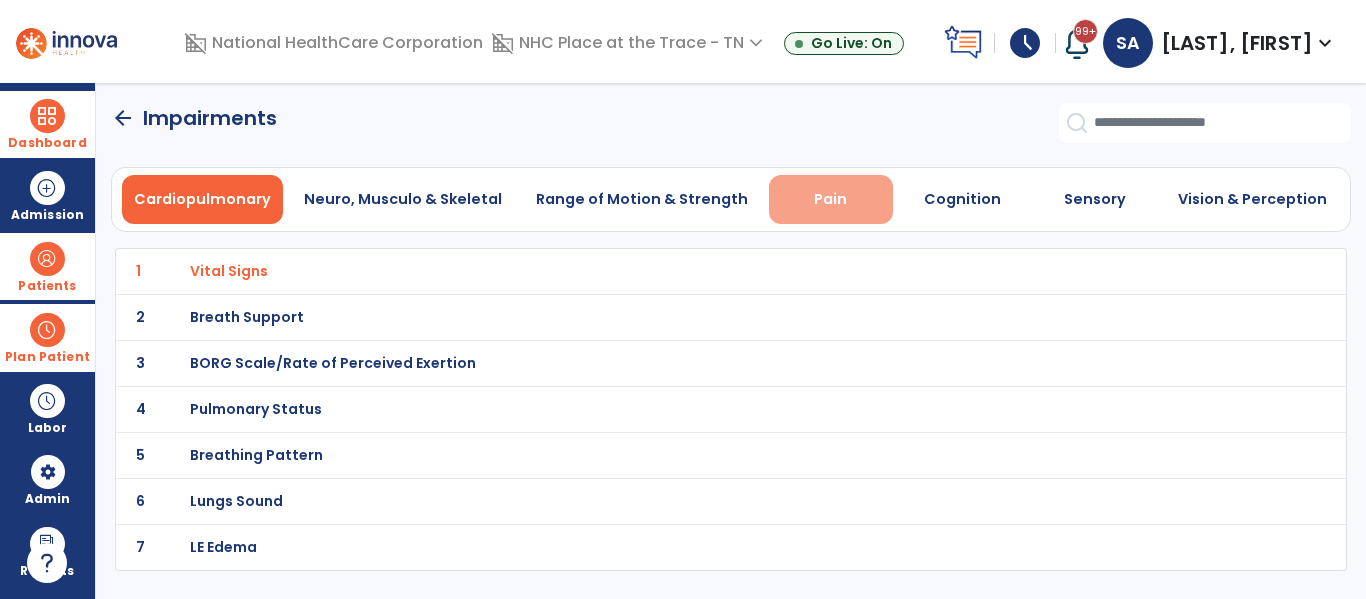 click on "Pain" at bounding box center (831, 199) 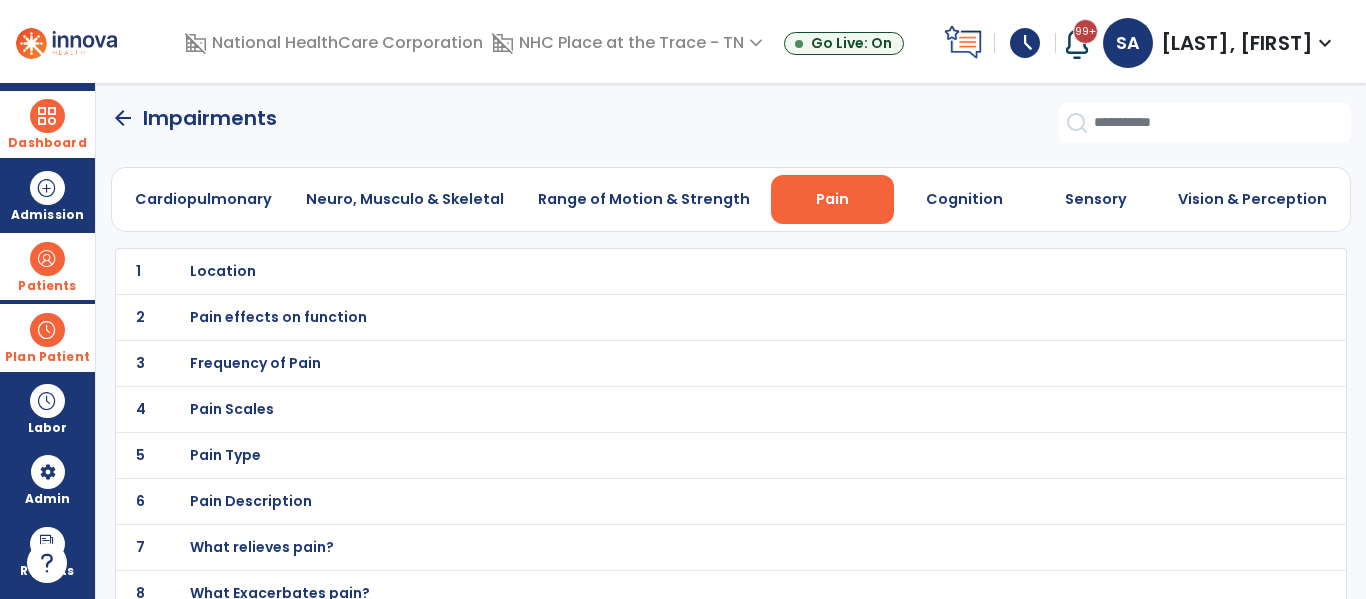 click on "Pain Scales" at bounding box center (223, 271) 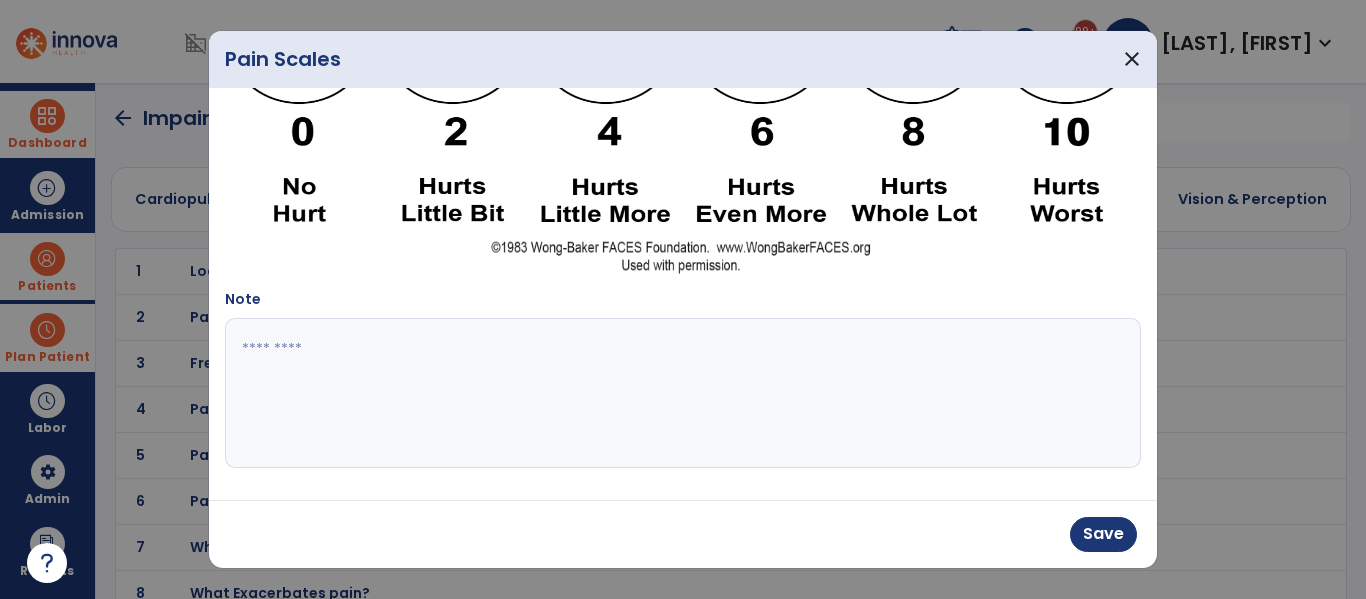 click at bounding box center (680, 393) 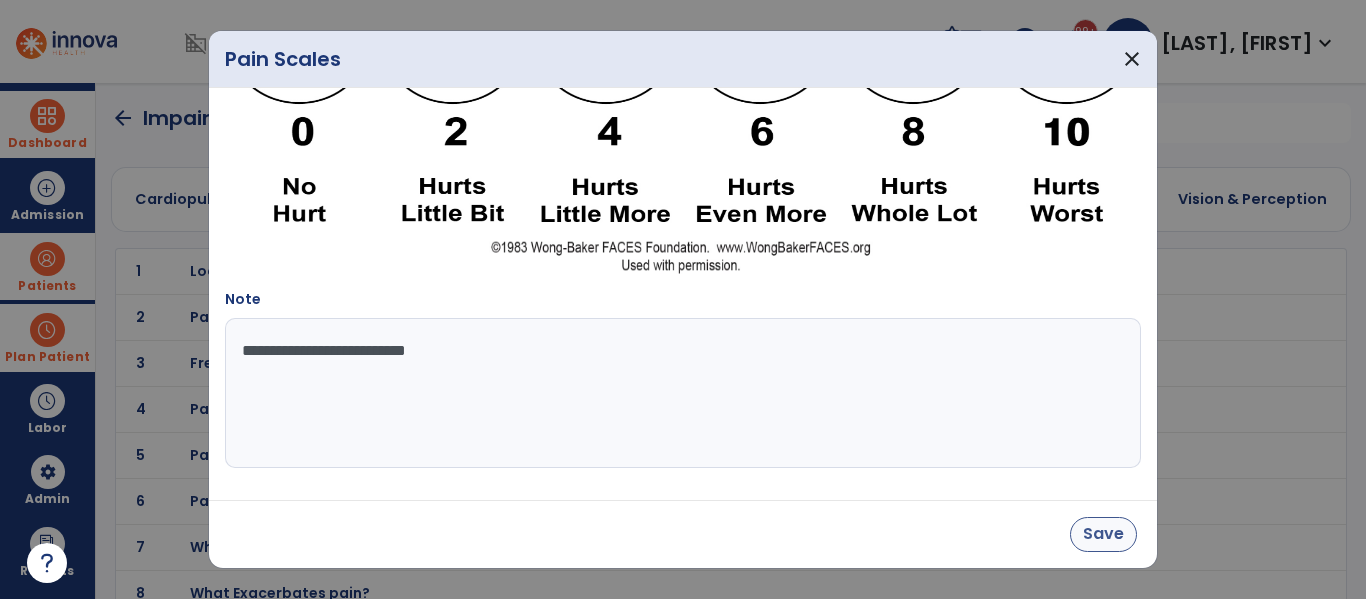 type on "**********" 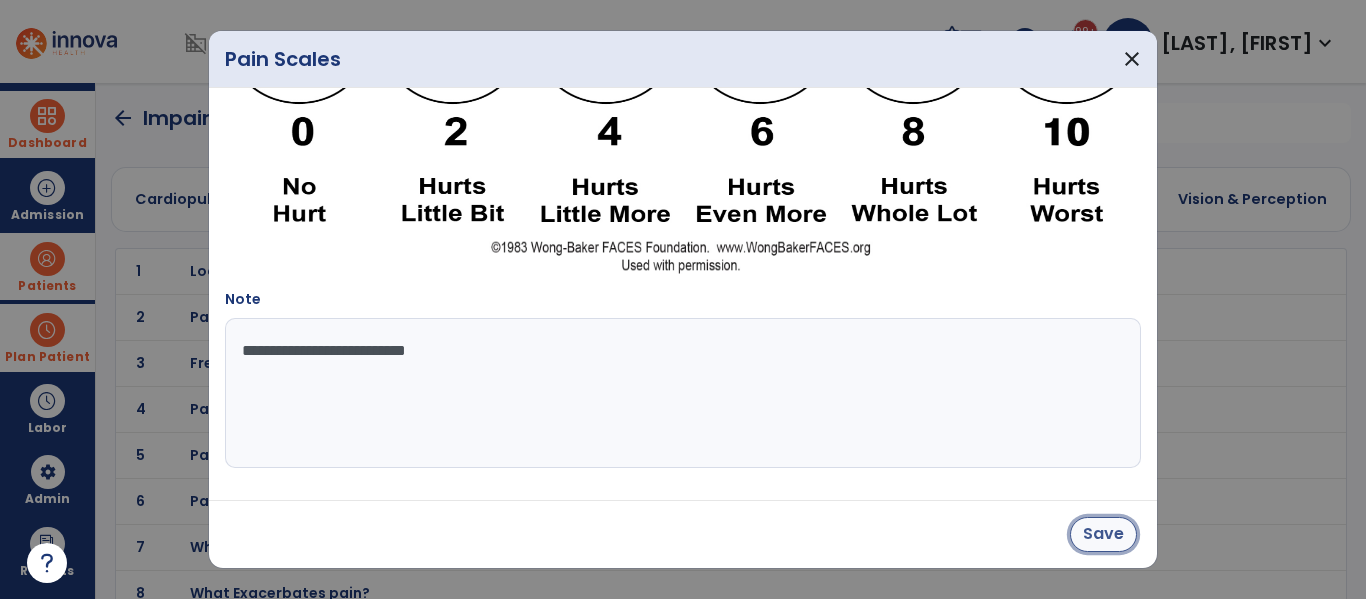 click on "Save" at bounding box center (1103, 534) 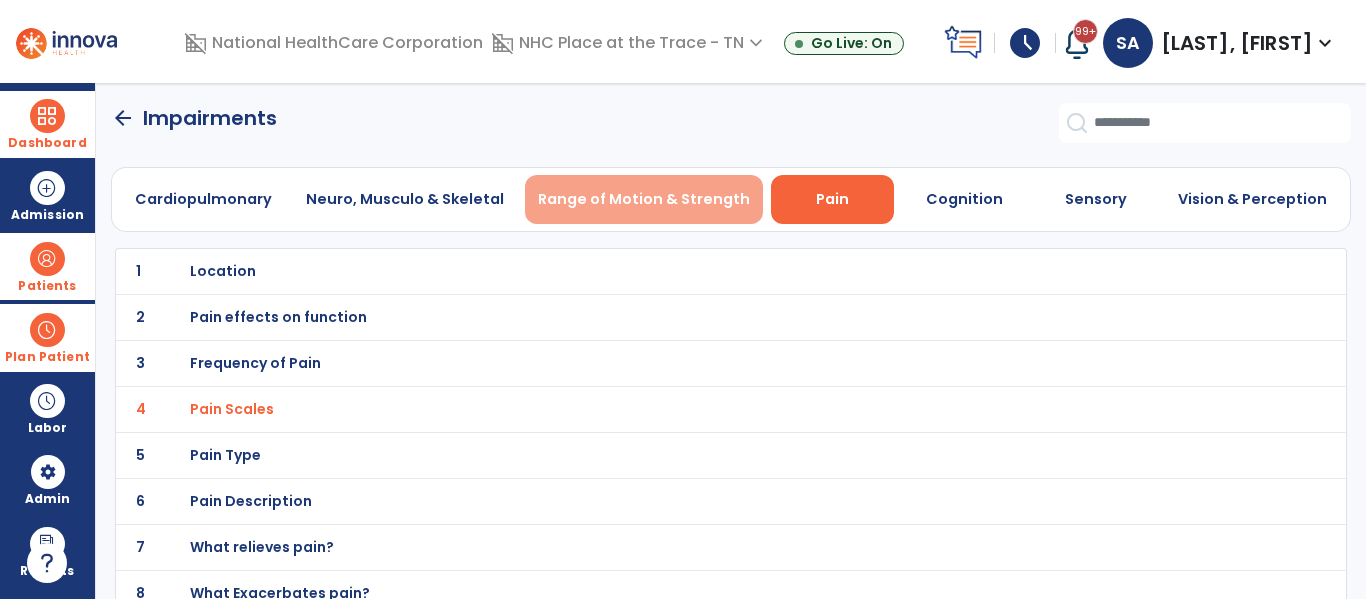 click on "Range of Motion & Strength" at bounding box center [644, 199] 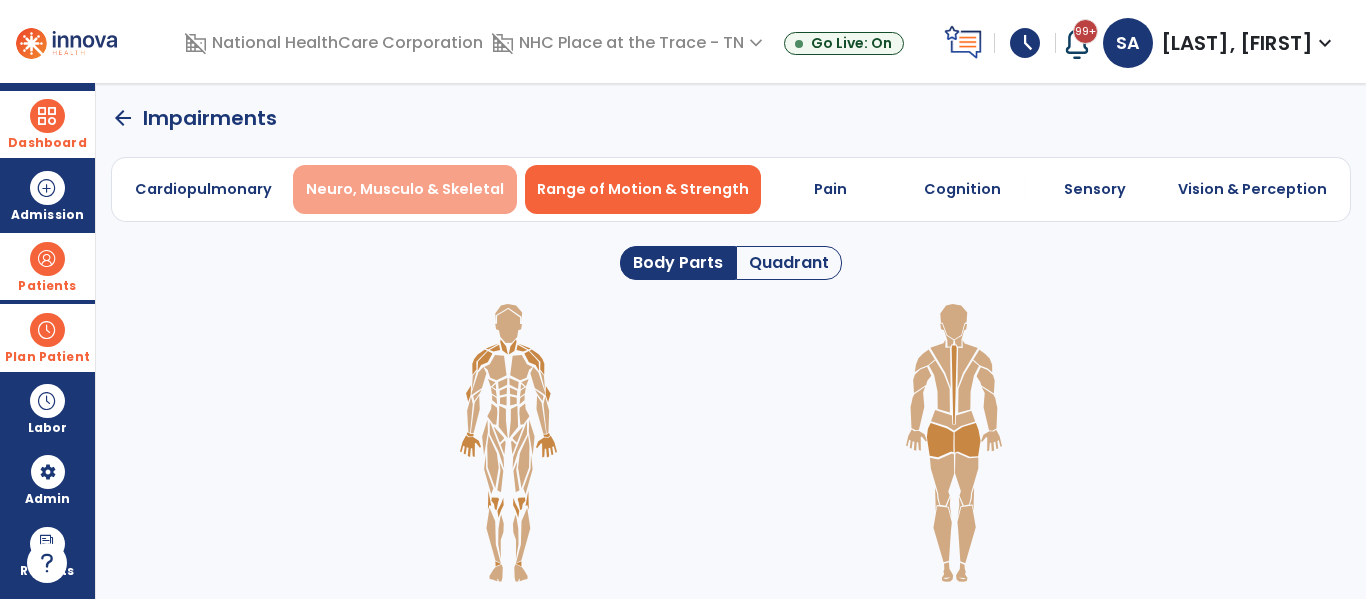 click on "Neuro, Musculo & Skeletal" at bounding box center (405, 189) 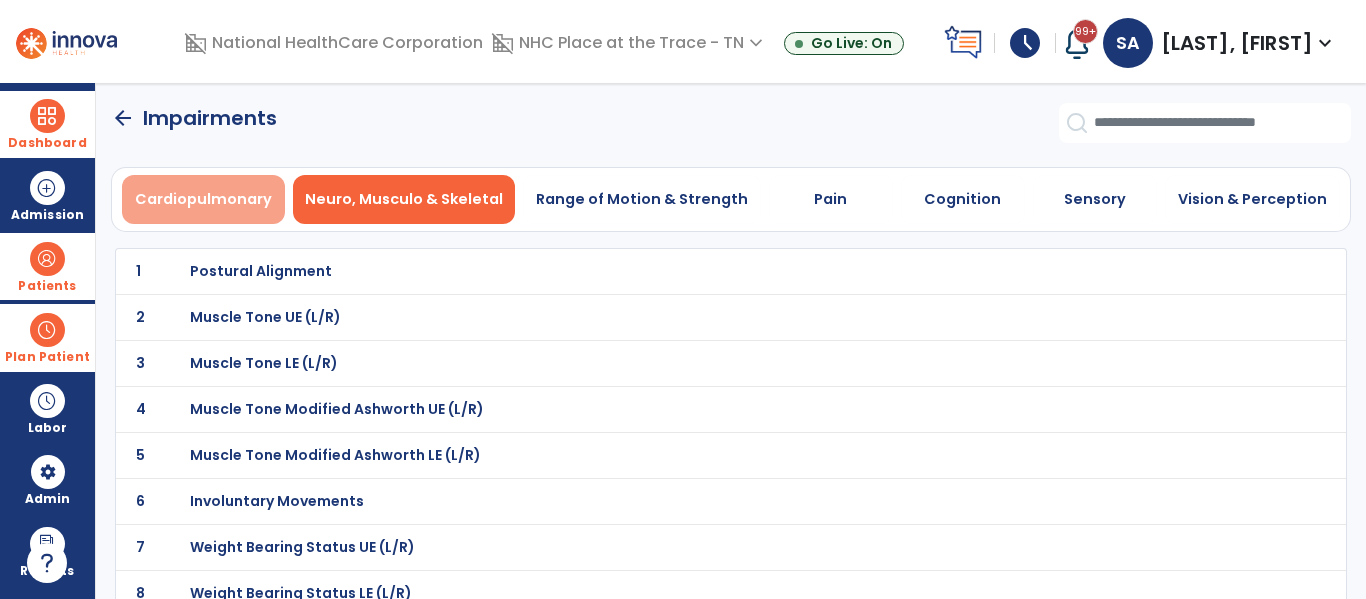 click on "Cardiopulmonary" at bounding box center [203, 199] 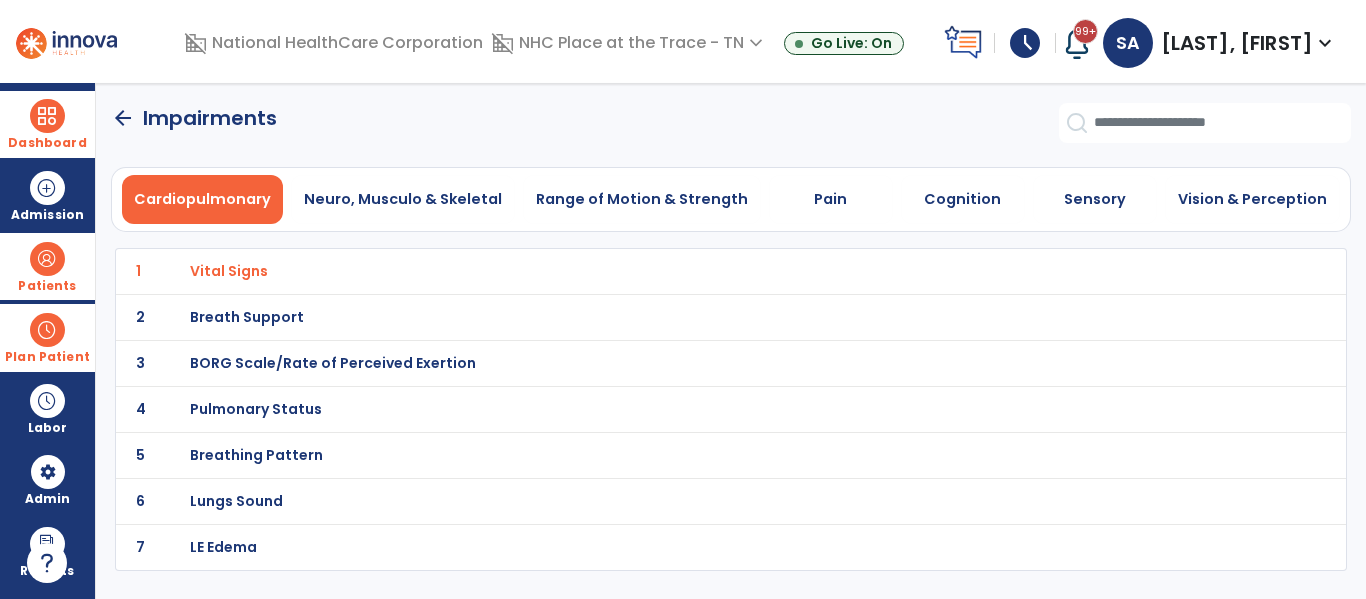 click on "Vital Signs" at bounding box center (229, 271) 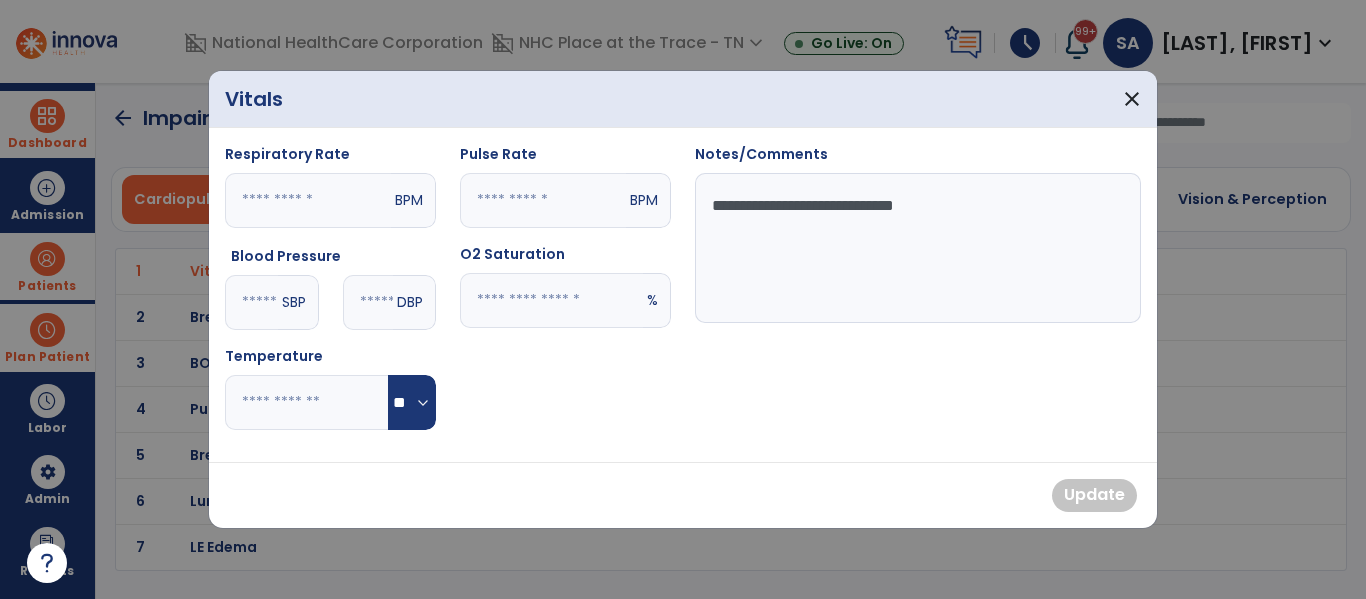 click on "**" at bounding box center (551, 300) 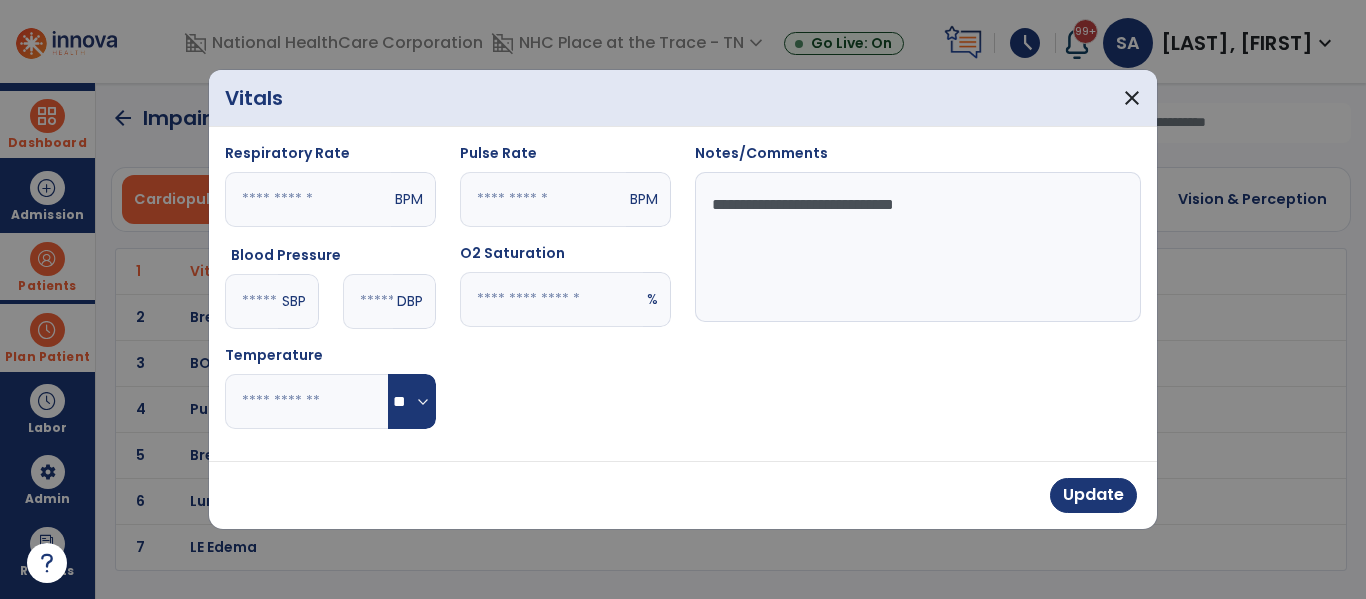click on "**********" at bounding box center (918, 294) 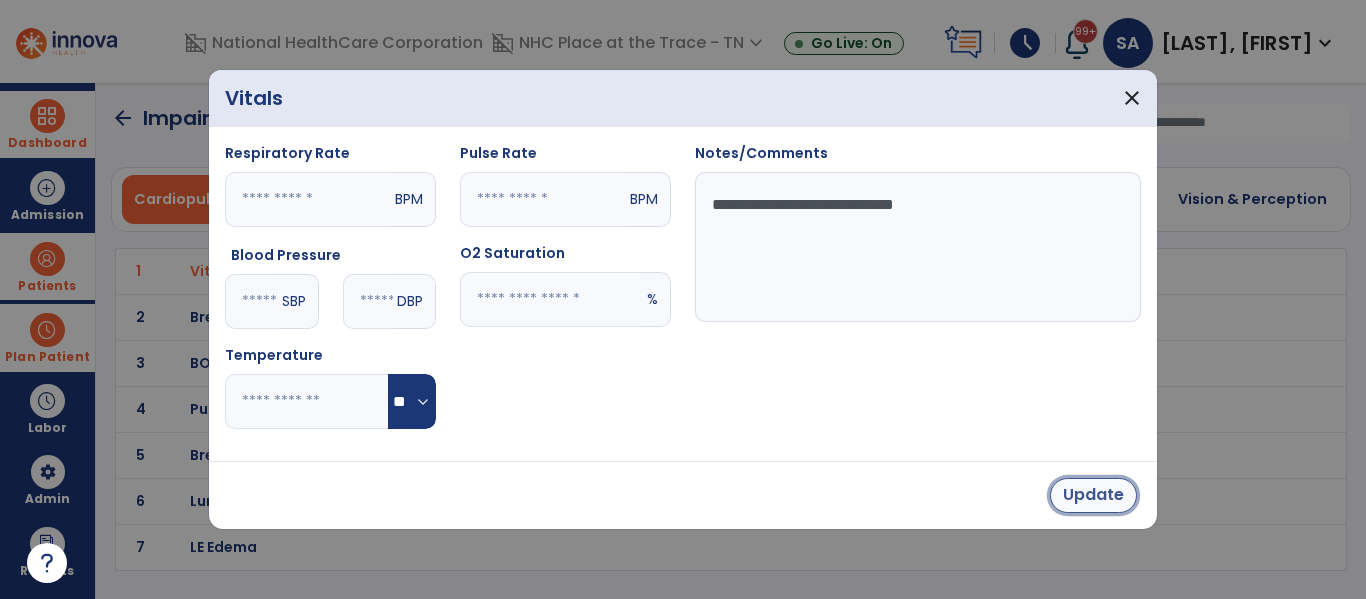 click on "Update" at bounding box center (1093, 495) 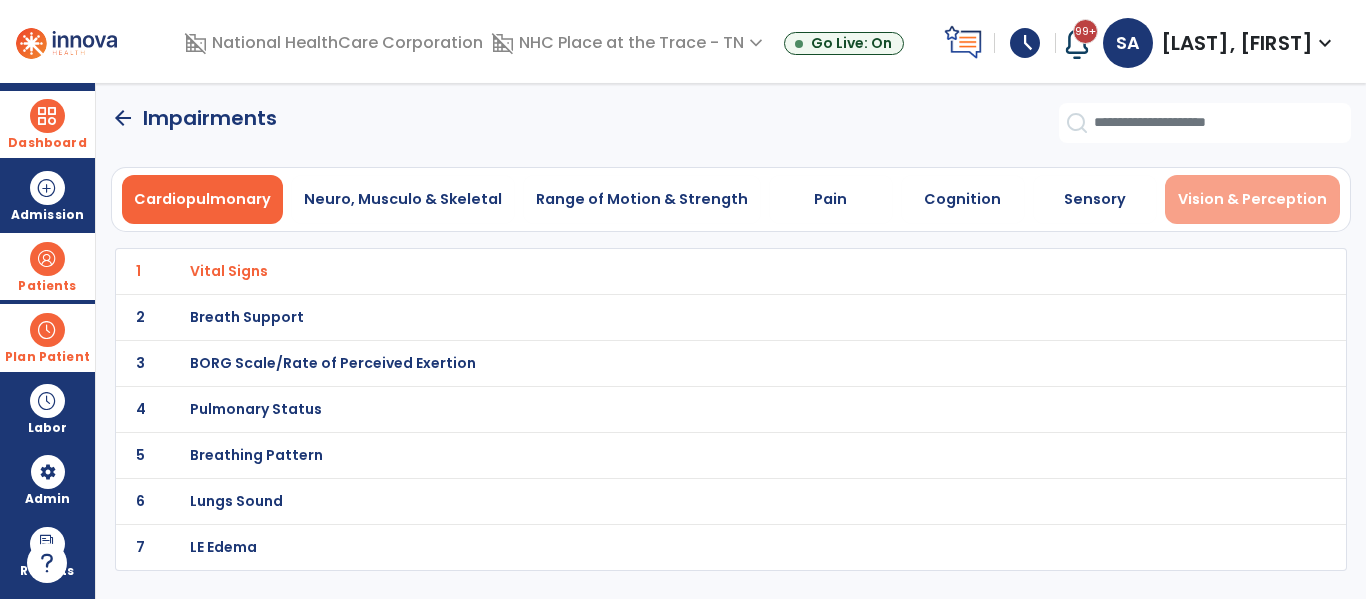 click on "Vision & Perception" at bounding box center [1252, 199] 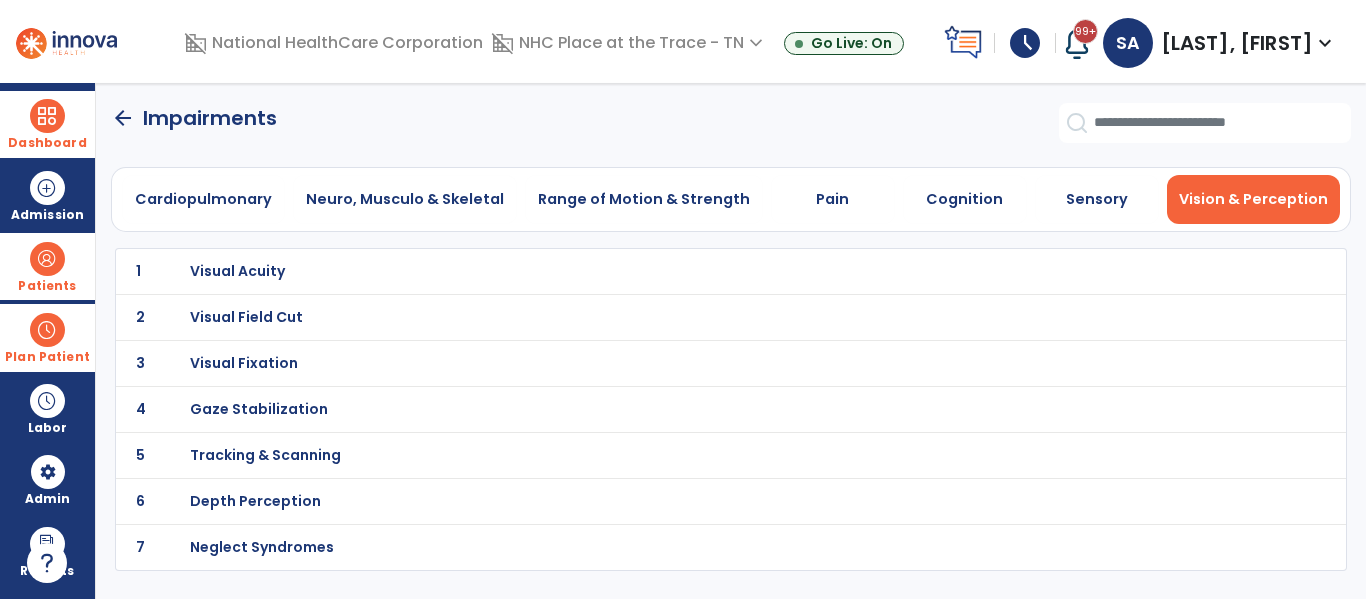 click on "arrow_back" 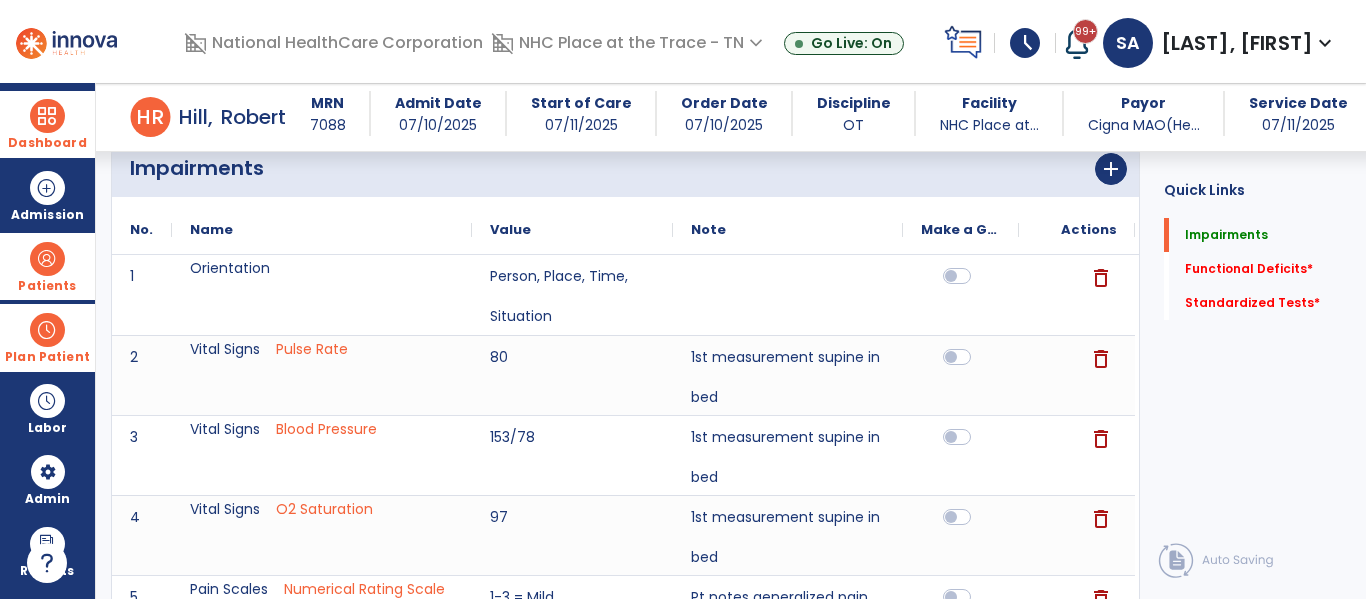 scroll, scrollTop: 0, scrollLeft: 0, axis: both 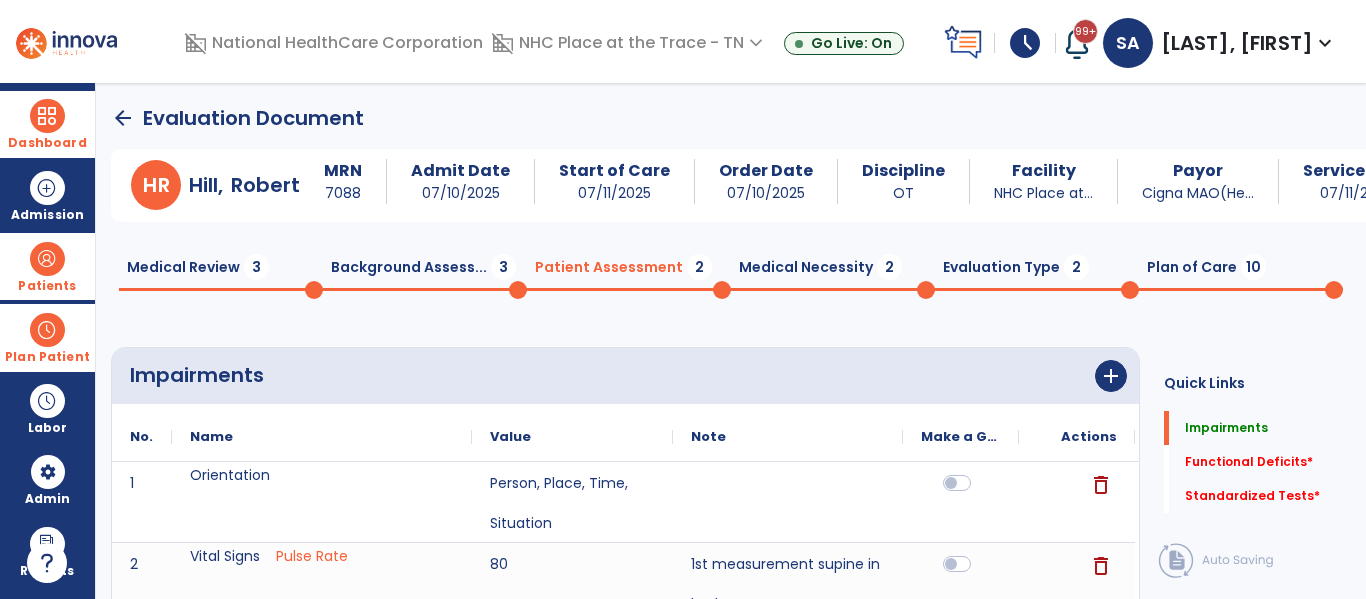 click on "Background Assess...  3" 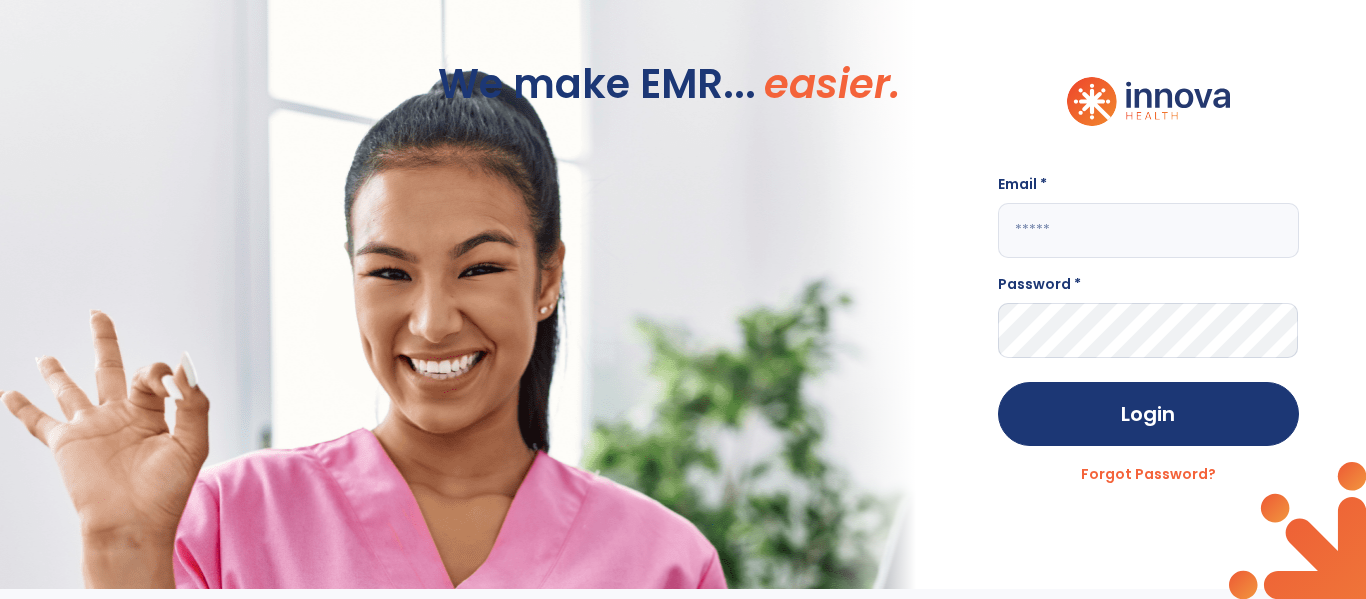 type on "**********" 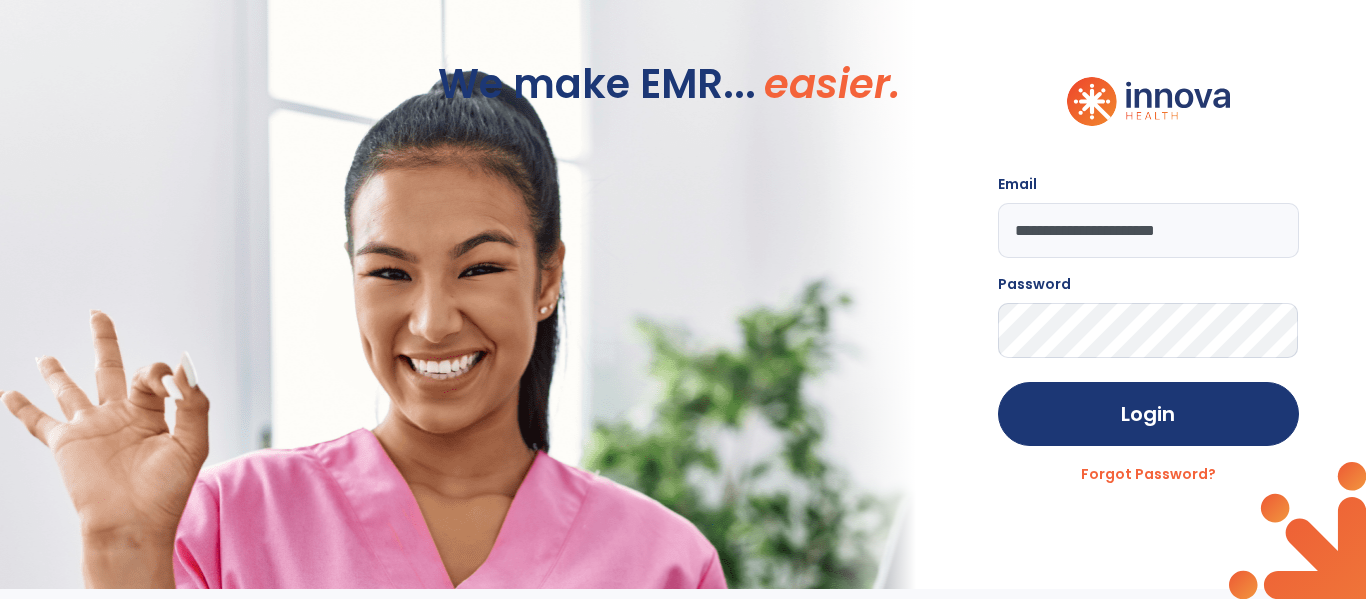 click on "Login Forgot Password?" 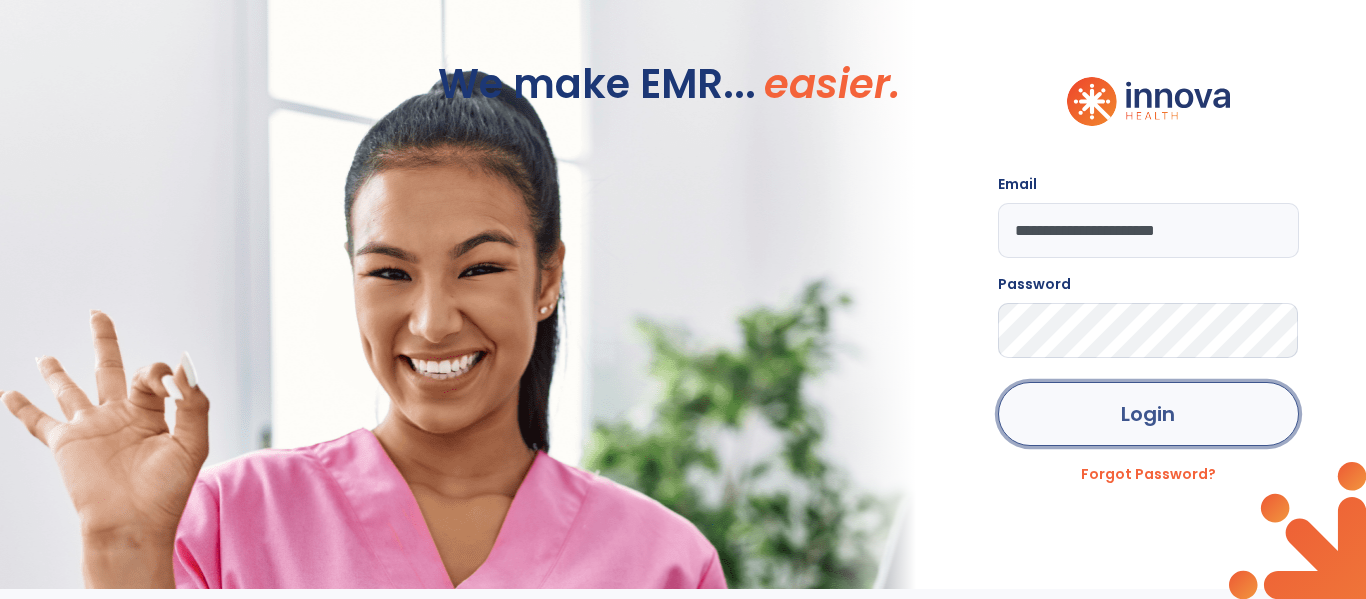 click on "Login" 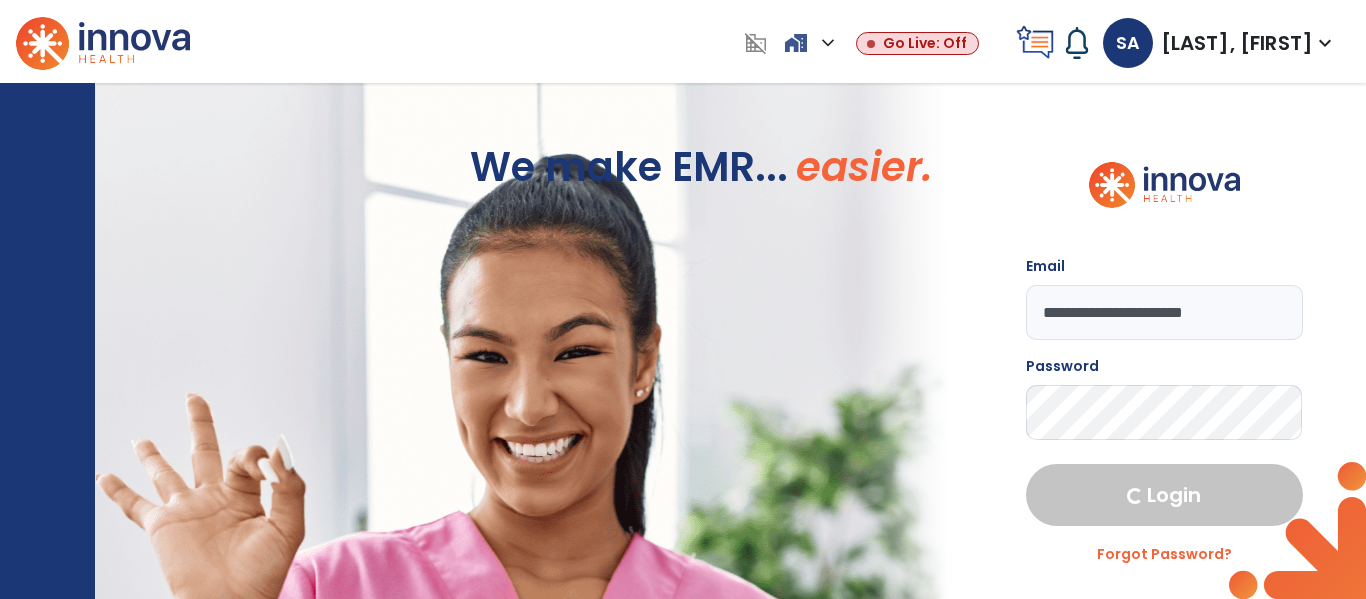 select on "***" 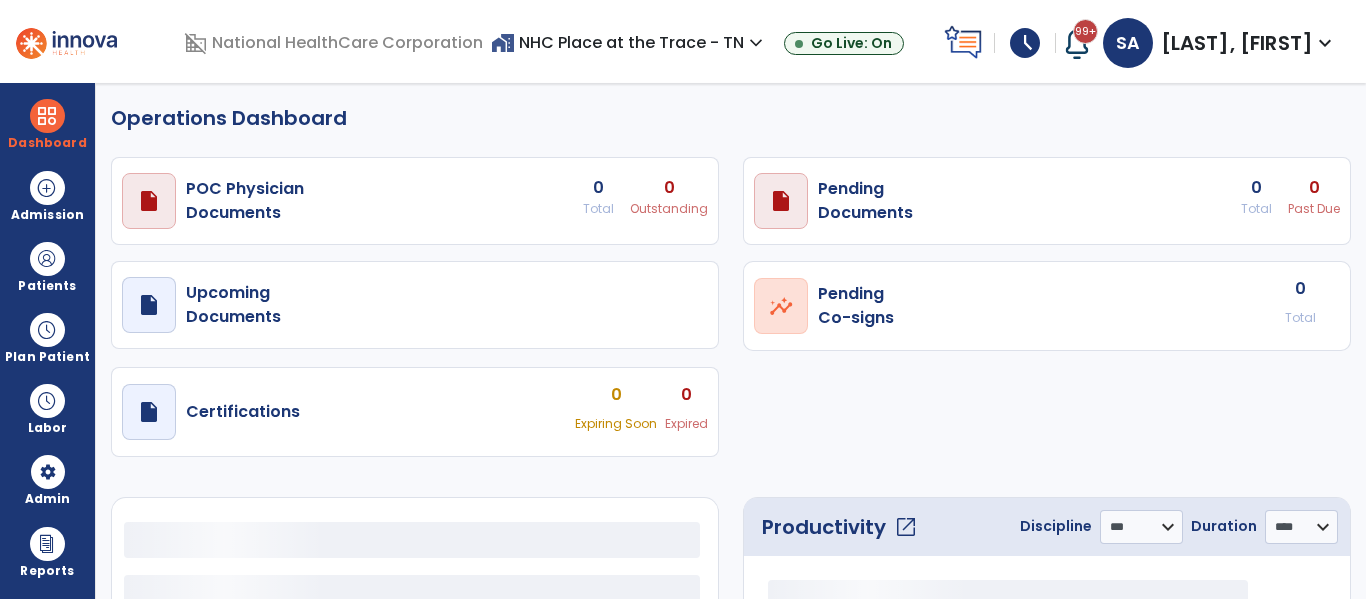 select on "***" 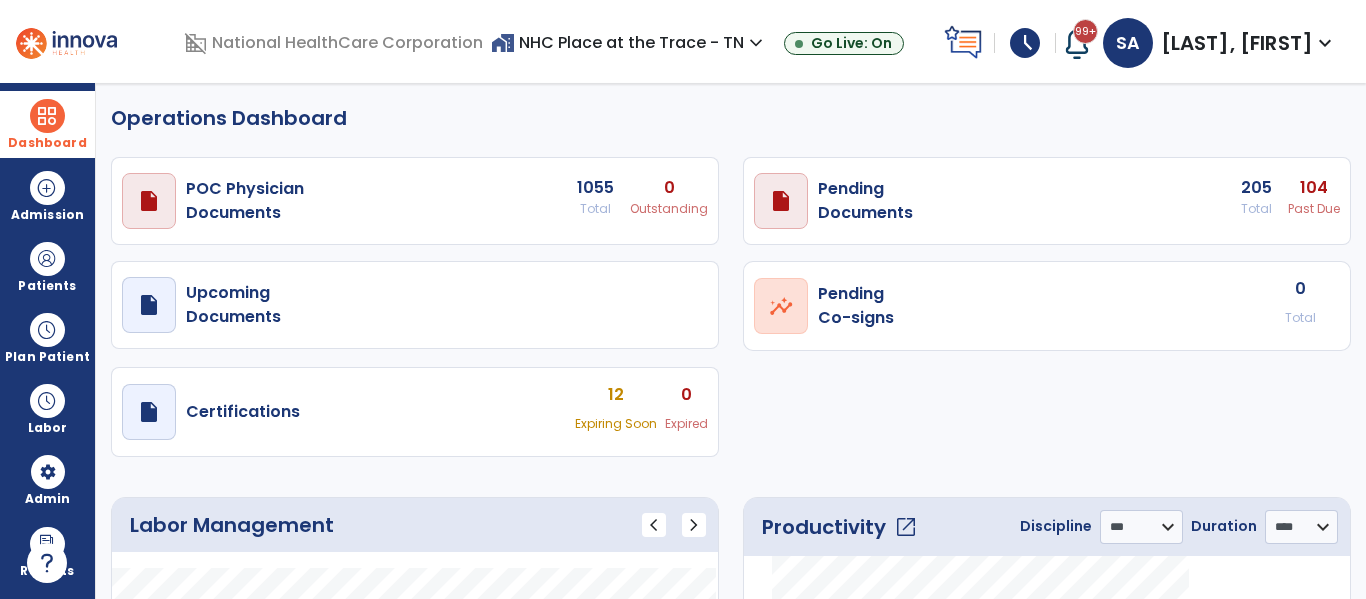 click at bounding box center [47, 116] 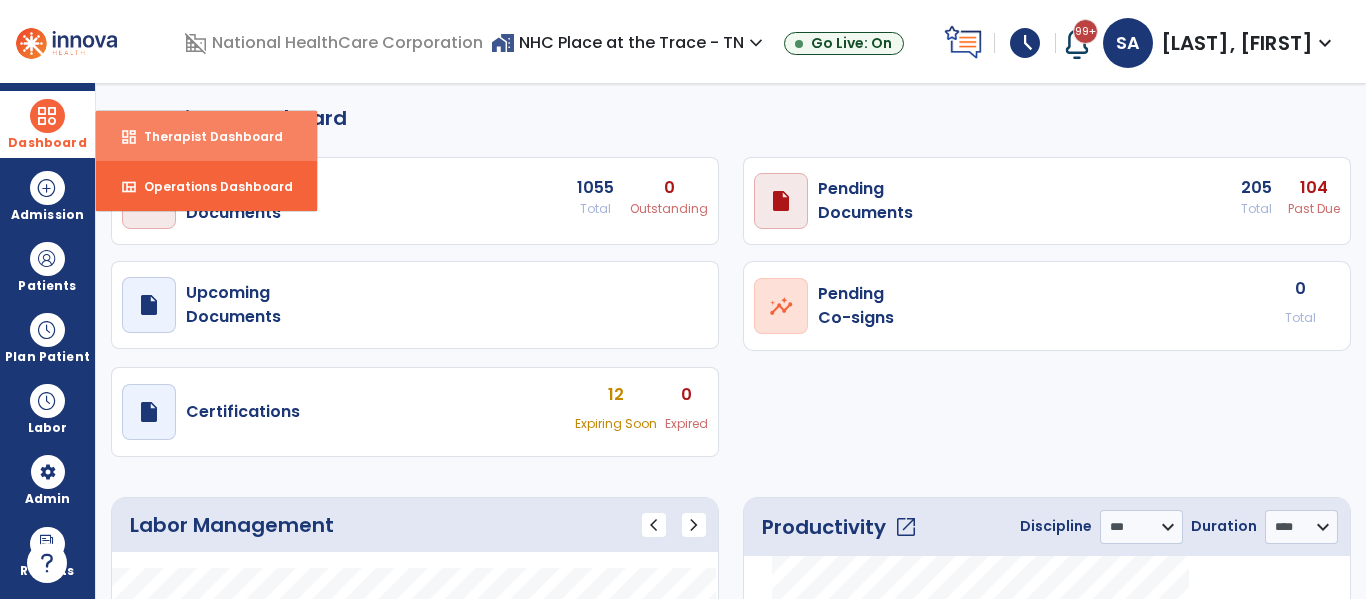 click on "dashboard  Therapist Dashboard" at bounding box center [206, 136] 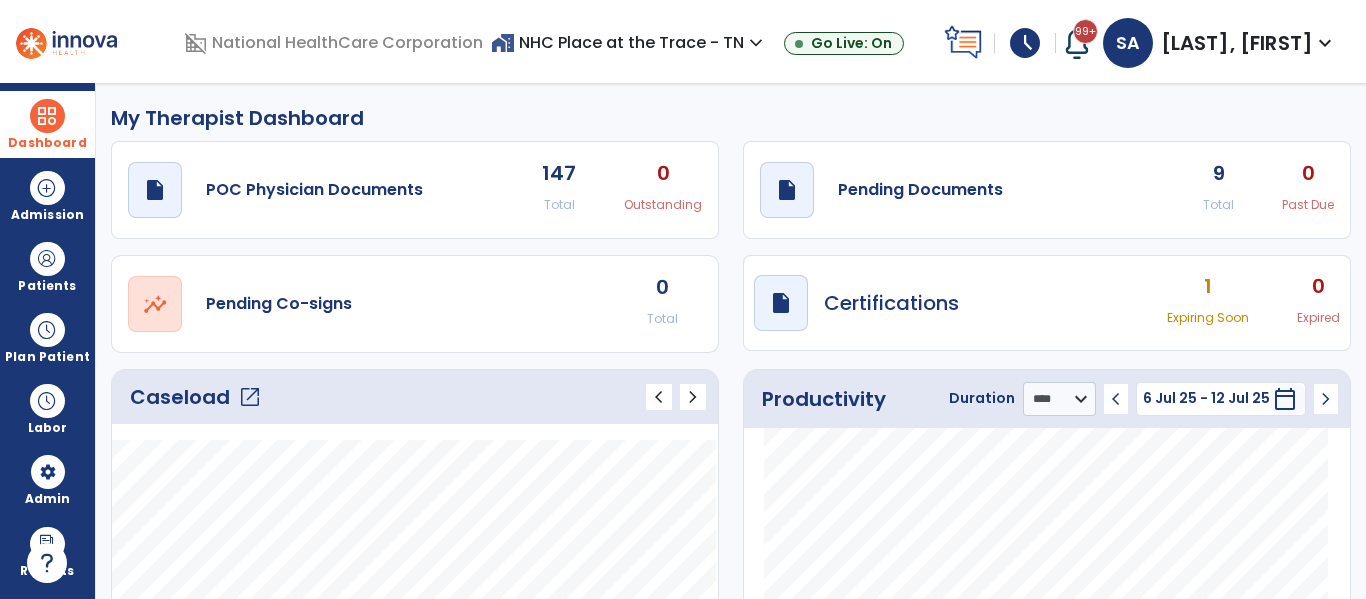 click on "draft   open_in_new  Pending Documents 9 Total 0 Past Due" 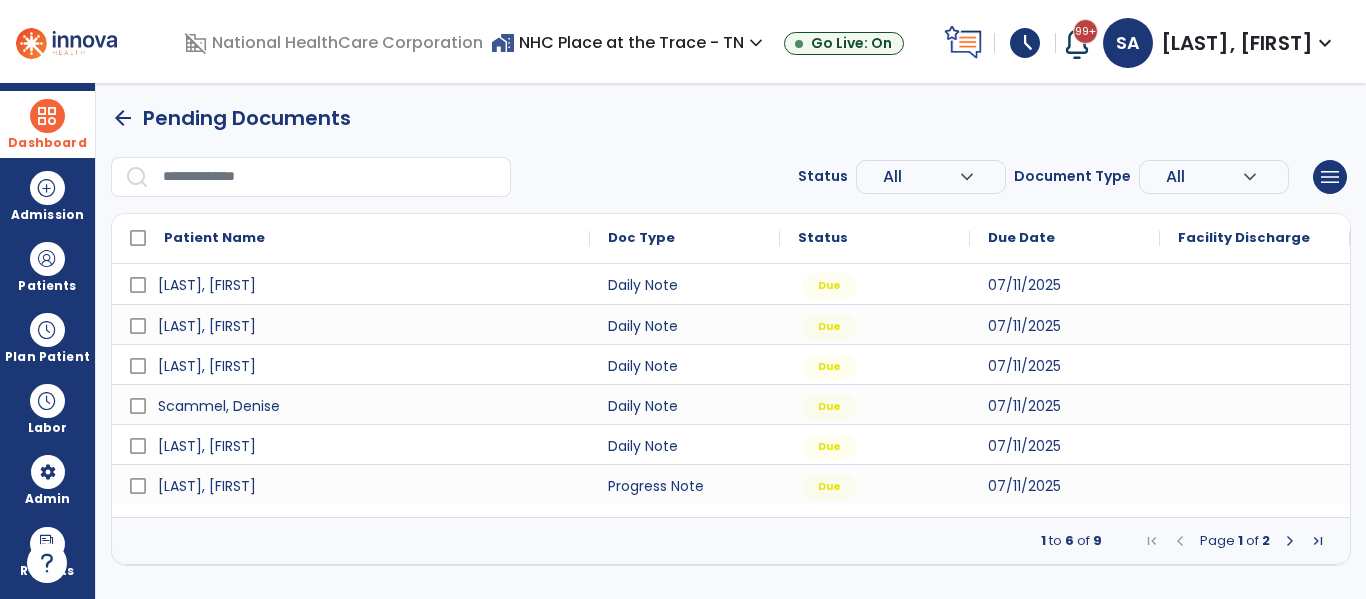 click at bounding box center (1290, 541) 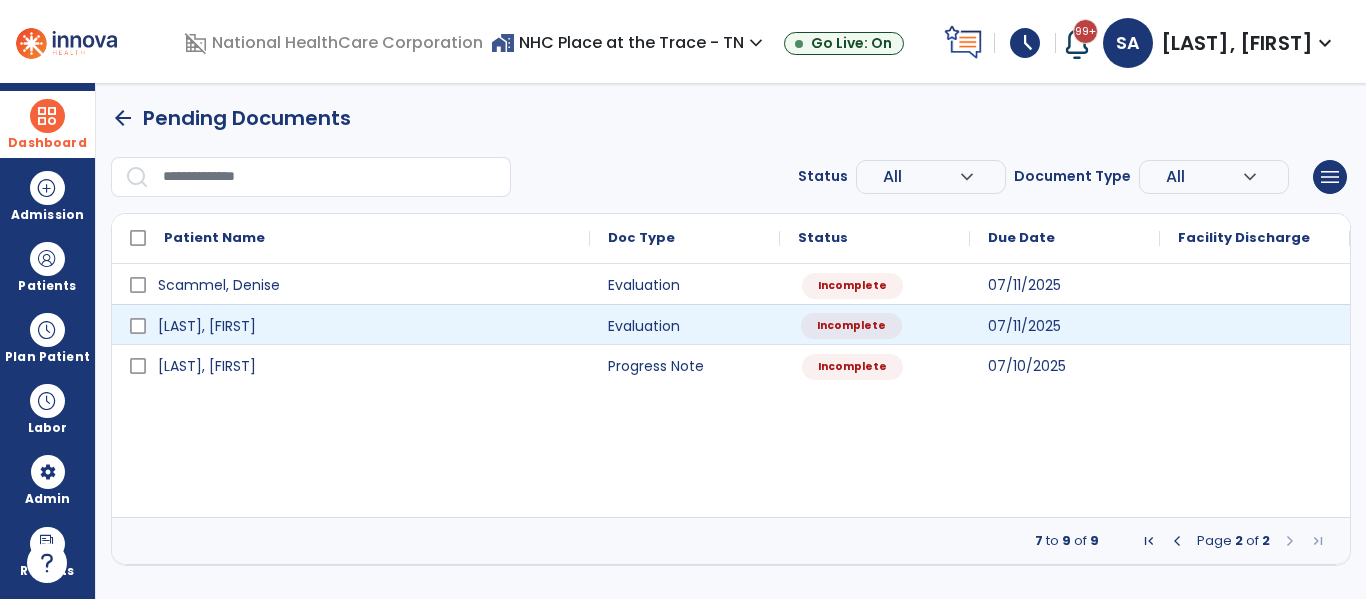 click on "Incomplete" at bounding box center [875, 324] 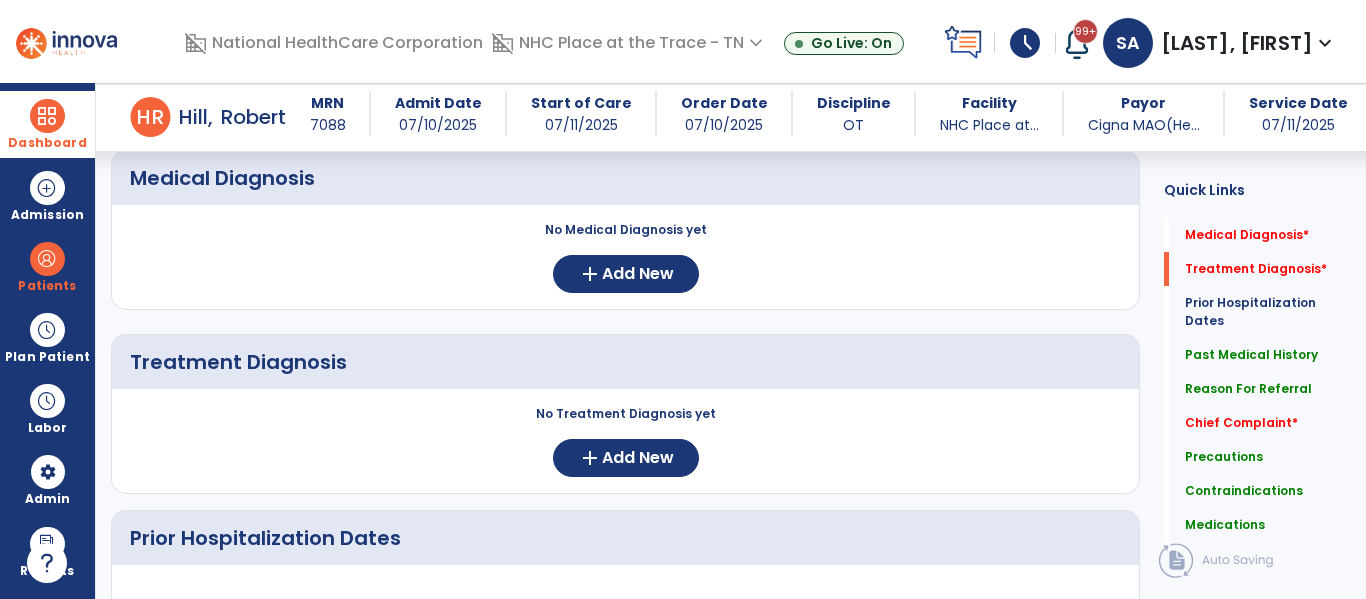 scroll, scrollTop: 0, scrollLeft: 0, axis: both 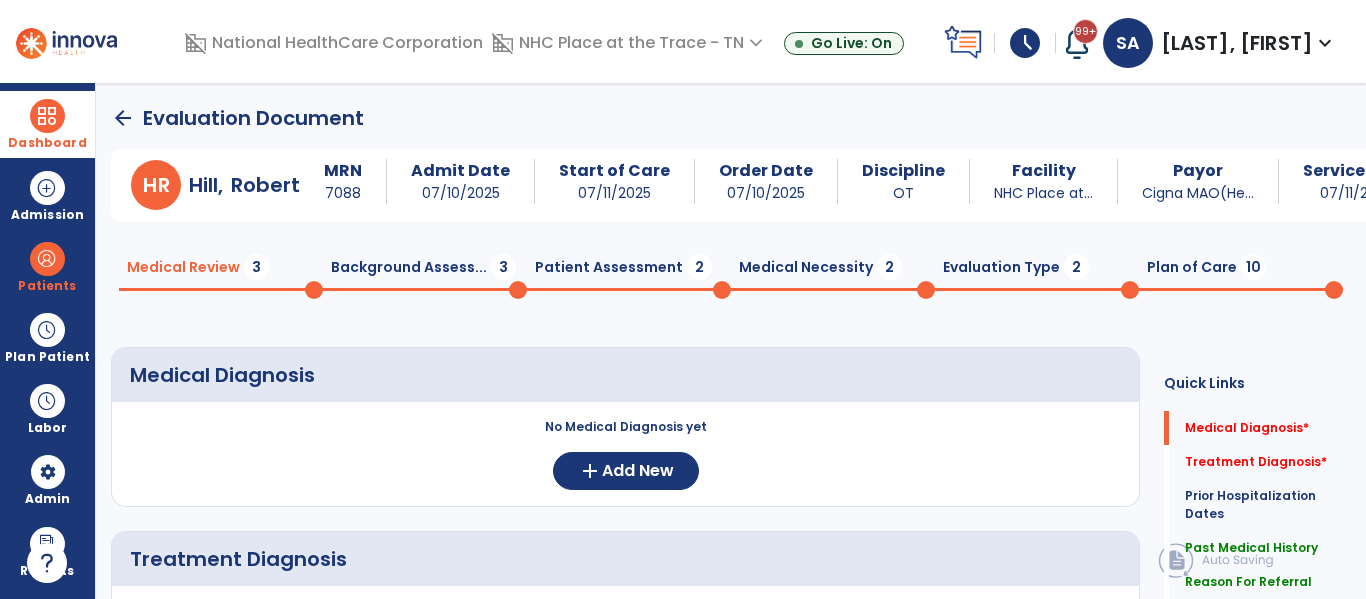 click on "Background Assess...  3" 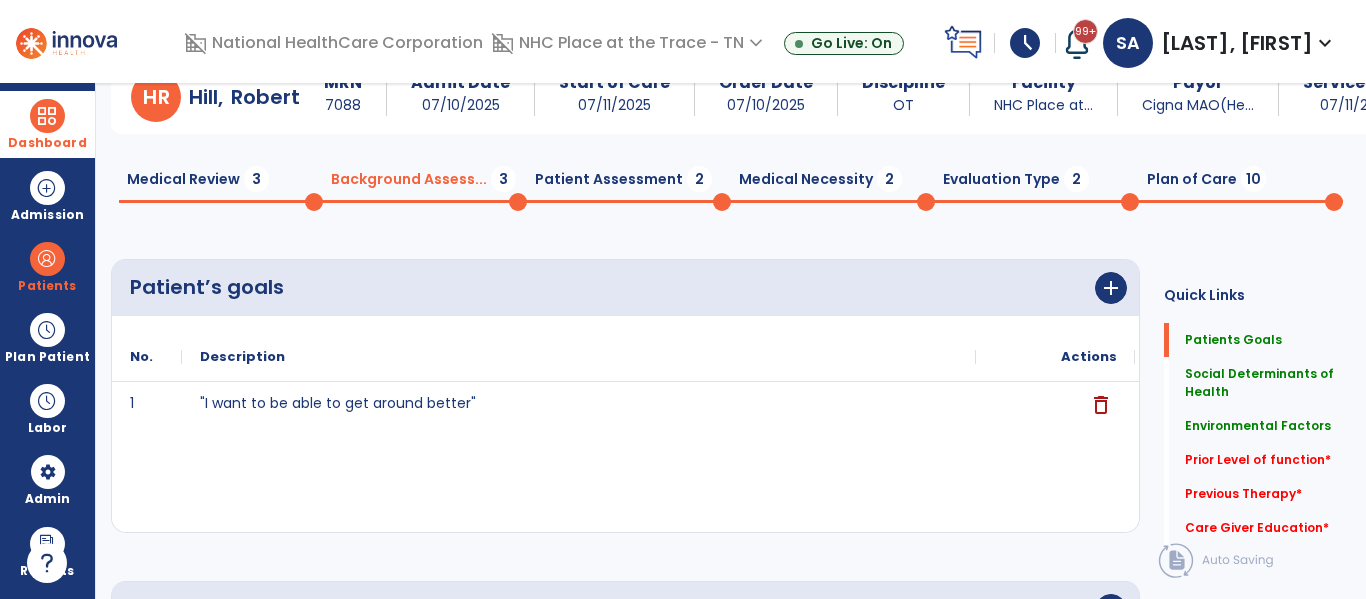 scroll, scrollTop: 0, scrollLeft: 0, axis: both 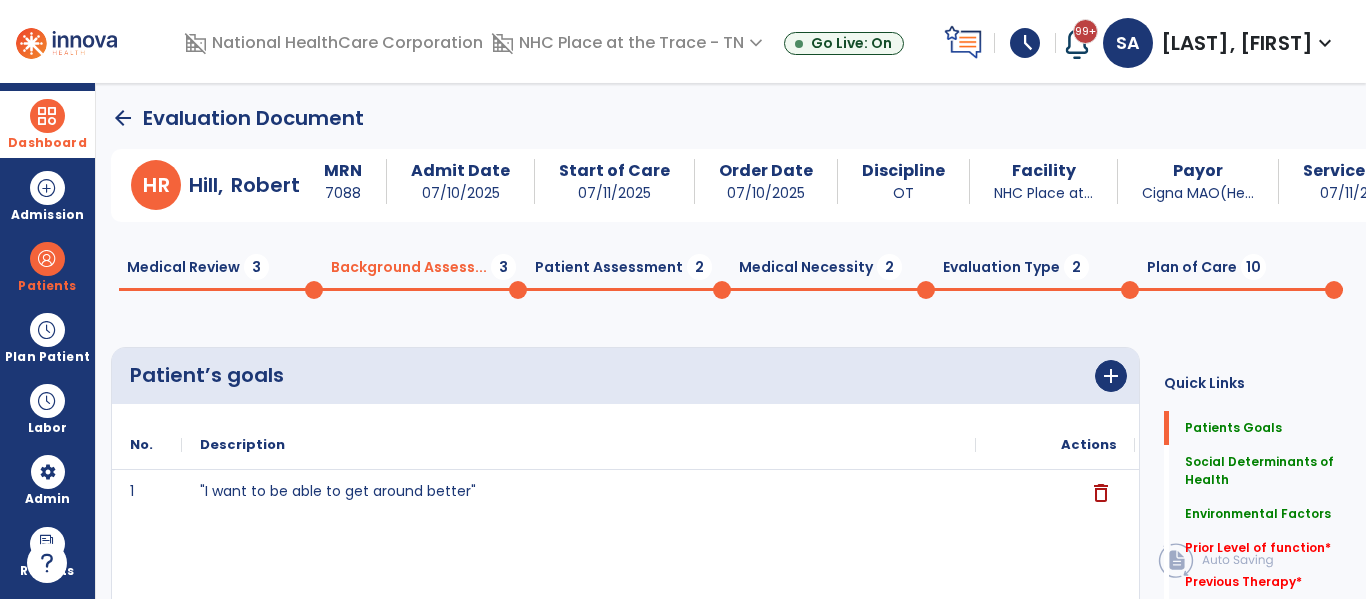 click on "Patient Assessment  2" 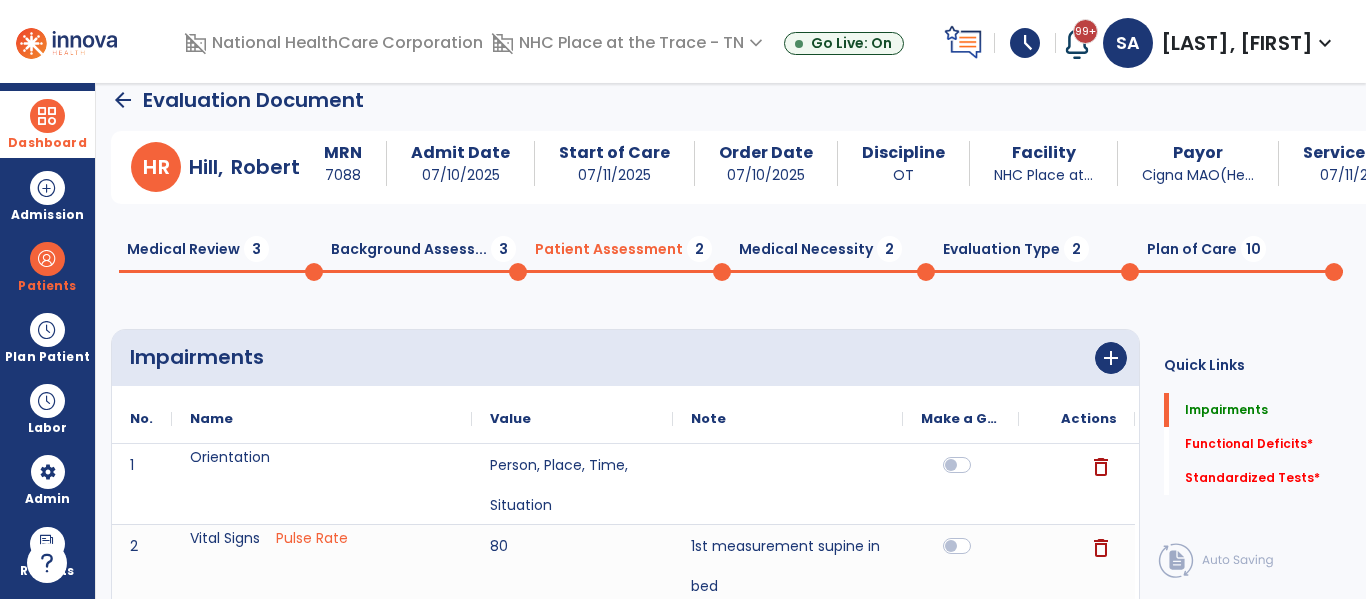 scroll, scrollTop: 17, scrollLeft: 0, axis: vertical 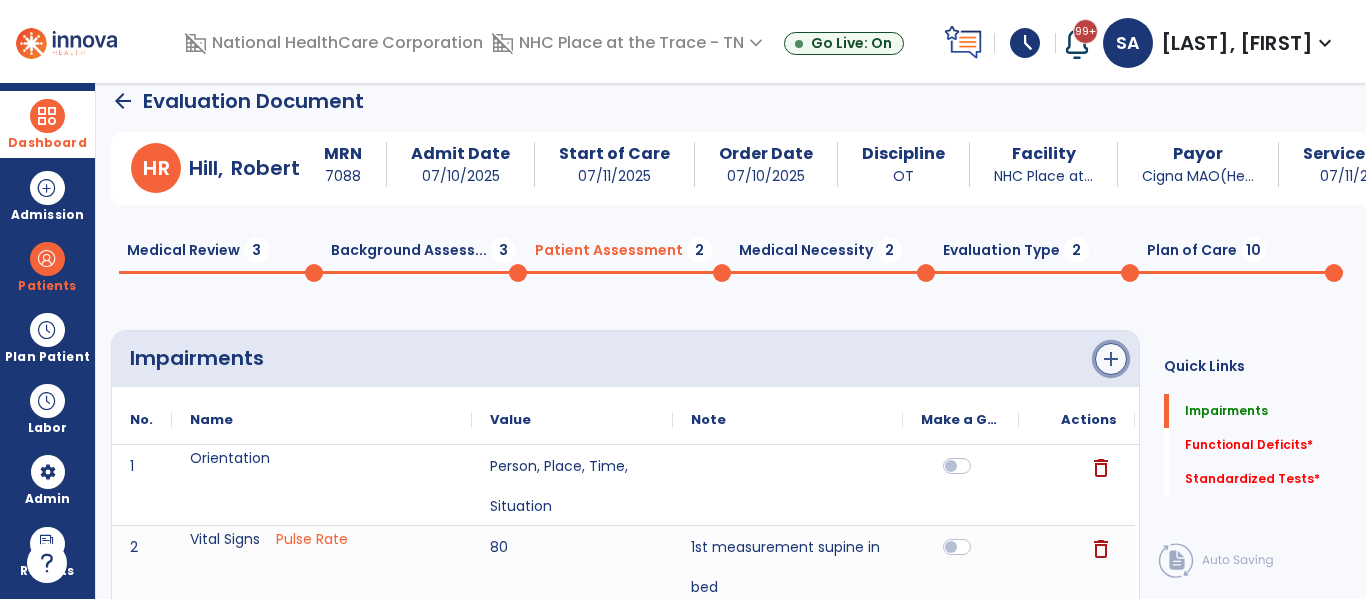 click on "add" 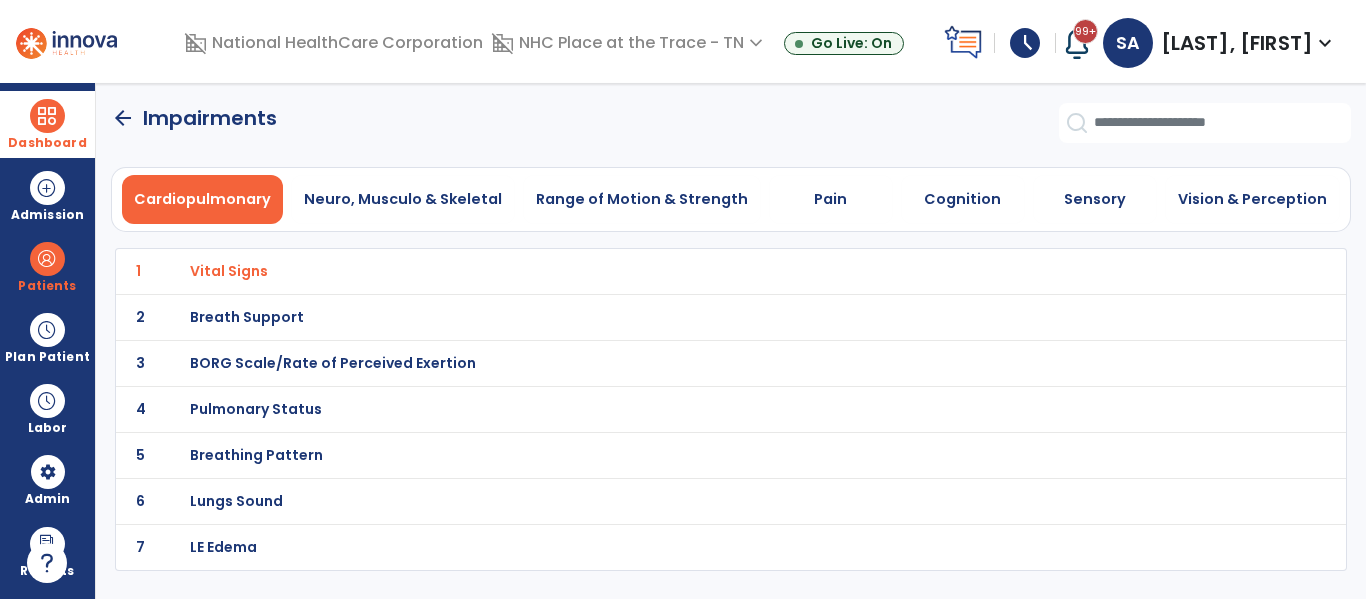 scroll, scrollTop: 0, scrollLeft: 0, axis: both 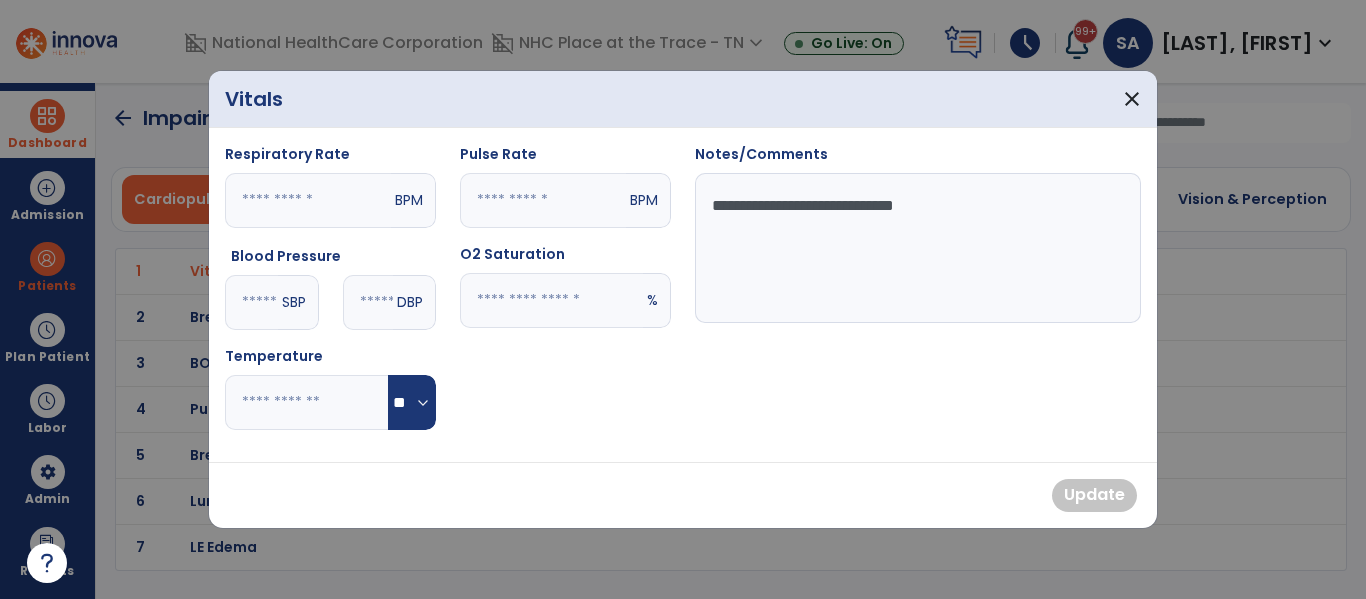 click on "**********" at bounding box center (918, 248) 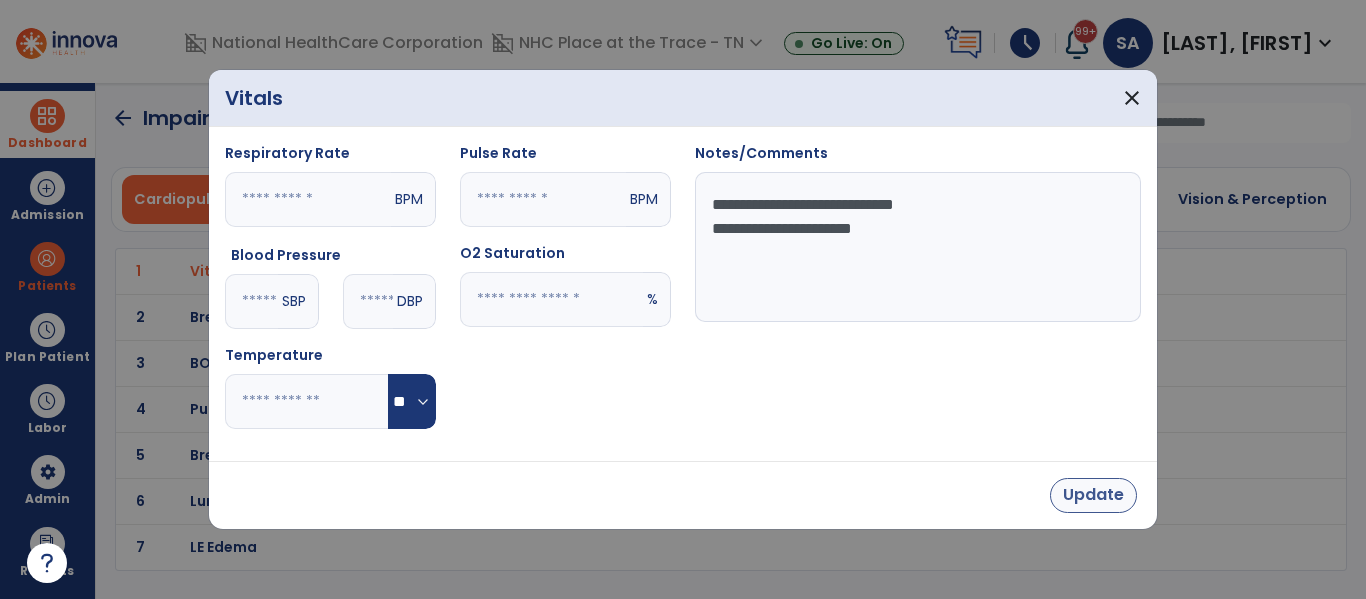 type on "**********" 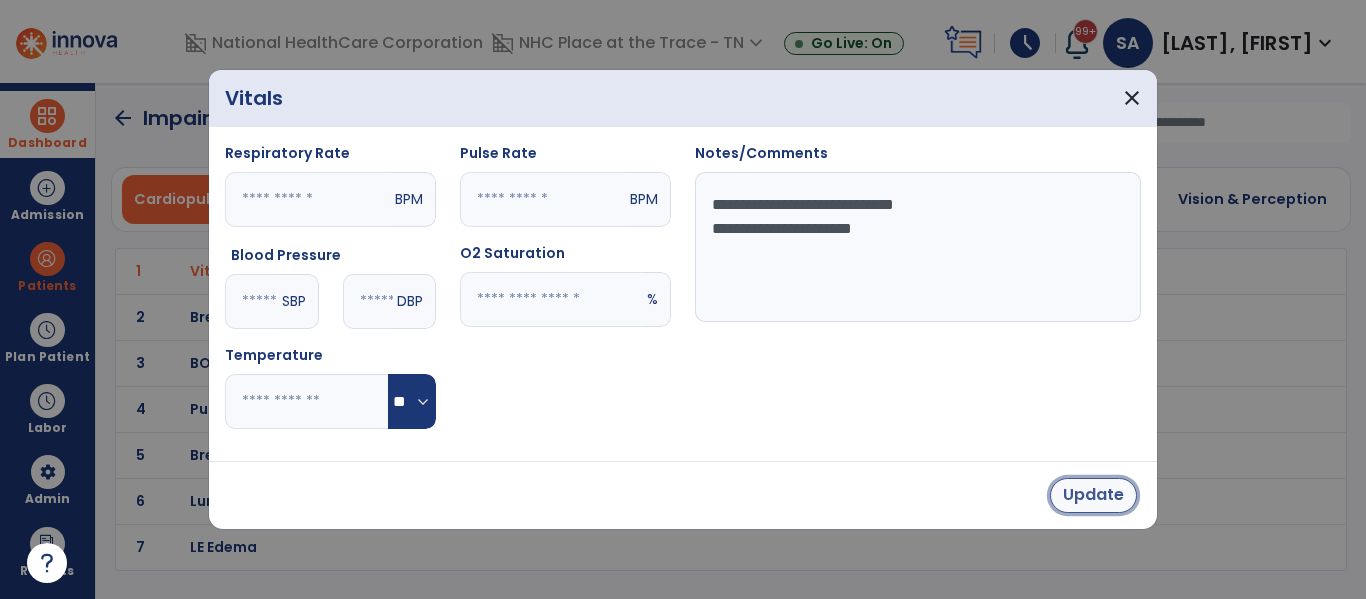 click on "Update" at bounding box center (1093, 495) 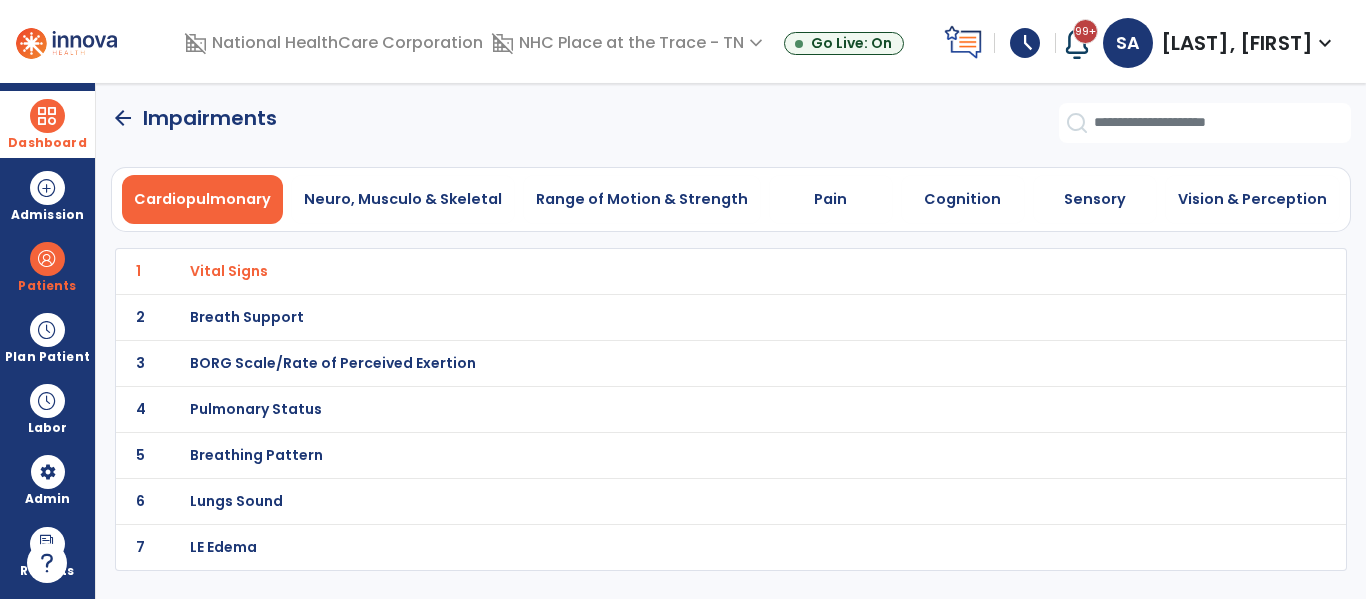 click on "arrow_back" 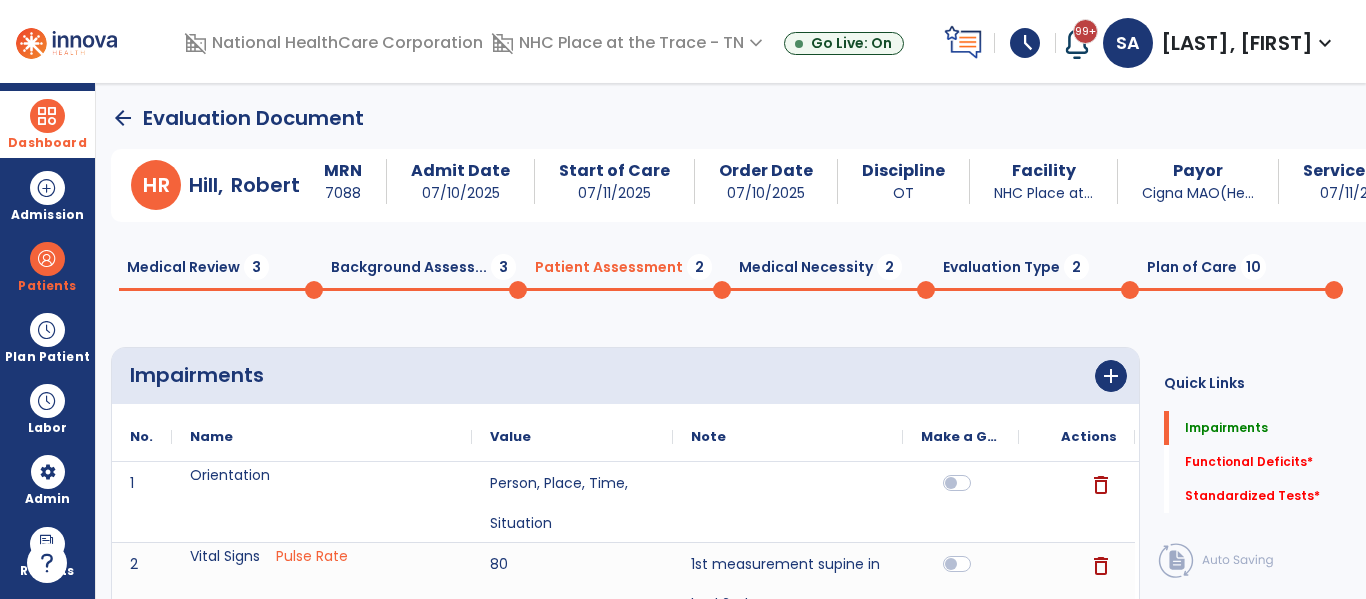 click on "Background Assess...  3" 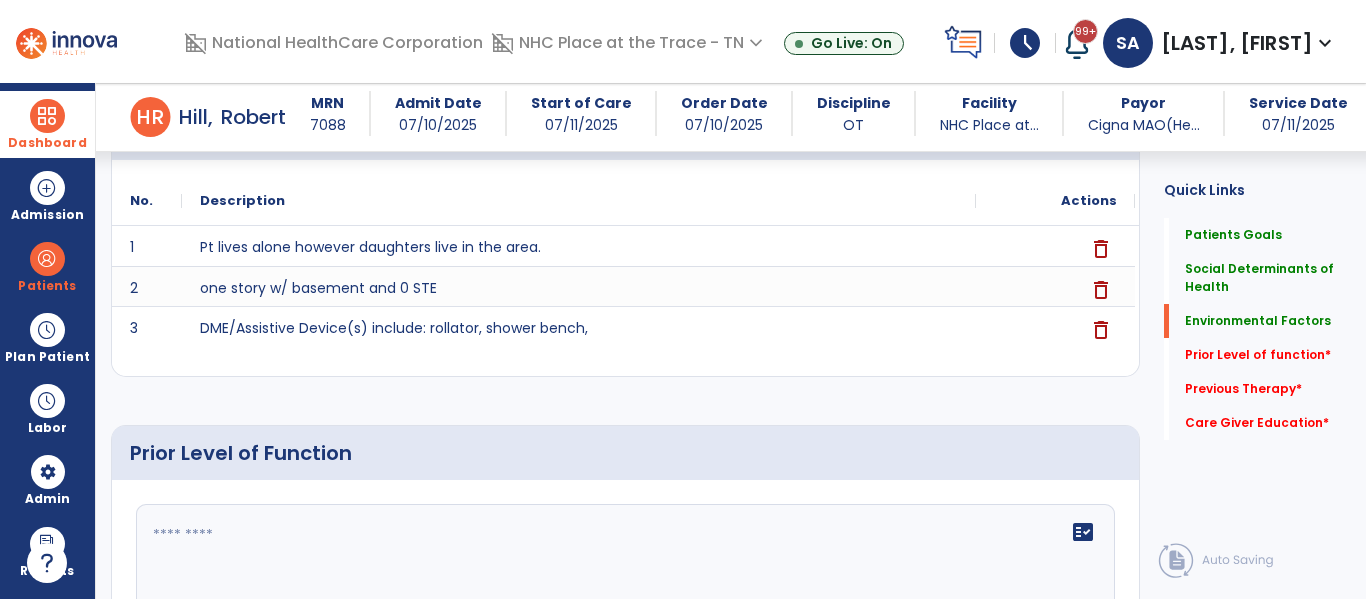 scroll, scrollTop: 825, scrollLeft: 0, axis: vertical 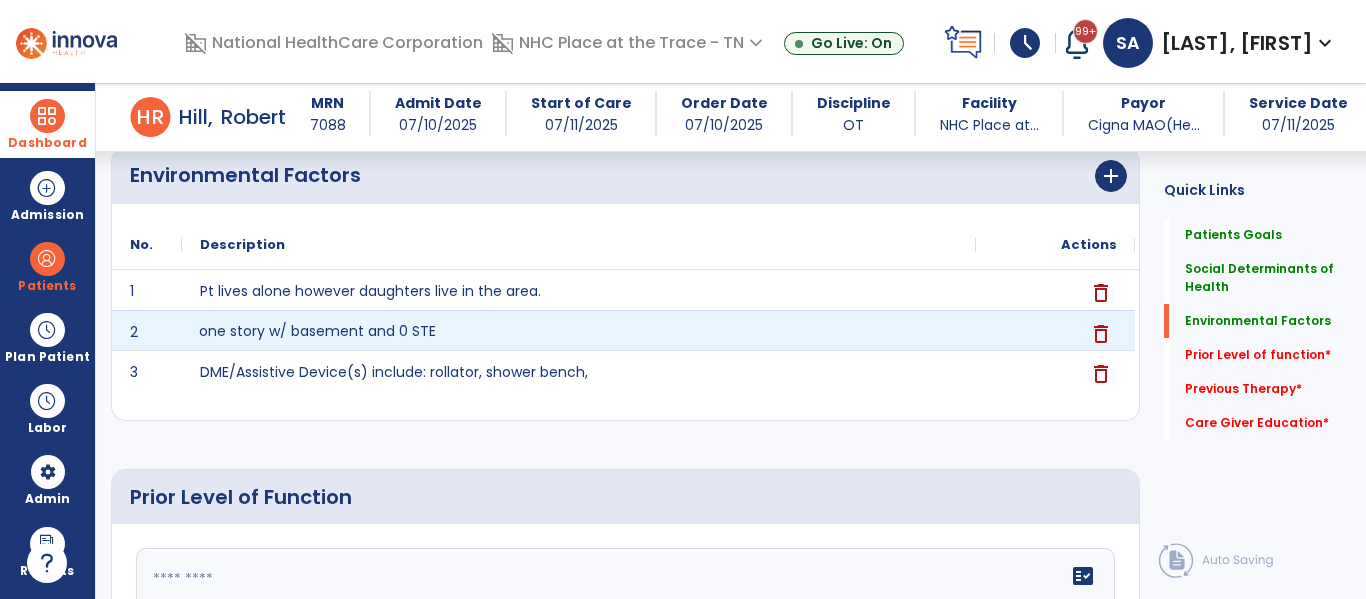 click on "one story w/ basement and 0 STE" 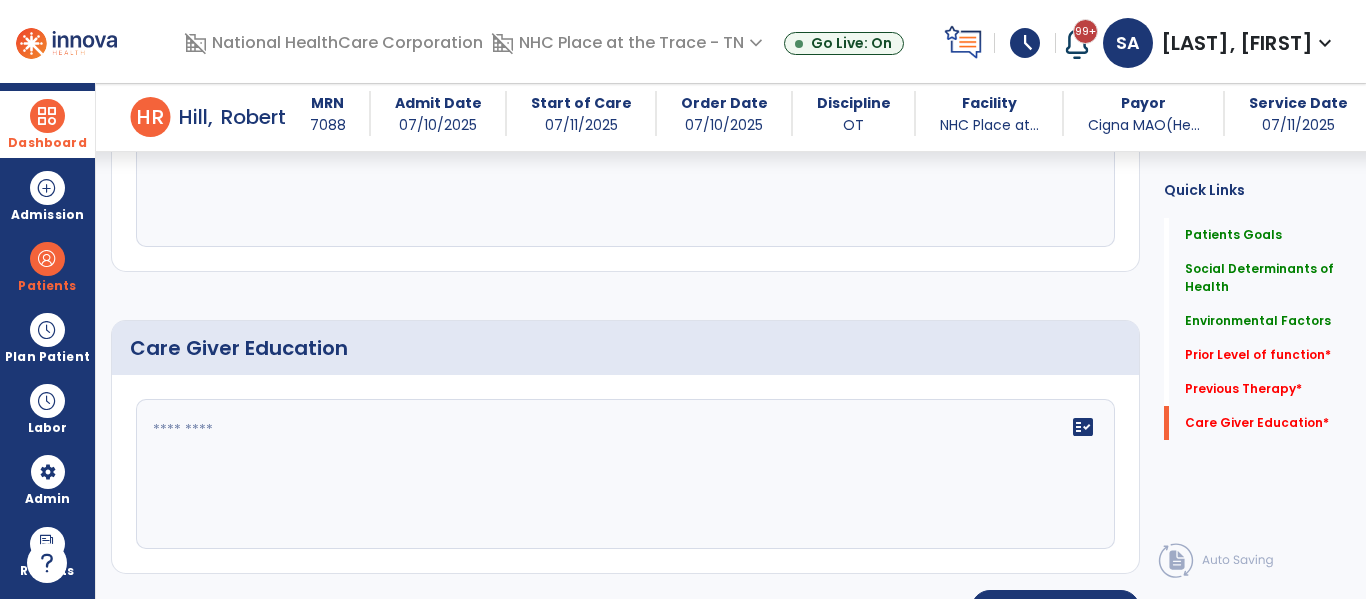 scroll, scrollTop: 1573, scrollLeft: 0, axis: vertical 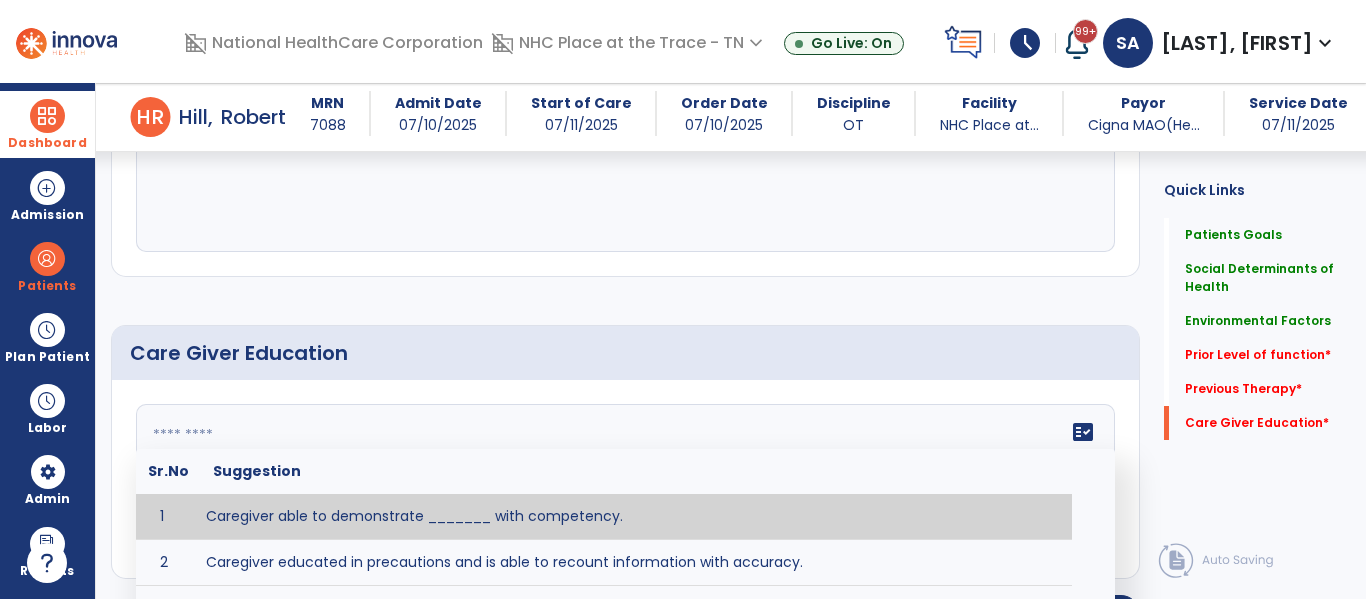 click on "fact_check  Sr.No Suggestion 1 Caregiver able to demonstrate _______ with competency. 2 Caregiver educated in precautions and is able to recount information with accuracy. 3 Caregiver education initiated with _______ focusing on the following tasks/activities __________. 4 Home exercise program initiated with caregiver focusing on __________. 5 Patient educated in precautions and is able to recount information with [VALUE]% accuracy." 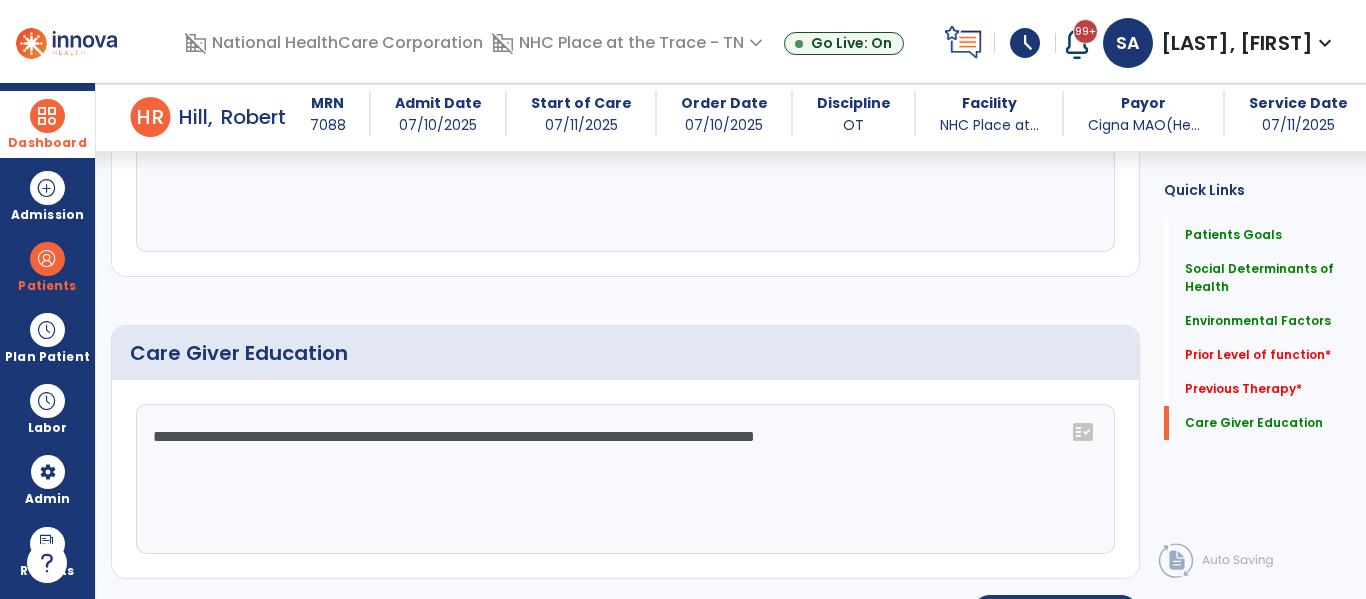 type on "**********" 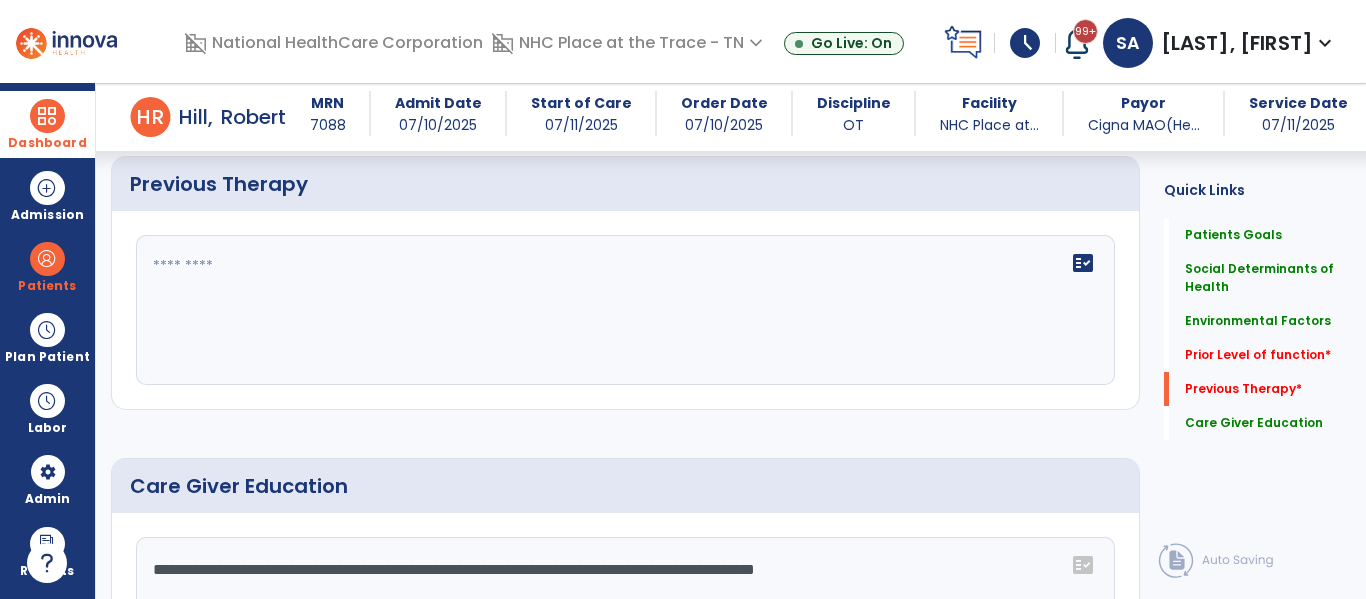 scroll, scrollTop: 1423, scrollLeft: 0, axis: vertical 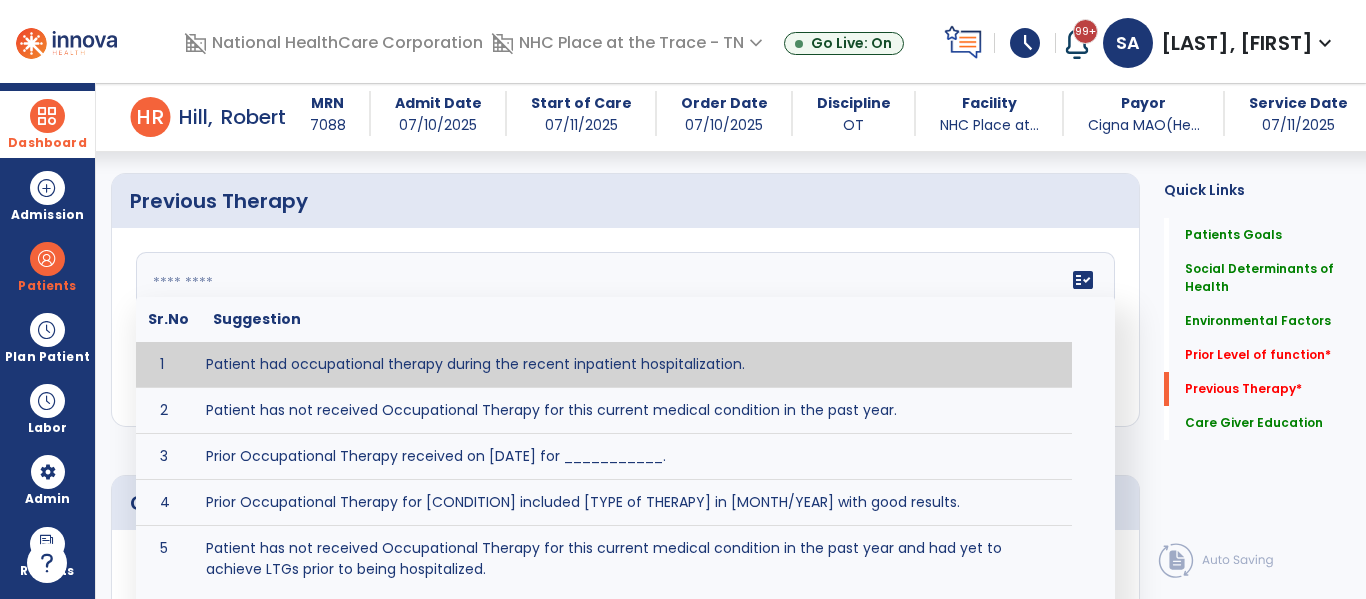 click on "fact_check  Sr.No Suggestion 1 Patient had occupational therapy during the recent inpatient hospitalization. 2 Patient has not received Occupational Therapy for this current medical condition in the past year. 3 Prior Occupational Therapy received on [DATE] for ___________. 4 Prior Occupational Therapy for [CONDITION] included [TYPE of THERAPY] in [MONTH/YEAR] with good results. 5 Patient has not received Occupational Therapy for this current medical condition in the past year and had yet to achieve LTGs prior to being hospitalized. 6 Prior to this recent hospitalization, the patient had been on therapy case load for [TIME]and was still working to achieve LTGs before being hospitalized." 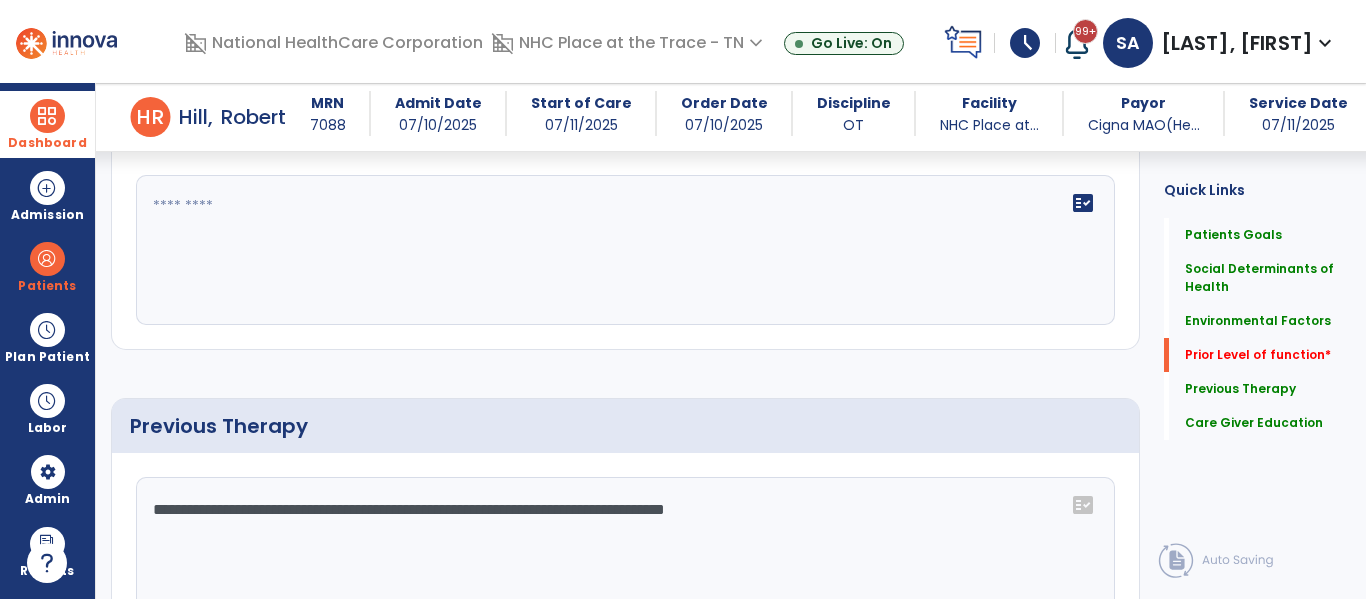 scroll, scrollTop: 0, scrollLeft: 0, axis: both 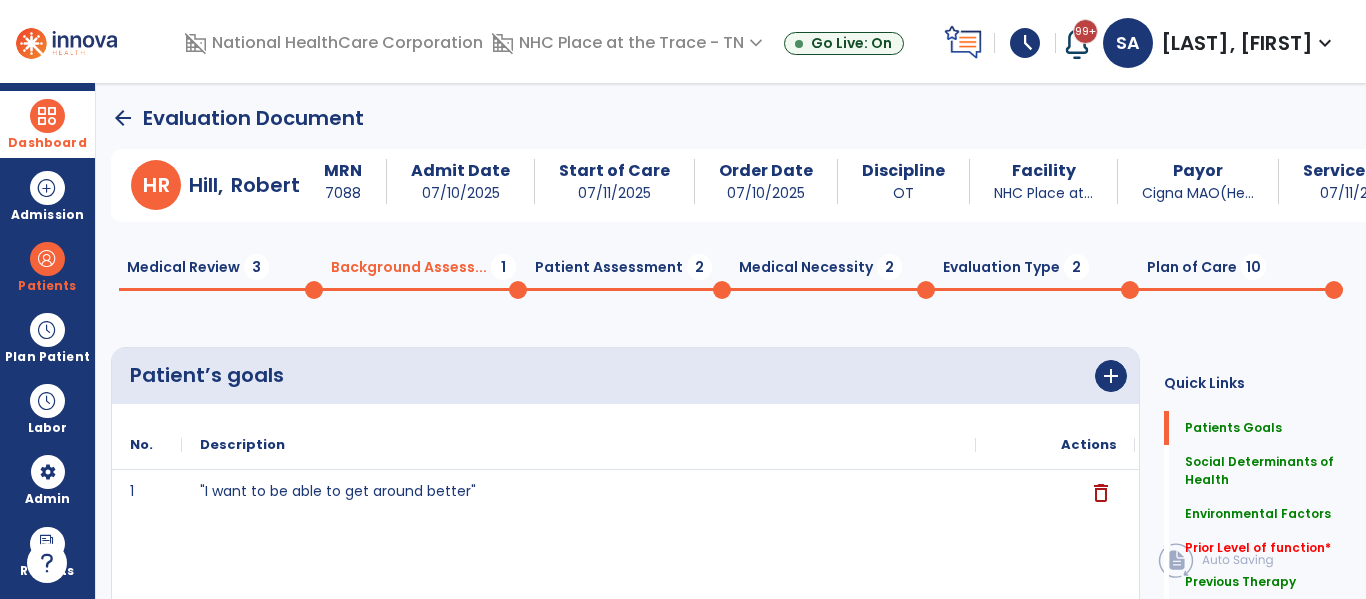 type on "**********" 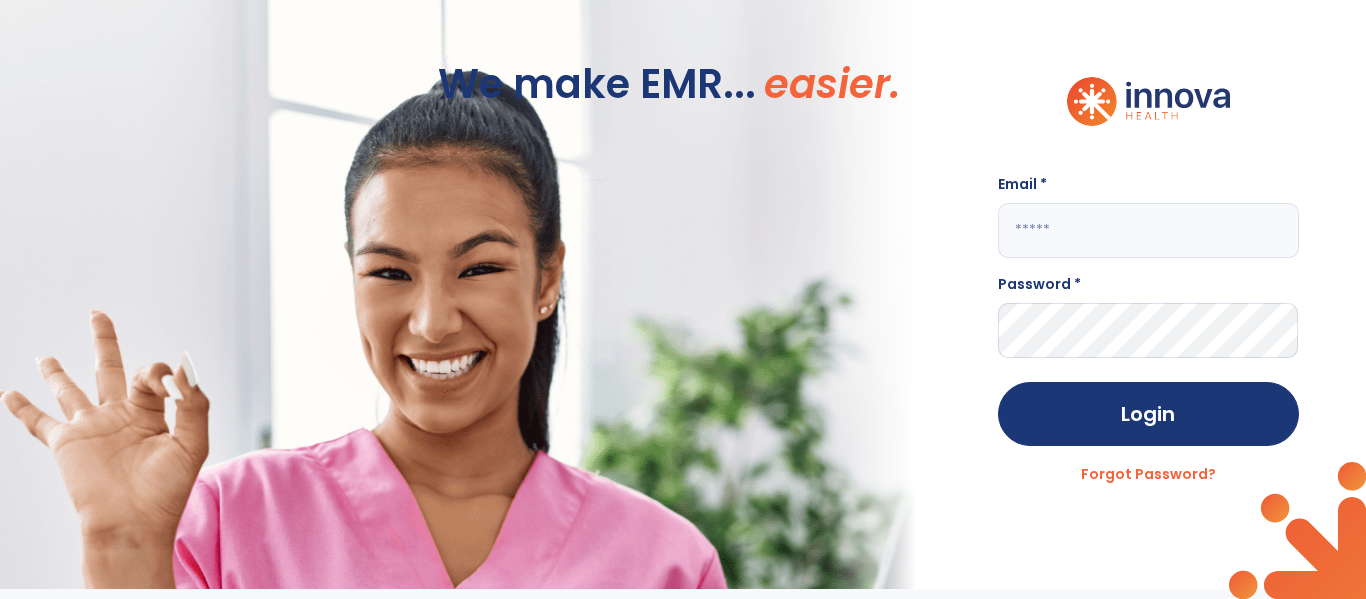 type on "**********" 